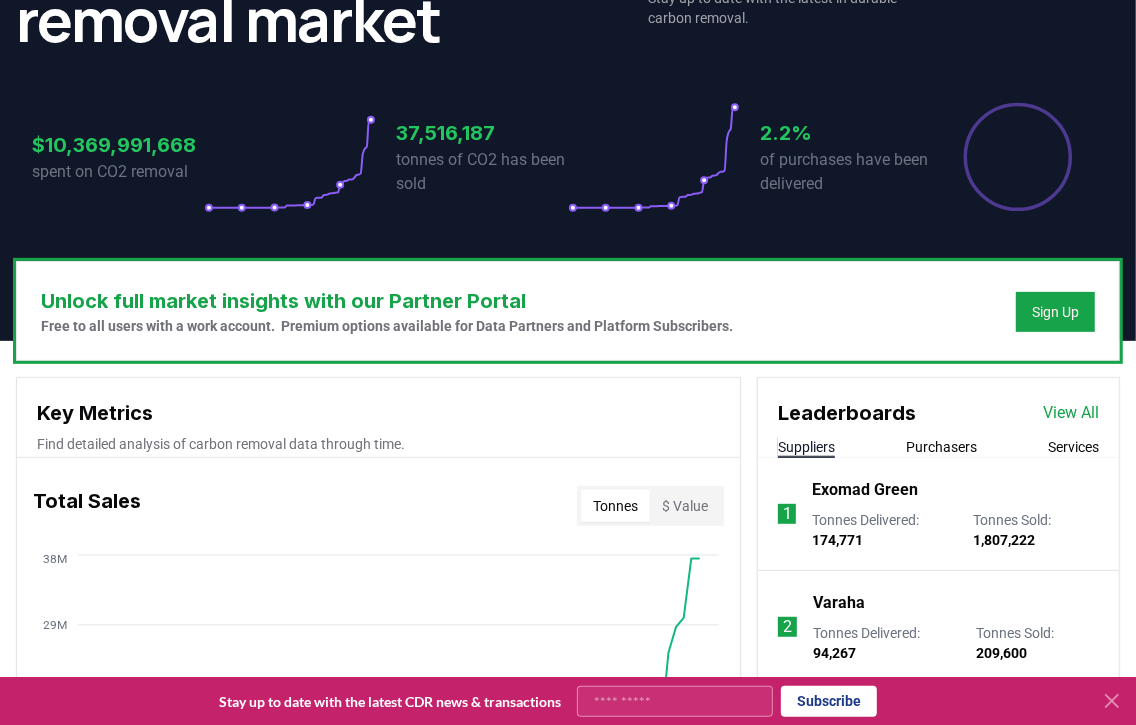 scroll, scrollTop: 600, scrollLeft: 0, axis: vertical 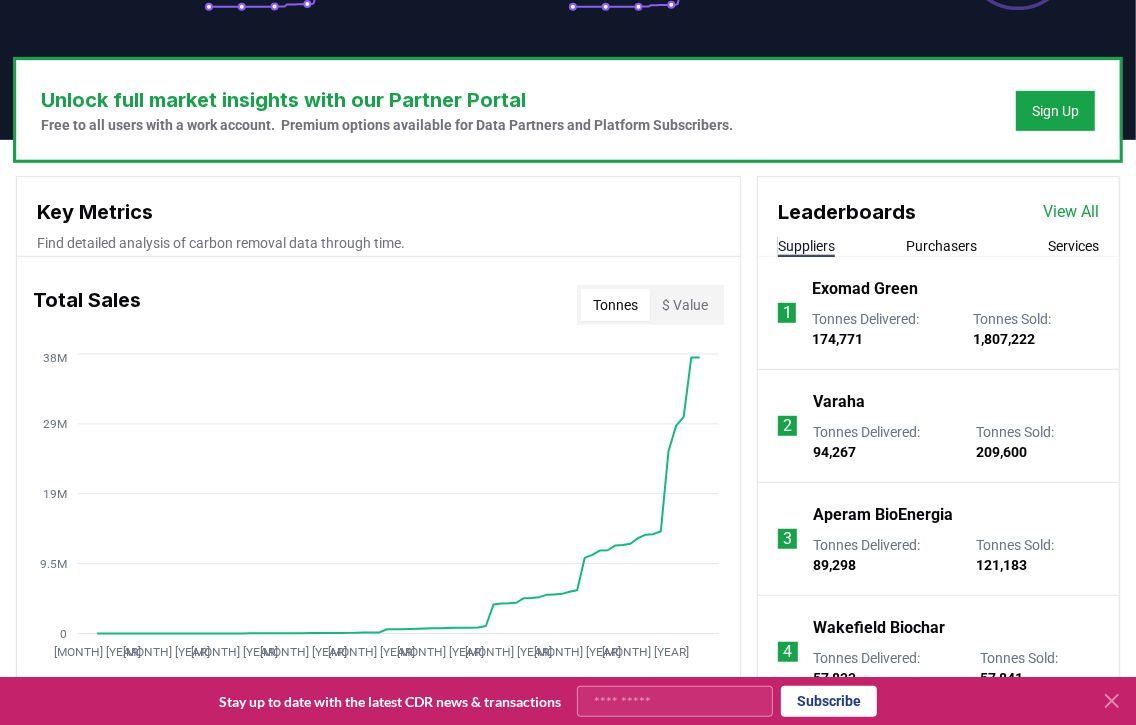 click on "Purchasers" at bounding box center [941, 246] 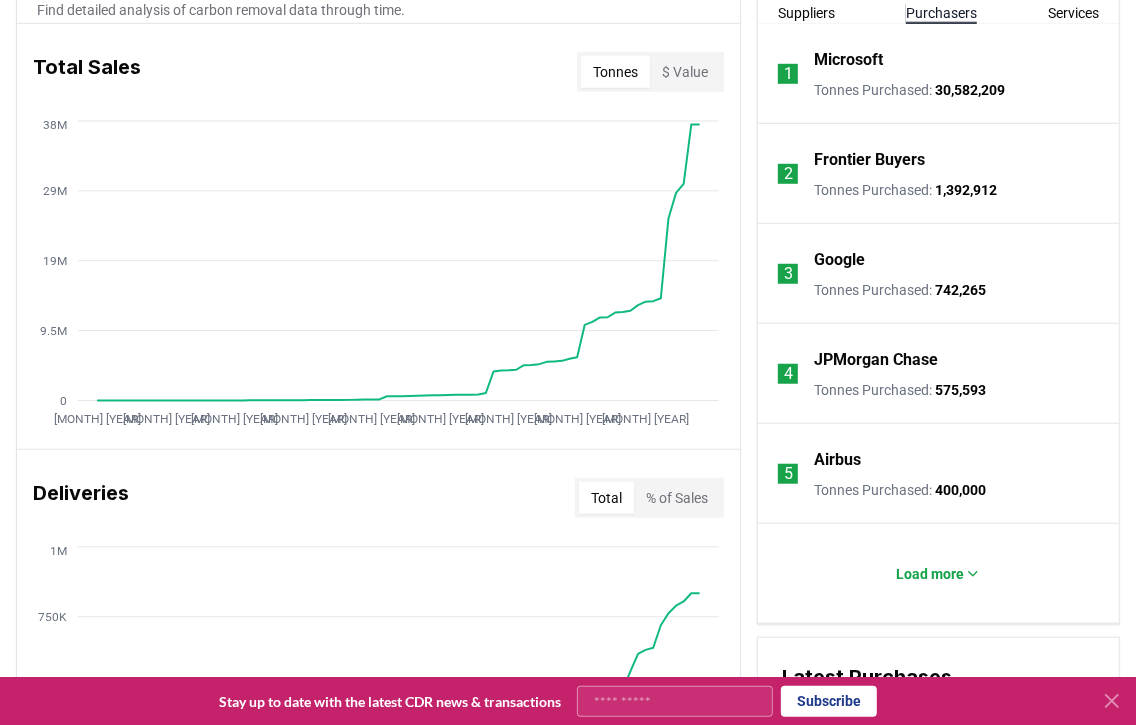 scroll, scrollTop: 899, scrollLeft: 0, axis: vertical 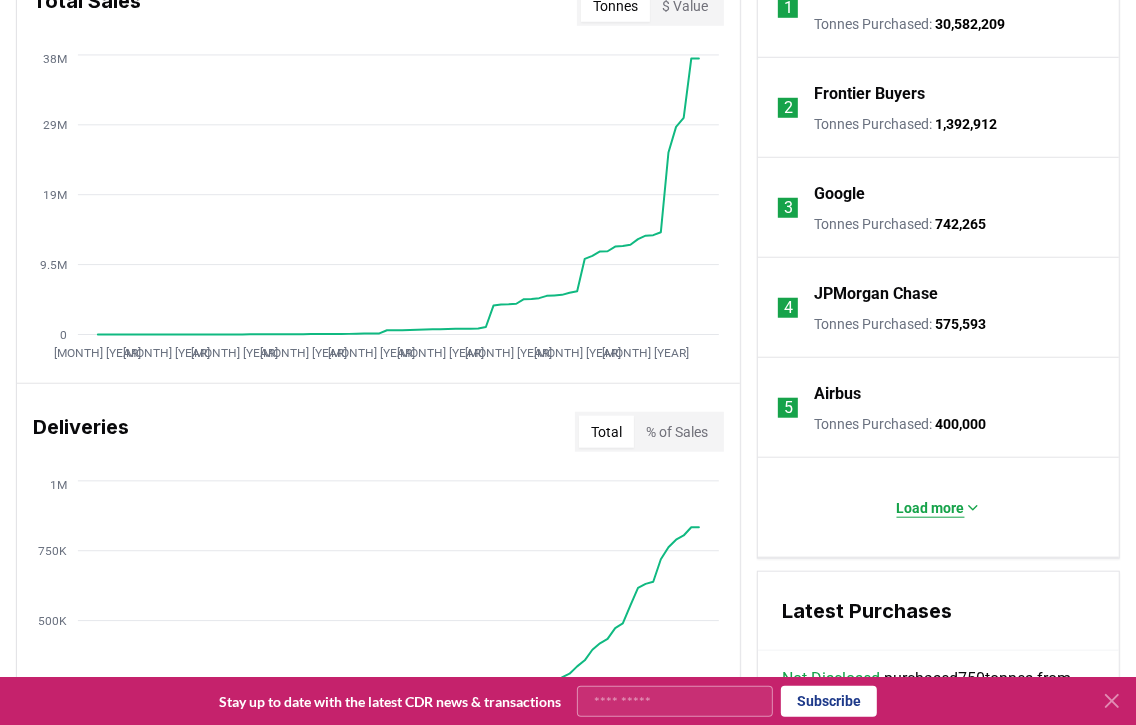 click on "Load more" at bounding box center (931, 508) 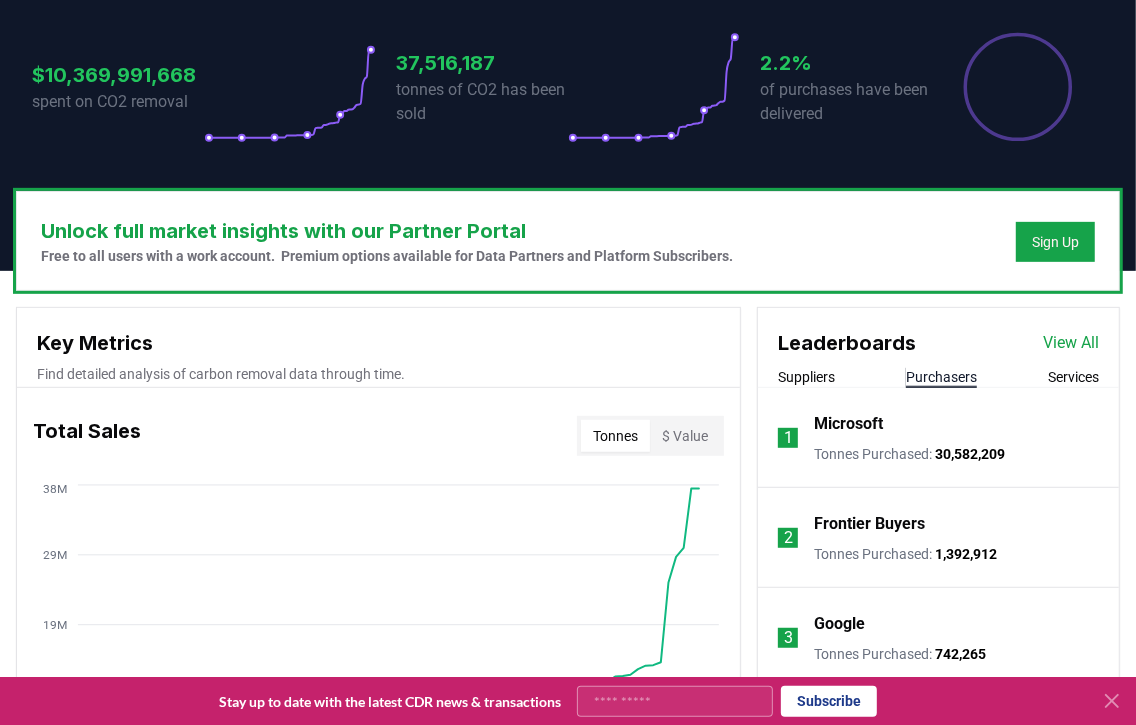 scroll, scrollTop: 600, scrollLeft: 0, axis: vertical 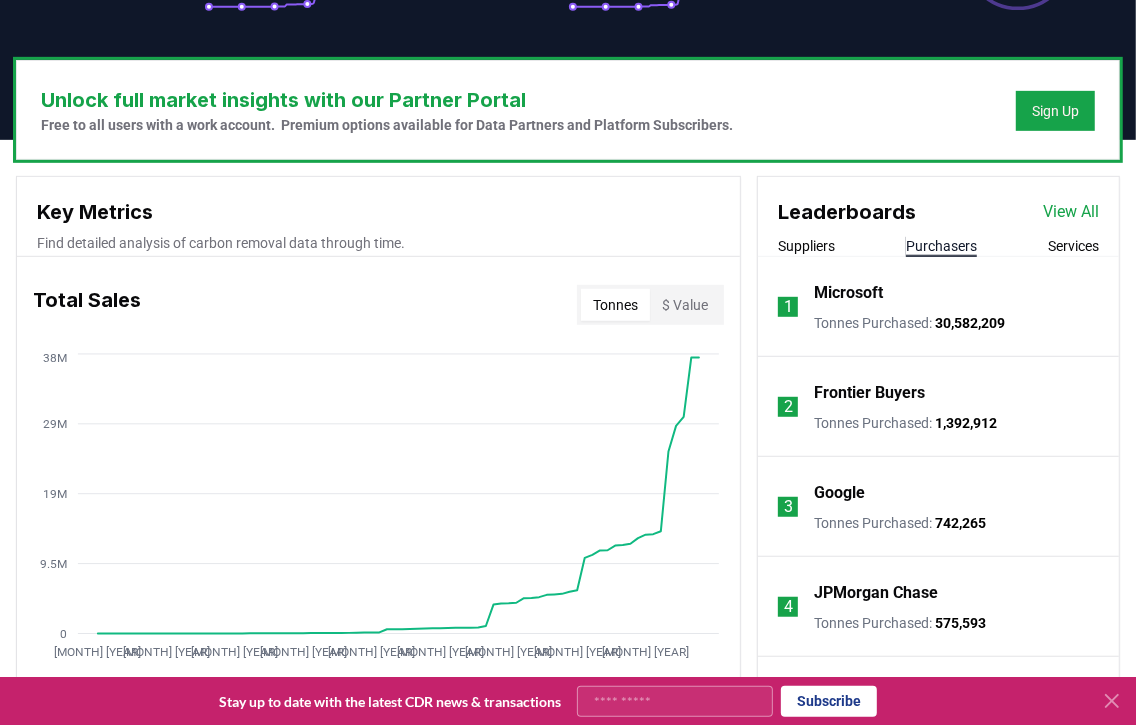 click on "Suppliers" at bounding box center [806, 246] 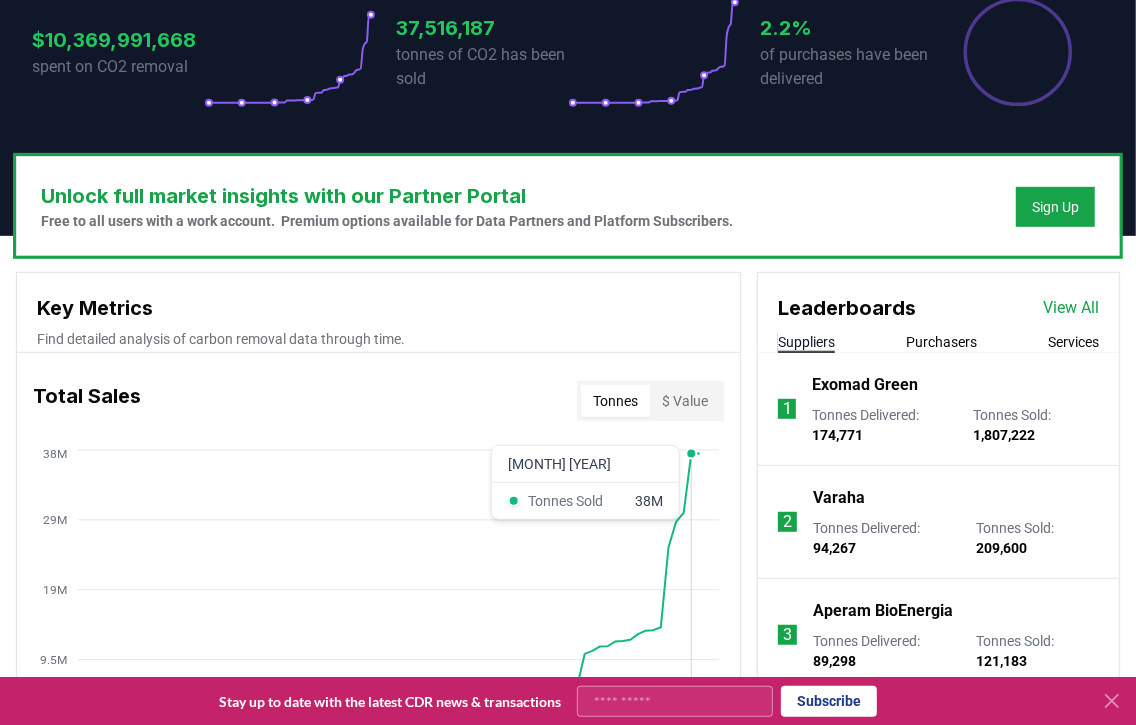 scroll, scrollTop: 499, scrollLeft: 0, axis: vertical 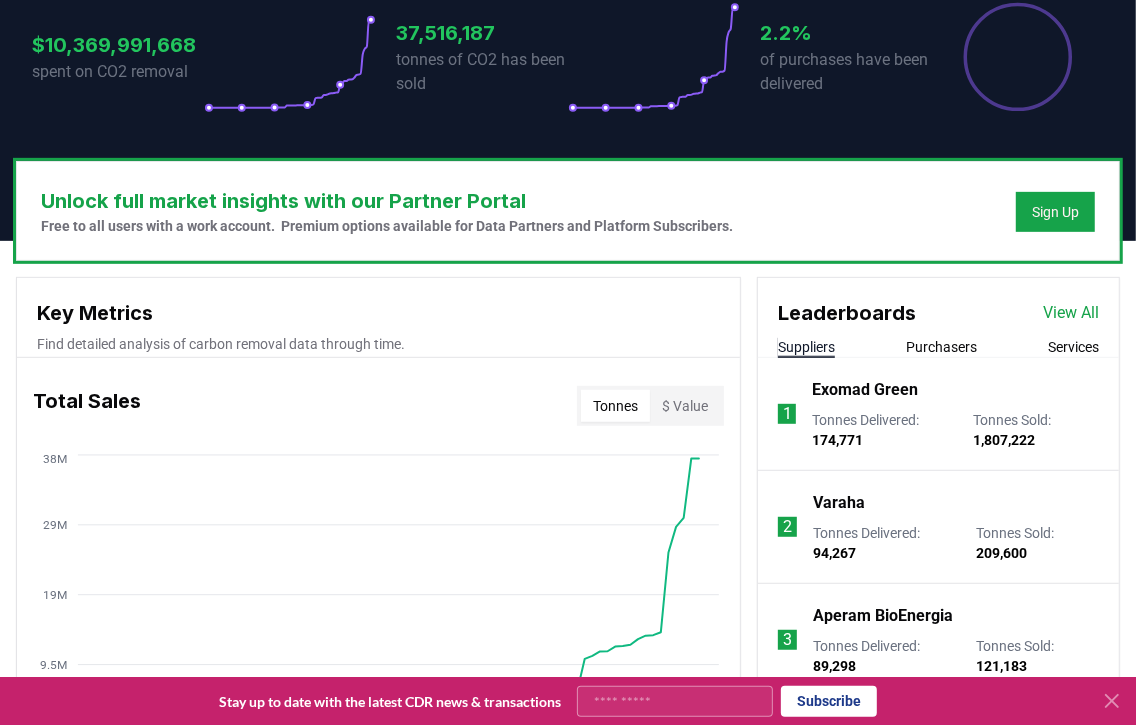 click on "View All" at bounding box center (1071, 313) 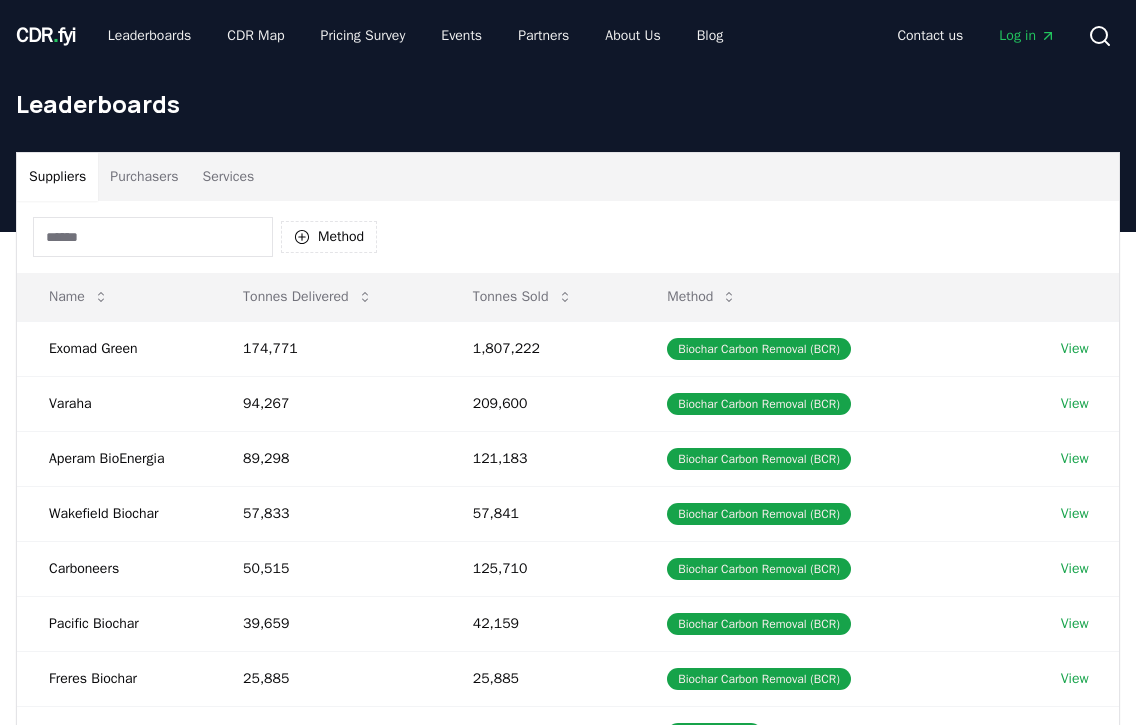 scroll, scrollTop: 0, scrollLeft: 0, axis: both 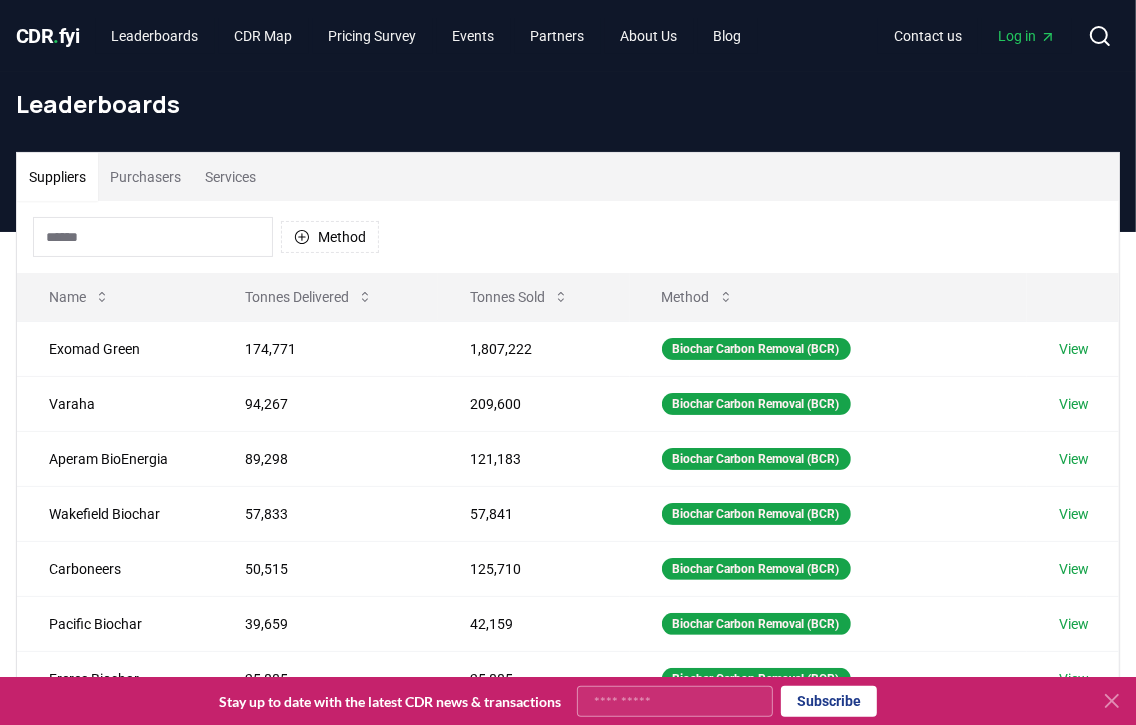 click 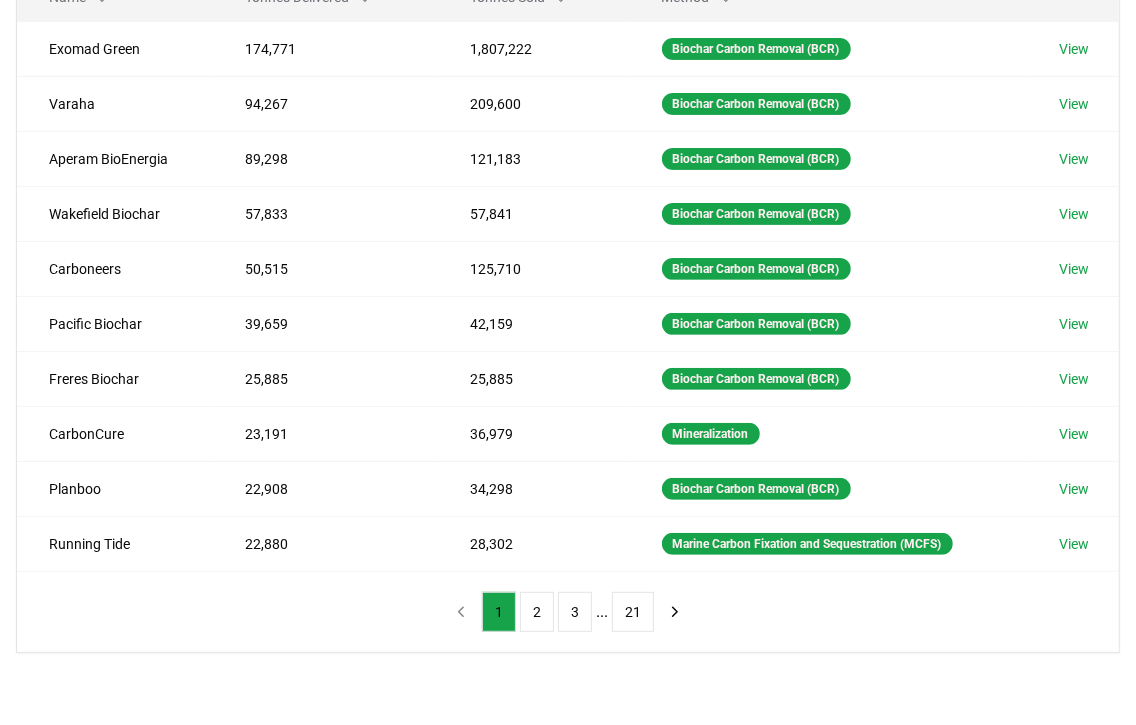 scroll, scrollTop: 0, scrollLeft: 0, axis: both 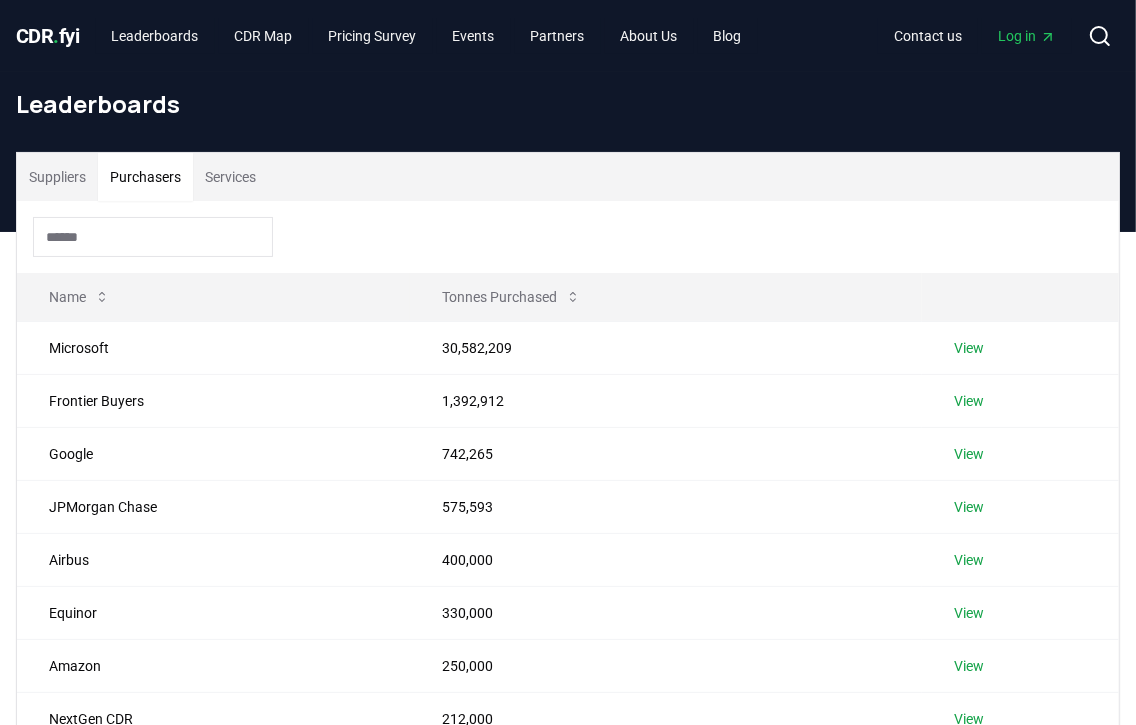 click on "Purchasers" at bounding box center (145, 177) 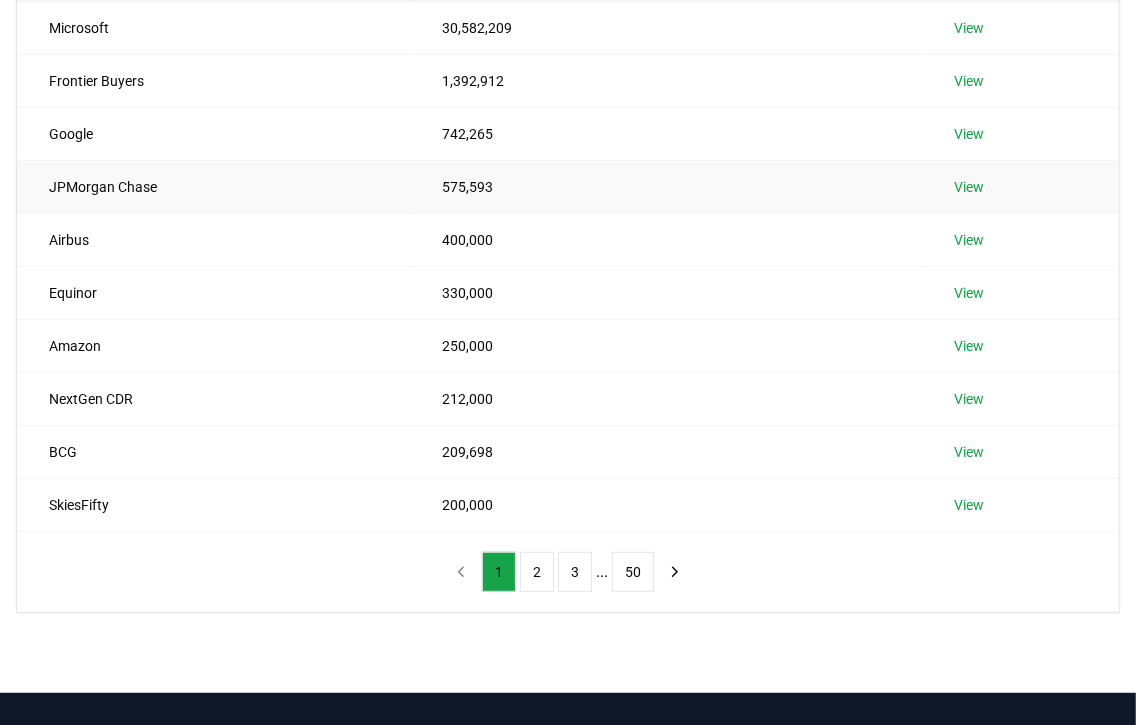scroll, scrollTop: 399, scrollLeft: 0, axis: vertical 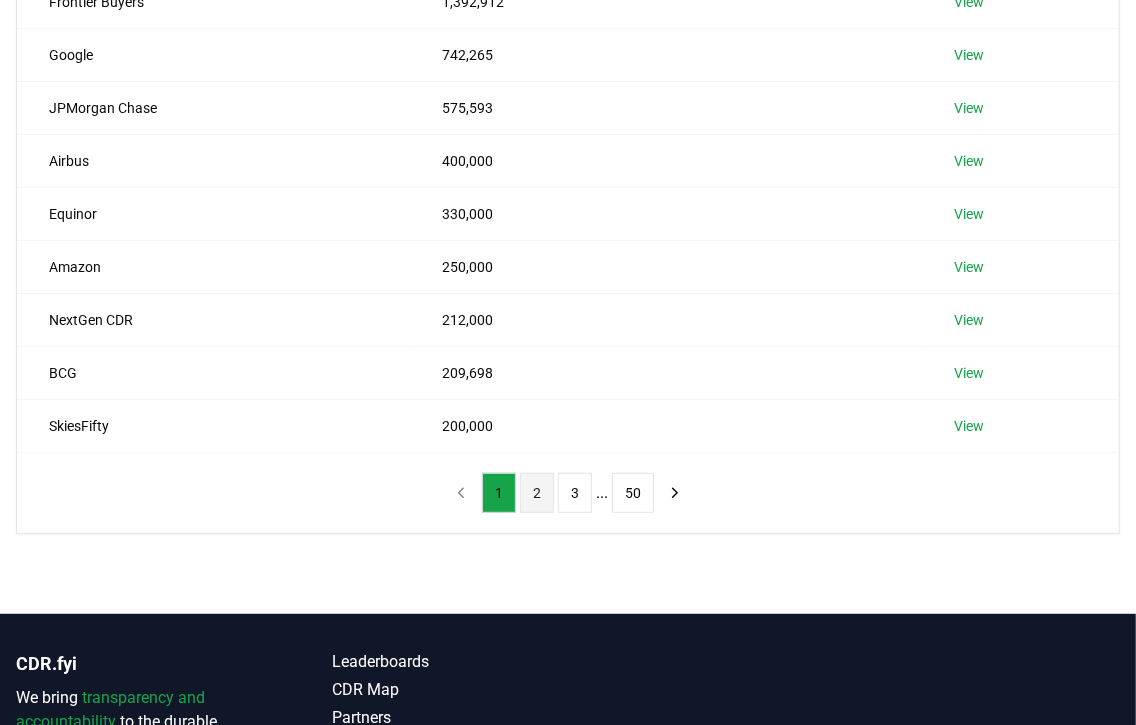 click on "2" at bounding box center (537, 493) 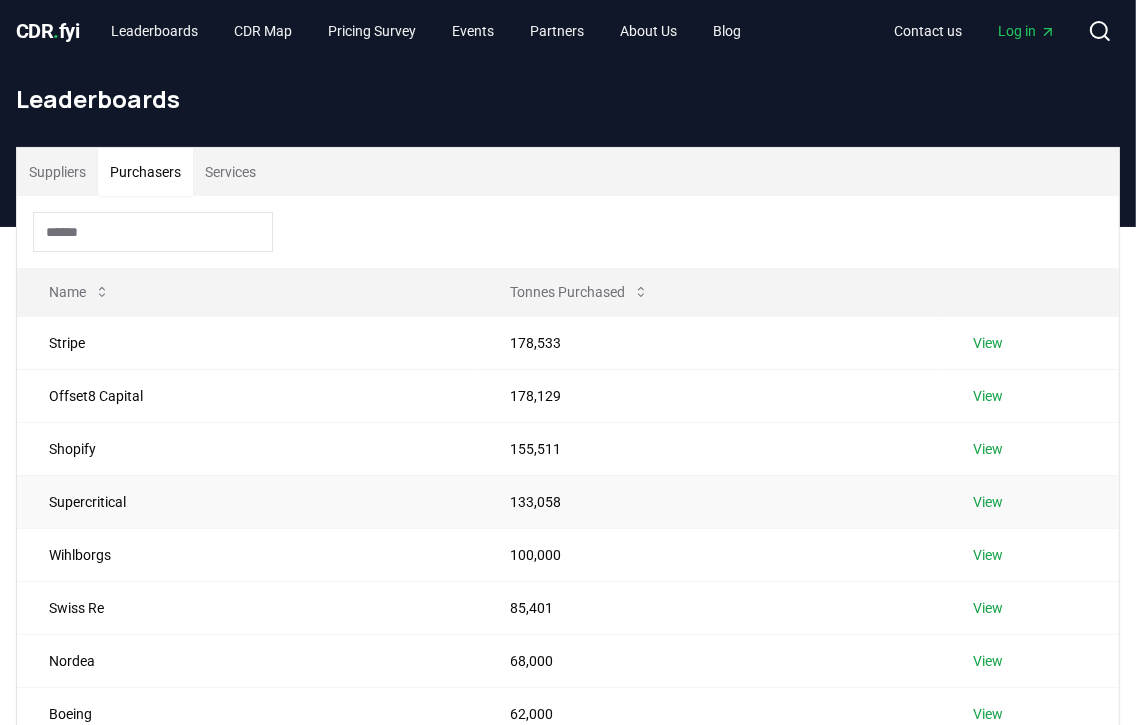 scroll, scrollTop: 0, scrollLeft: 0, axis: both 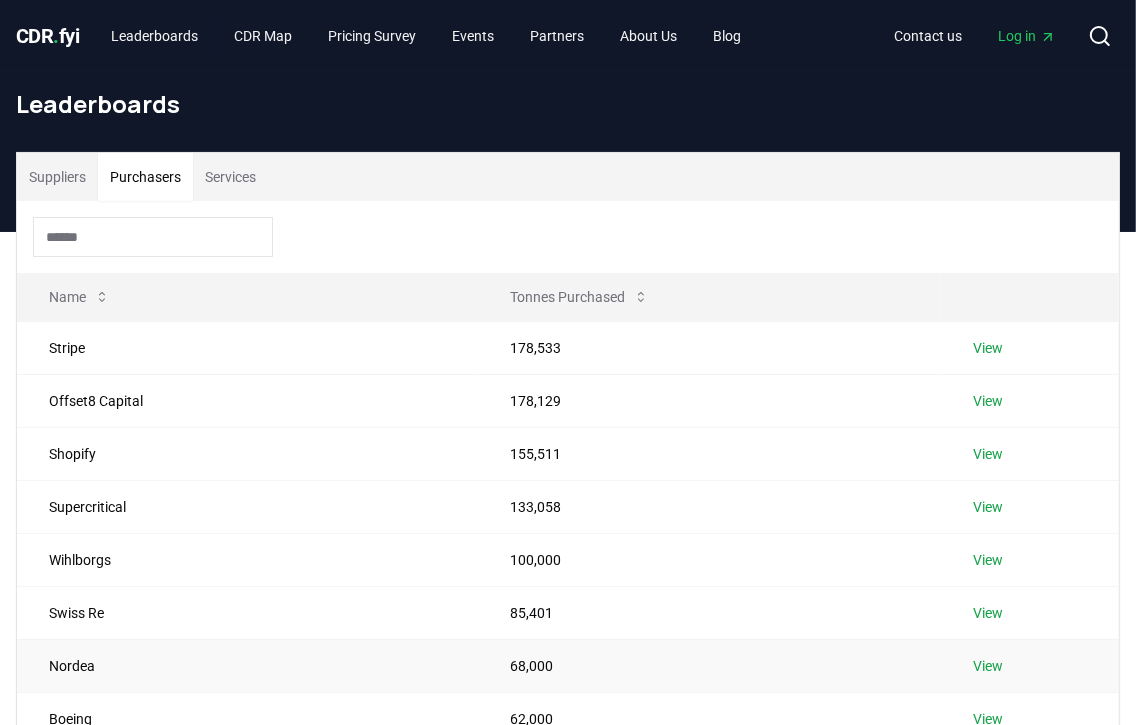 click on "View" at bounding box center [988, 666] 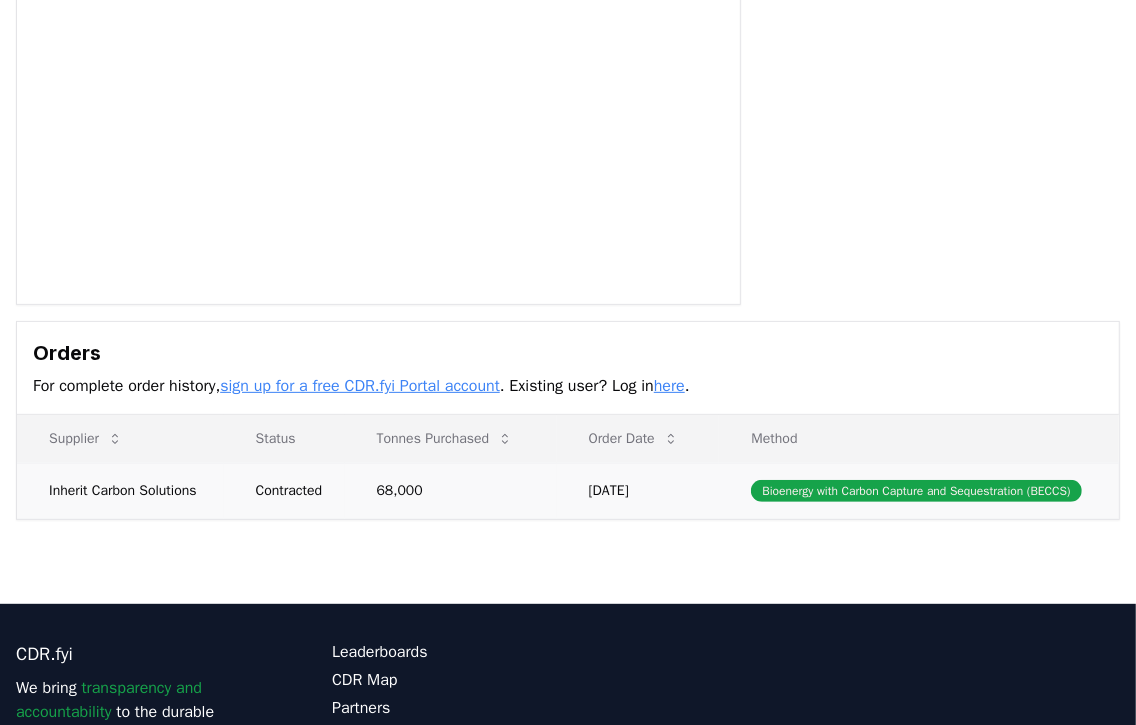 scroll, scrollTop: 300, scrollLeft: 0, axis: vertical 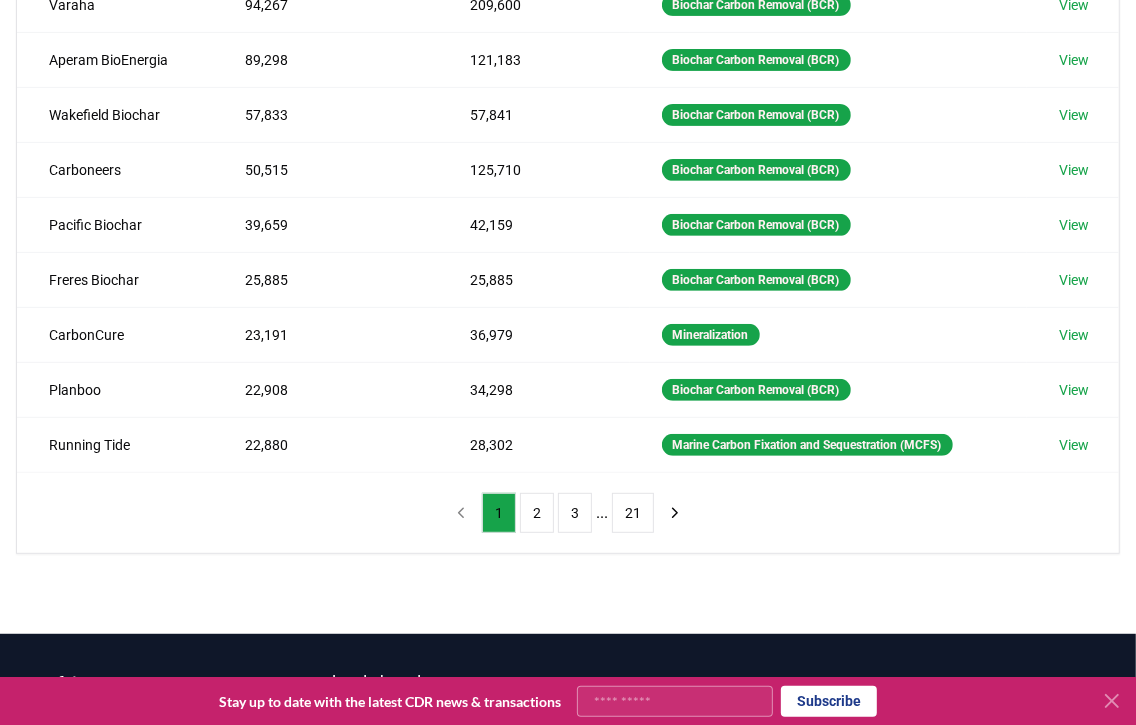 click 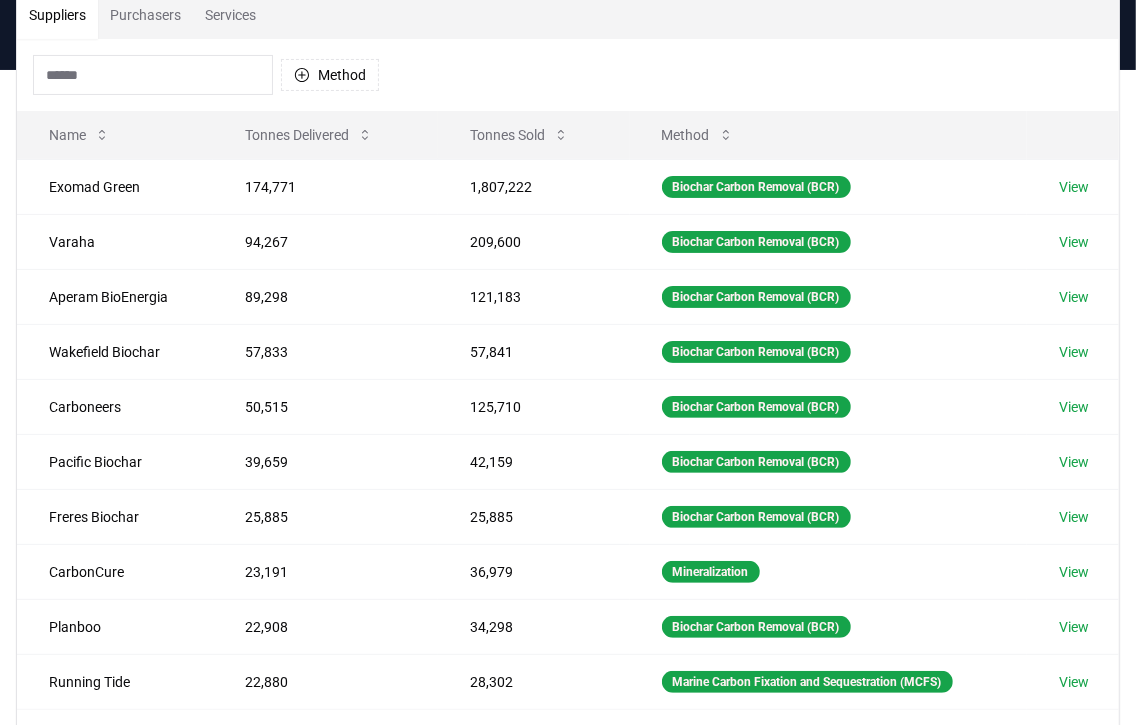 scroll, scrollTop: 99, scrollLeft: 0, axis: vertical 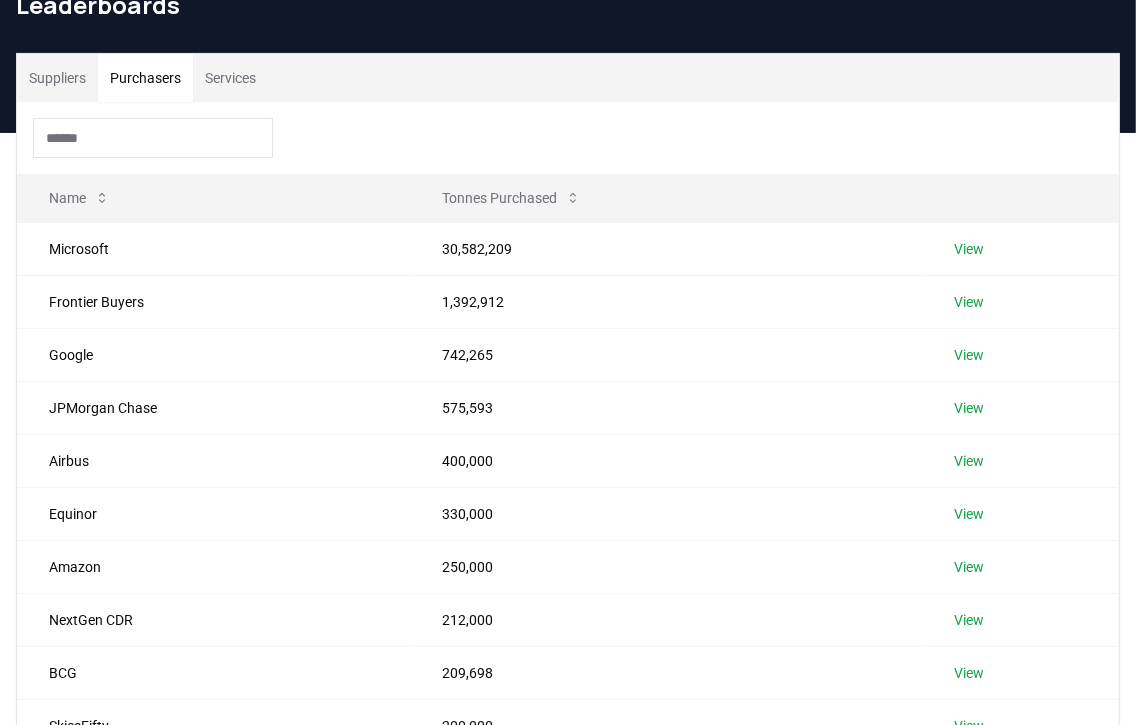 click on "Purchasers" at bounding box center (145, 78) 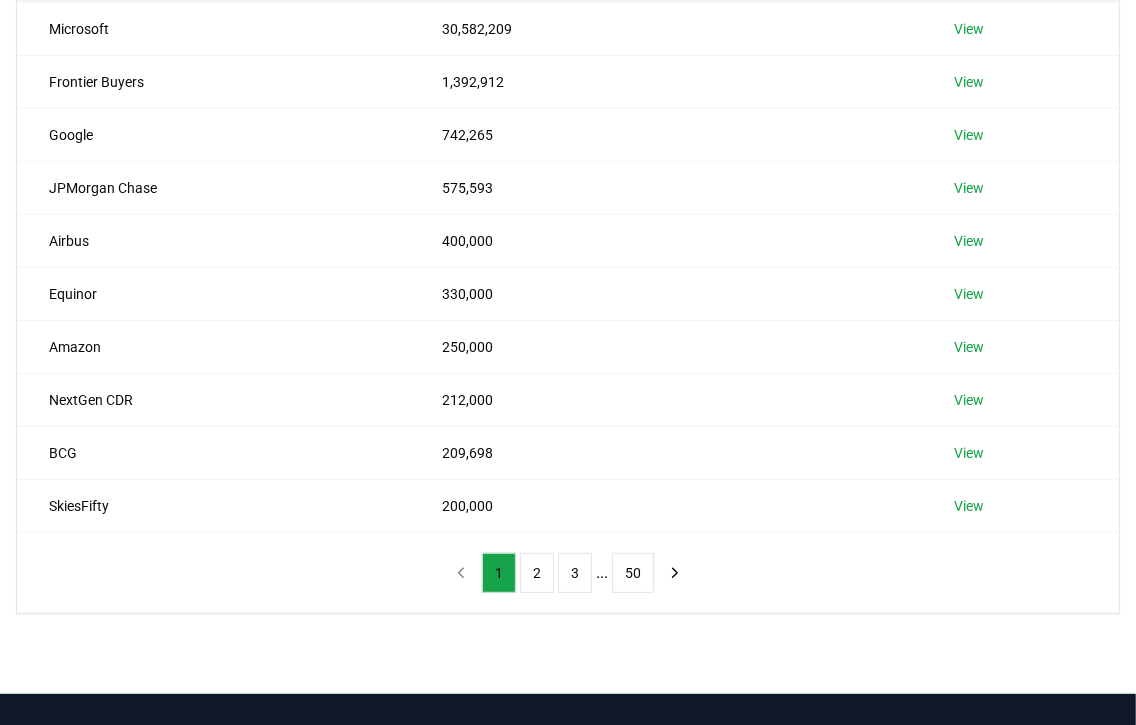 scroll, scrollTop: 399, scrollLeft: 0, axis: vertical 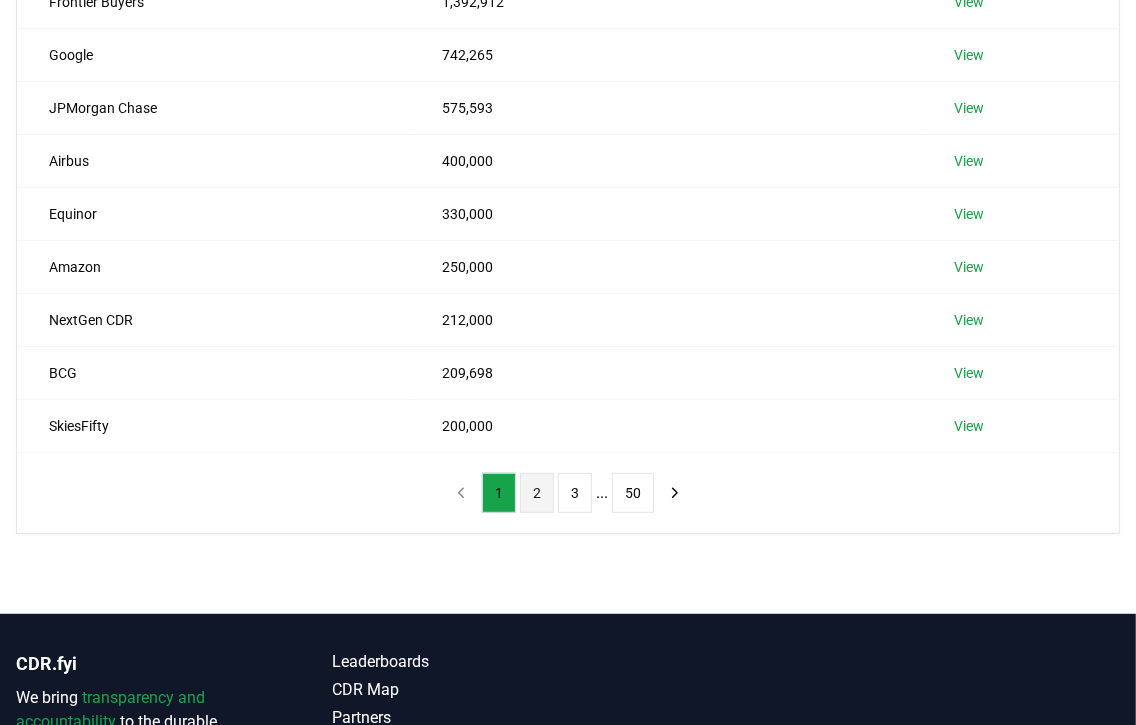 click on "2" at bounding box center [537, 493] 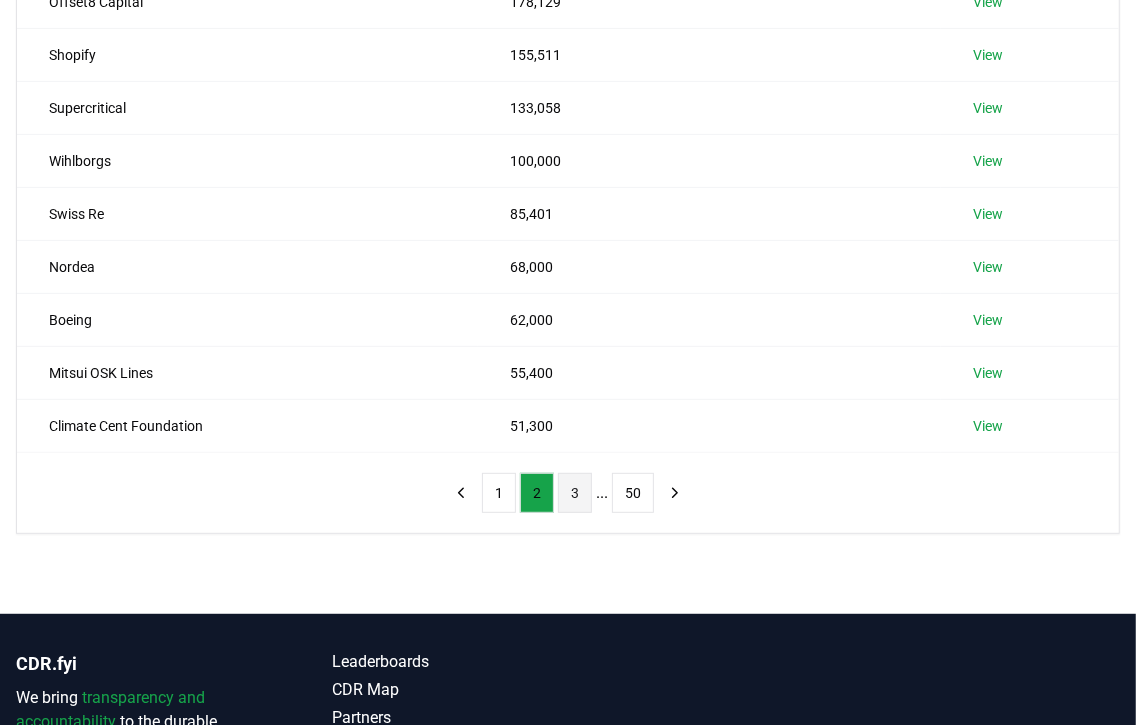 click on "3" at bounding box center (575, 493) 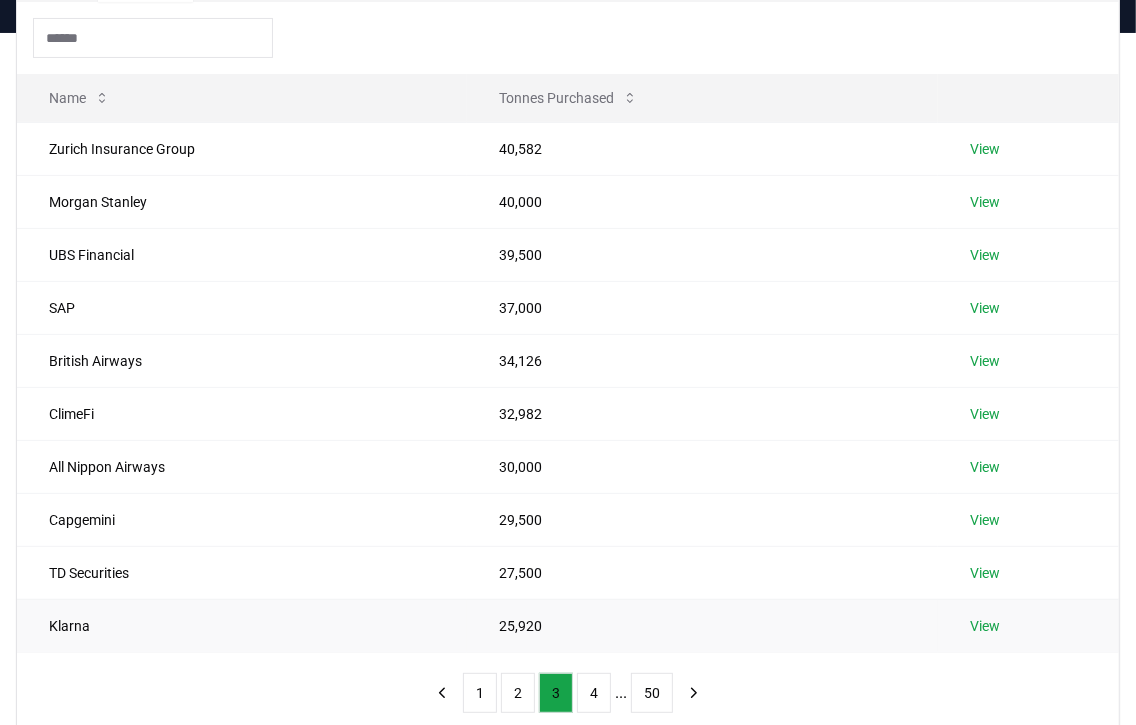 scroll, scrollTop: 300, scrollLeft: 0, axis: vertical 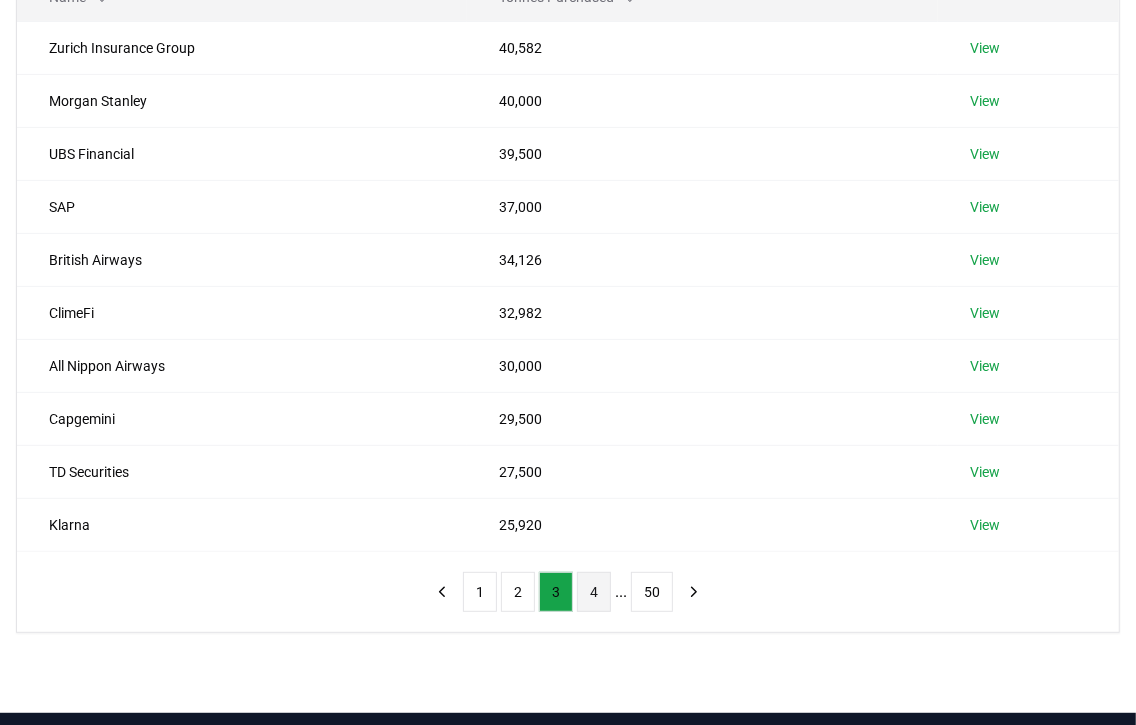 click on "4" at bounding box center (594, 592) 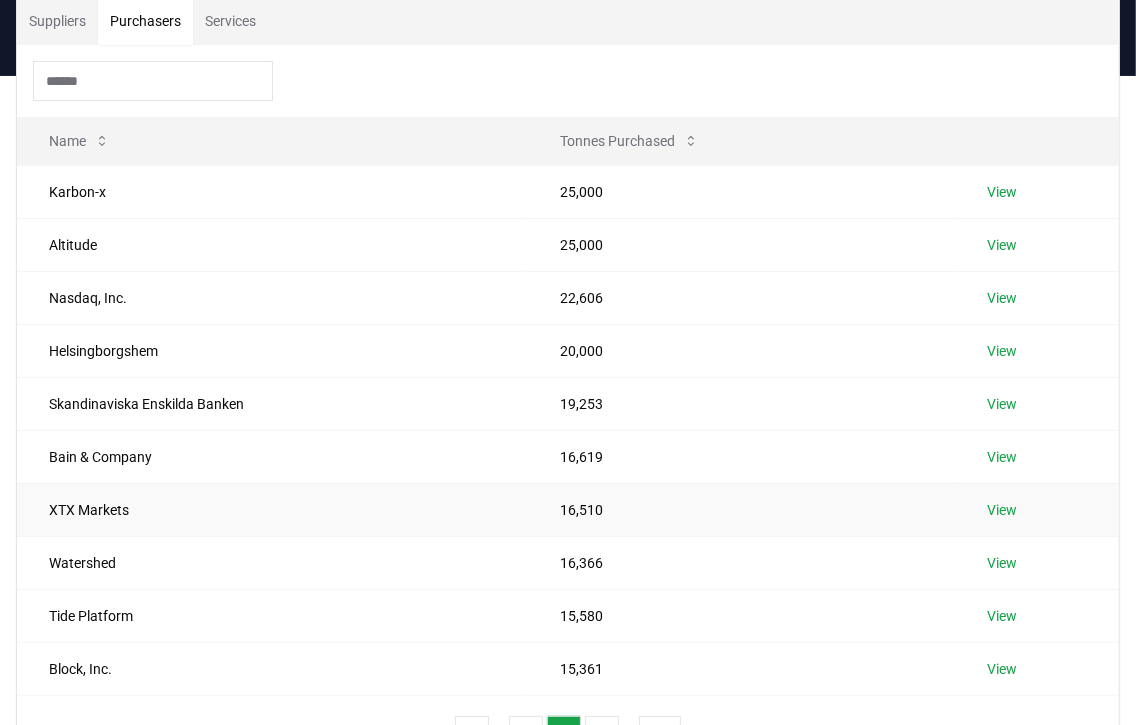 scroll, scrollTop: 300, scrollLeft: 0, axis: vertical 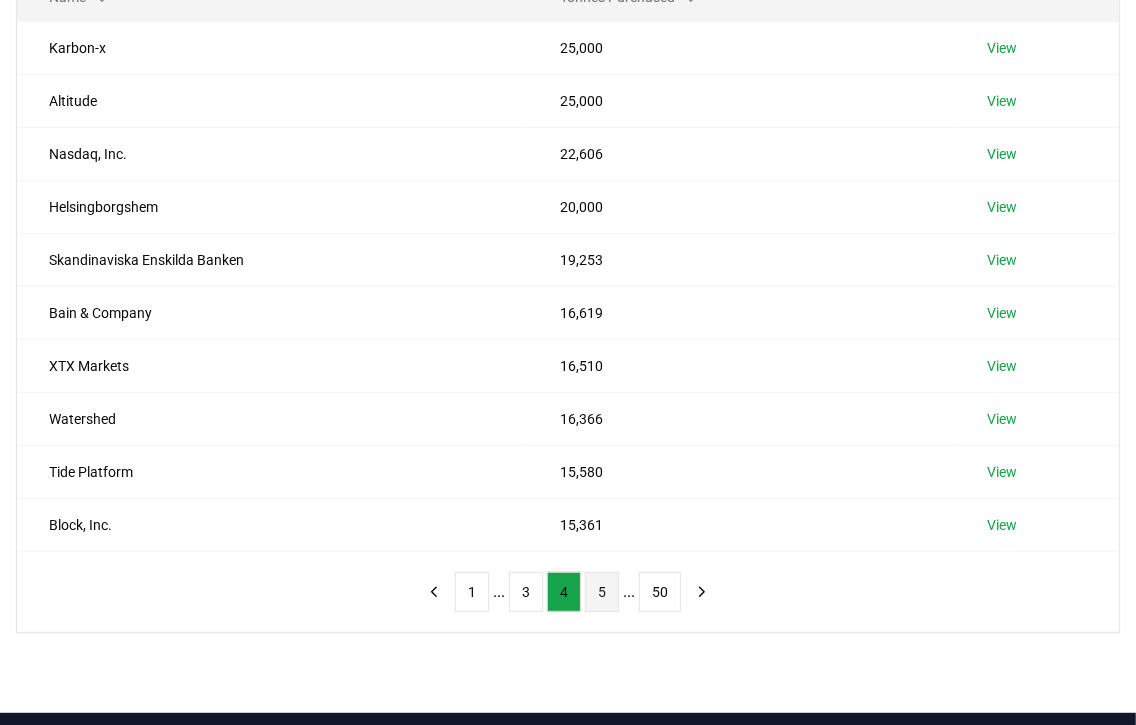 click on "5" at bounding box center (602, 592) 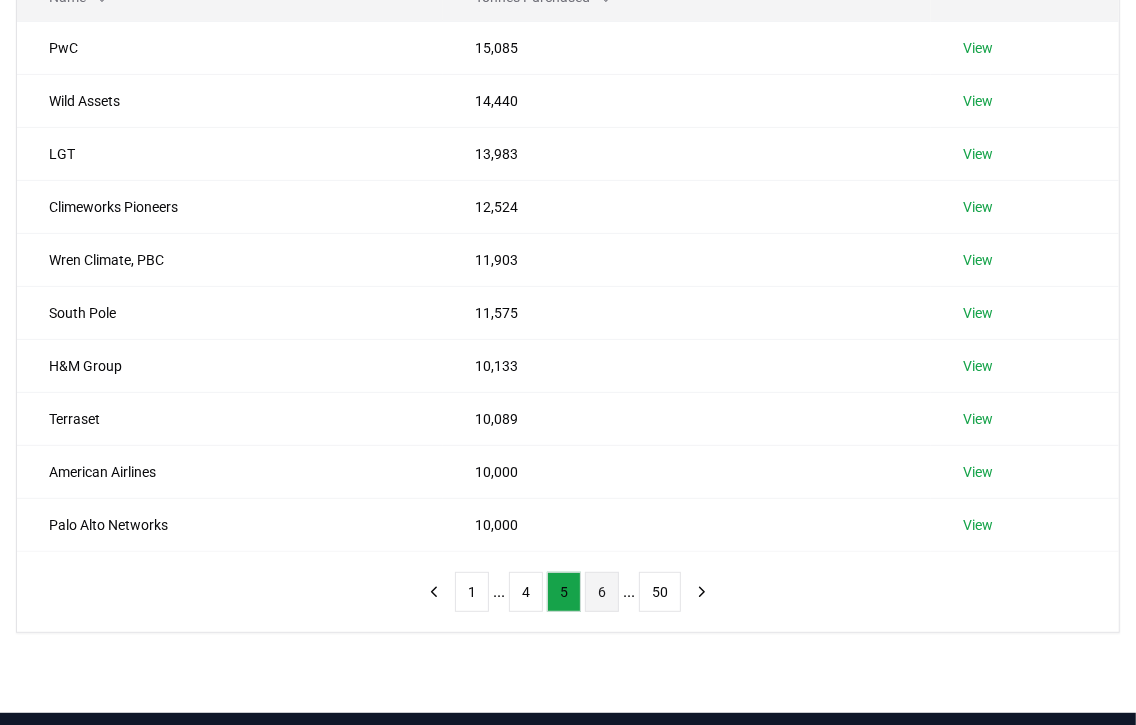 click on "6" at bounding box center (602, 592) 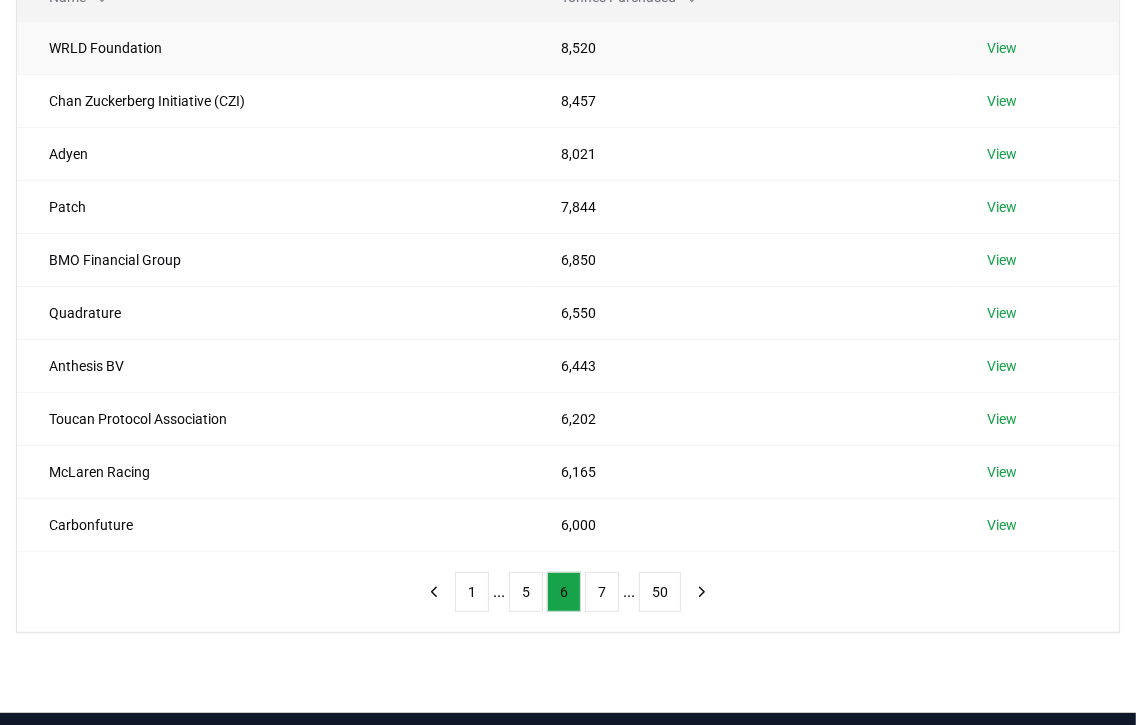 type 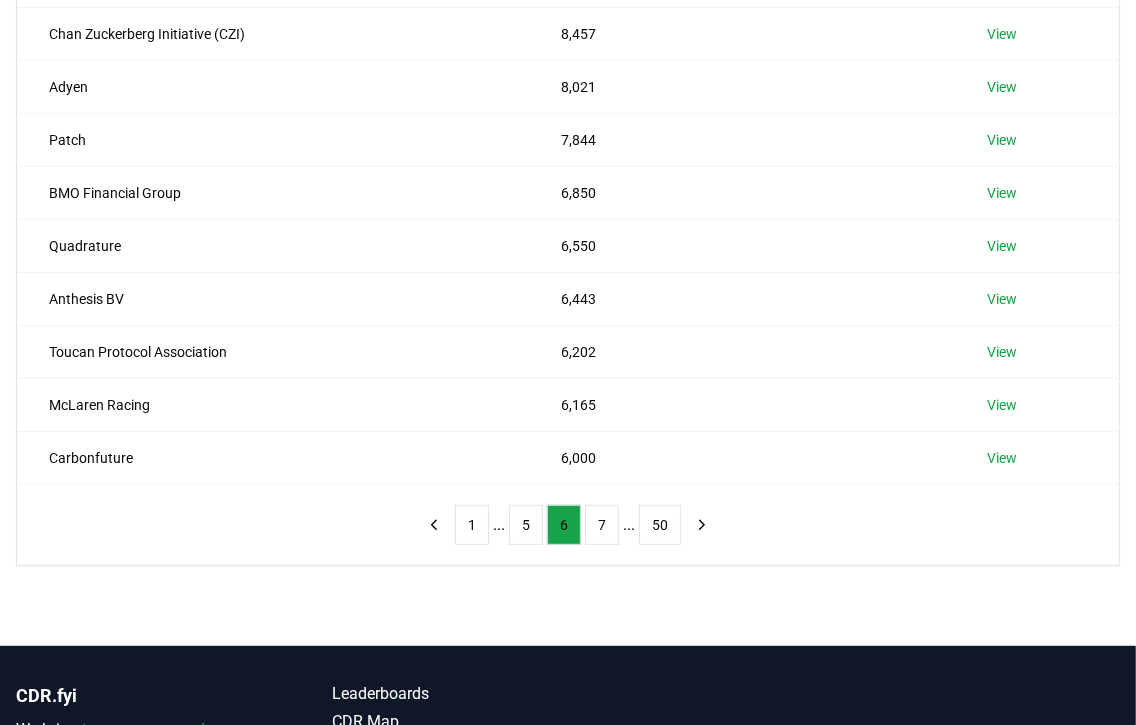 scroll, scrollTop: 577, scrollLeft: 0, axis: vertical 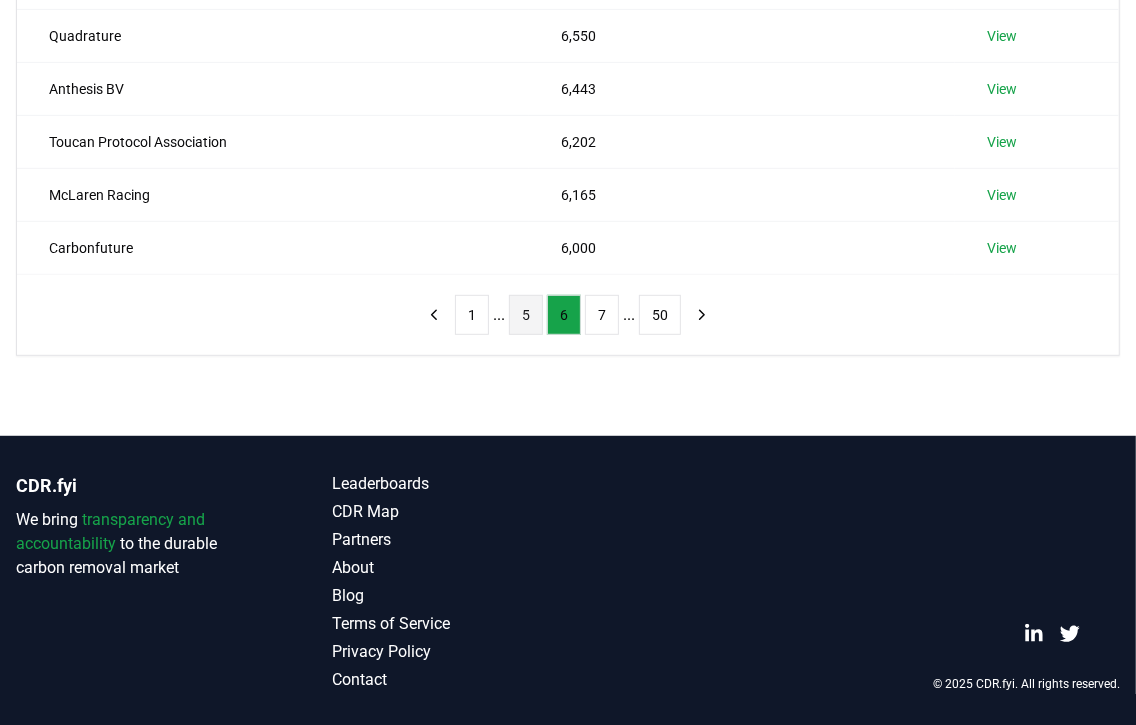 click on "5" at bounding box center [526, 315] 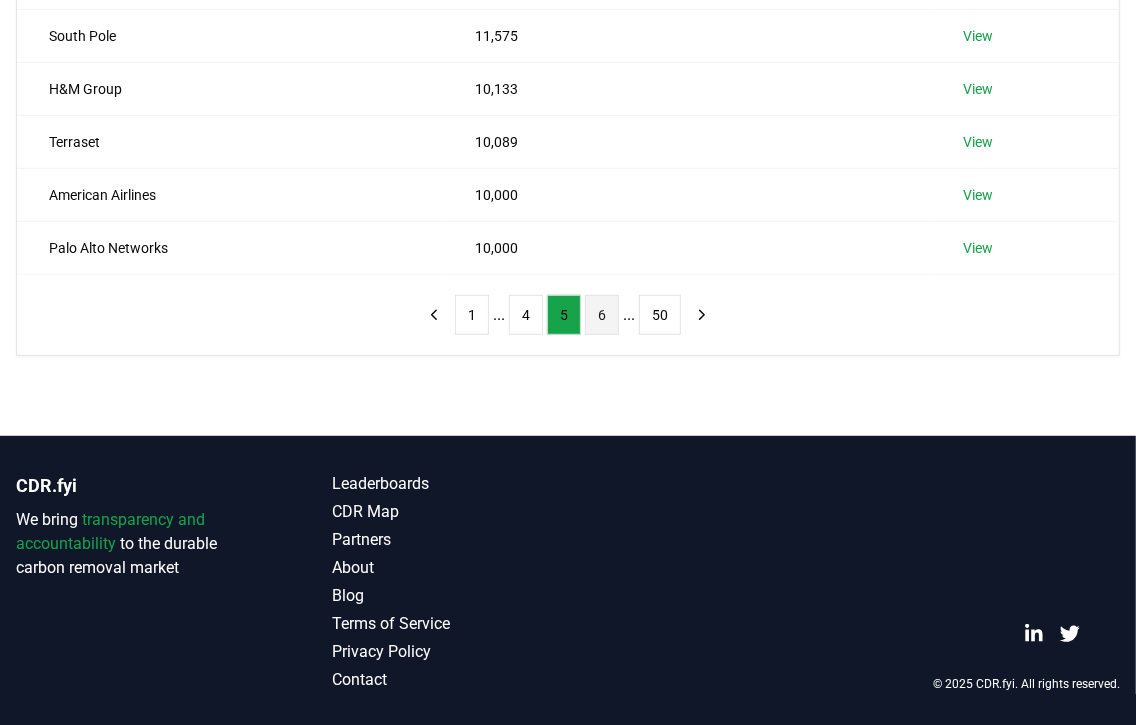 click on "6" at bounding box center [602, 315] 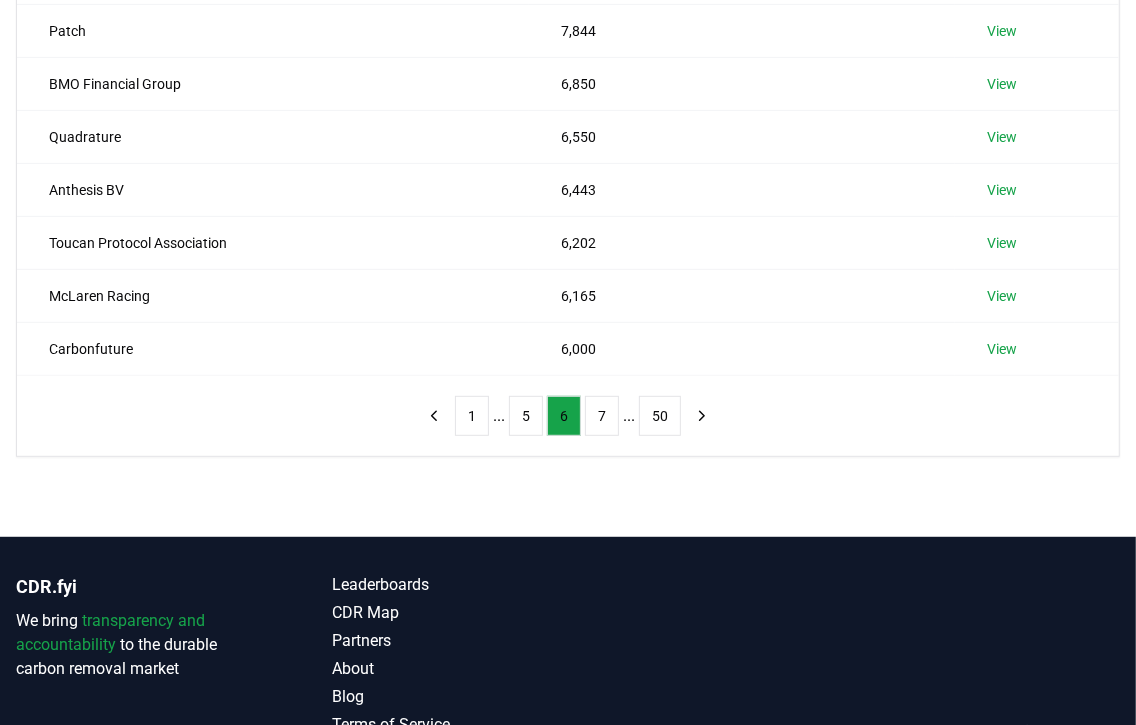 scroll, scrollTop: 477, scrollLeft: 0, axis: vertical 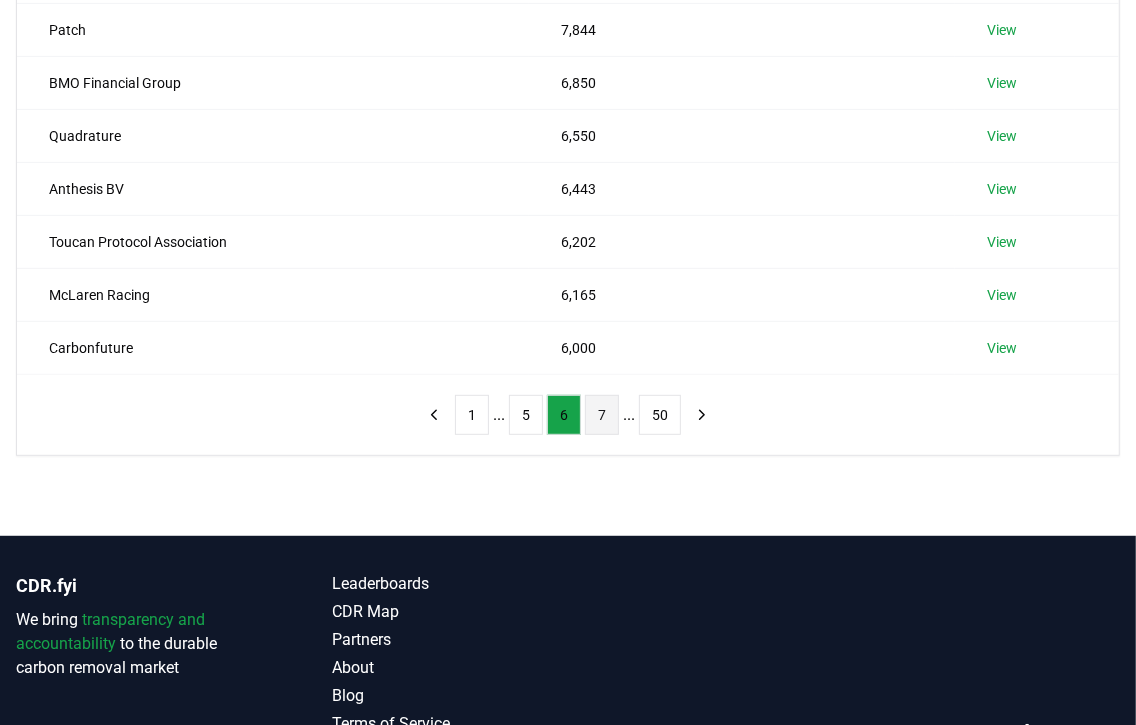 click on "7" at bounding box center (602, 415) 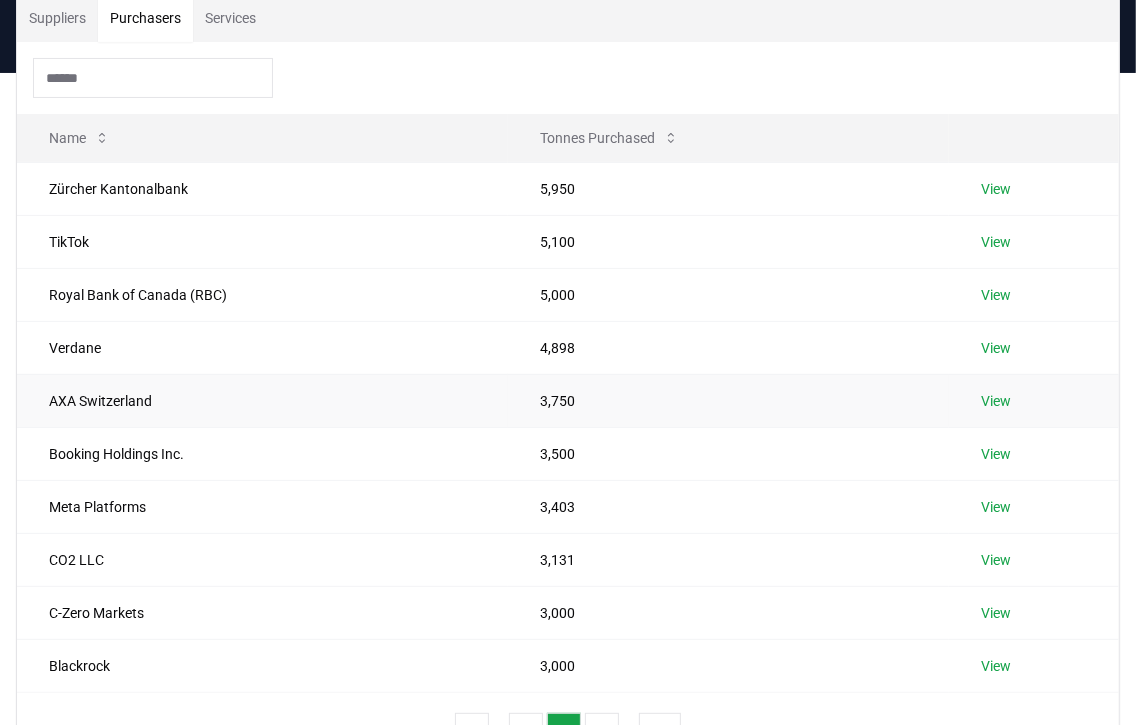 scroll, scrollTop: 177, scrollLeft: 0, axis: vertical 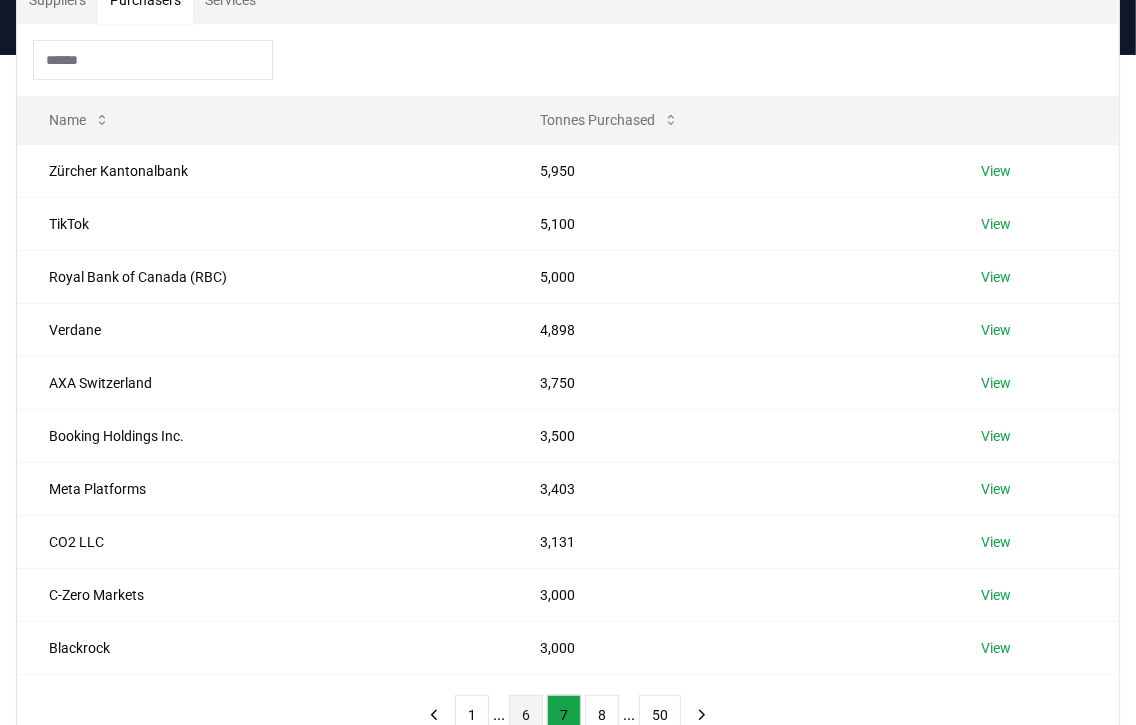 click on "6" at bounding box center (526, 715) 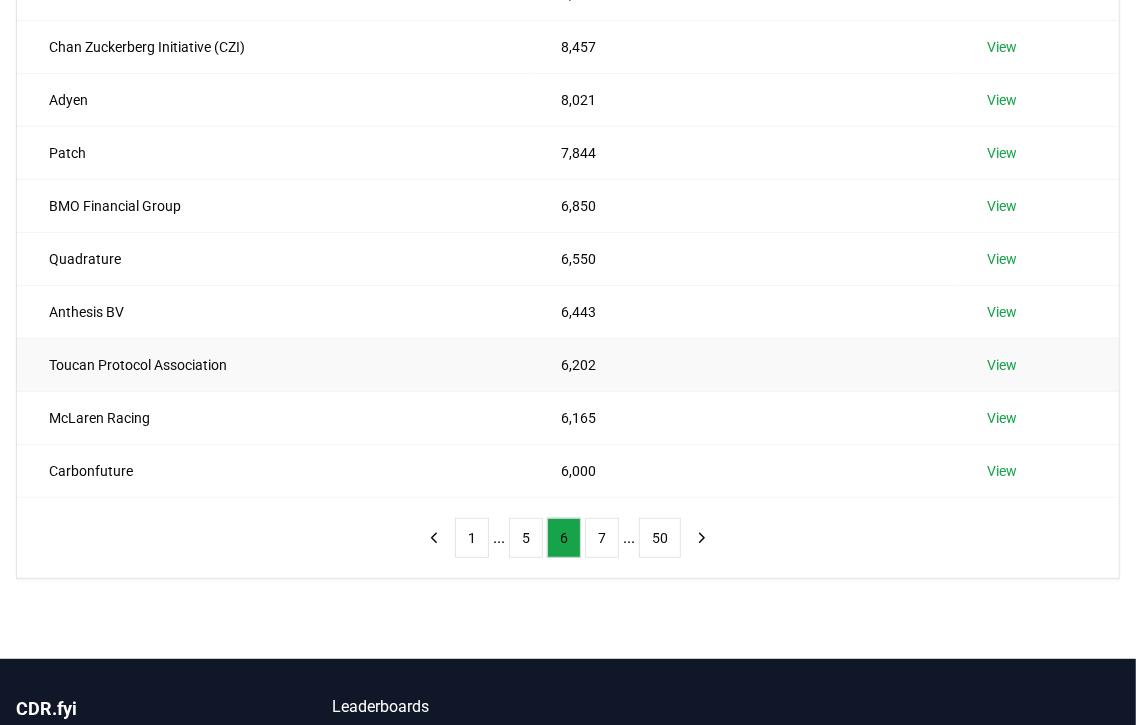 scroll, scrollTop: 377, scrollLeft: 0, axis: vertical 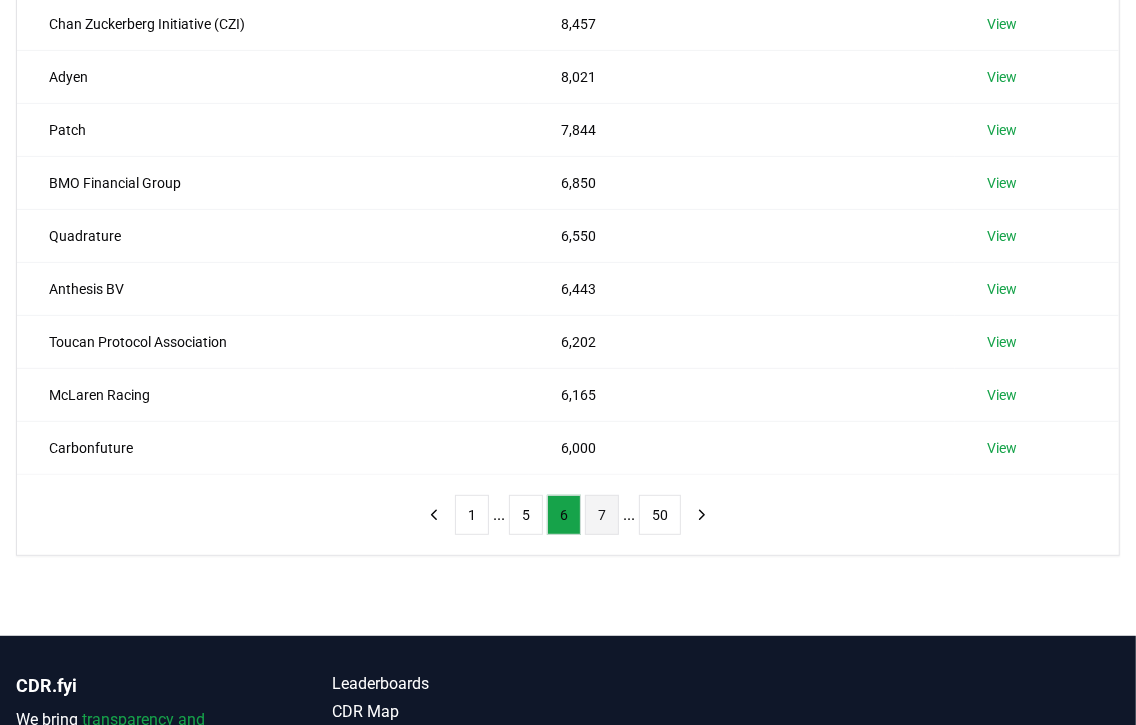 click on "7" at bounding box center [602, 515] 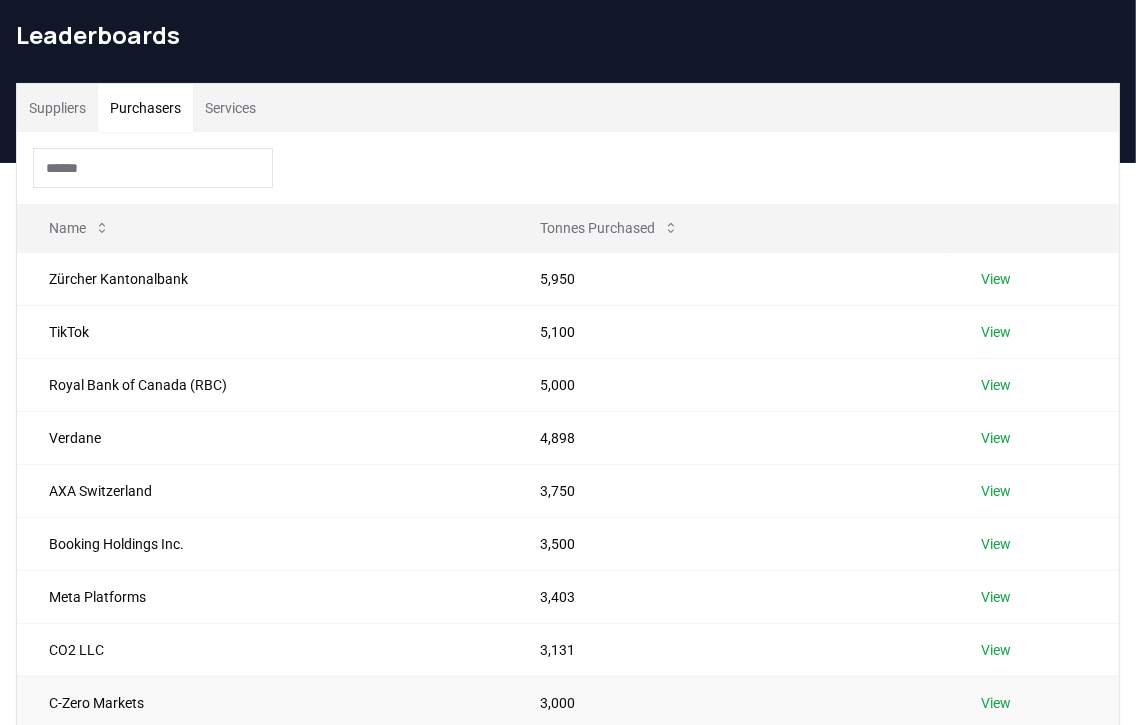scroll, scrollTop: 199, scrollLeft: 0, axis: vertical 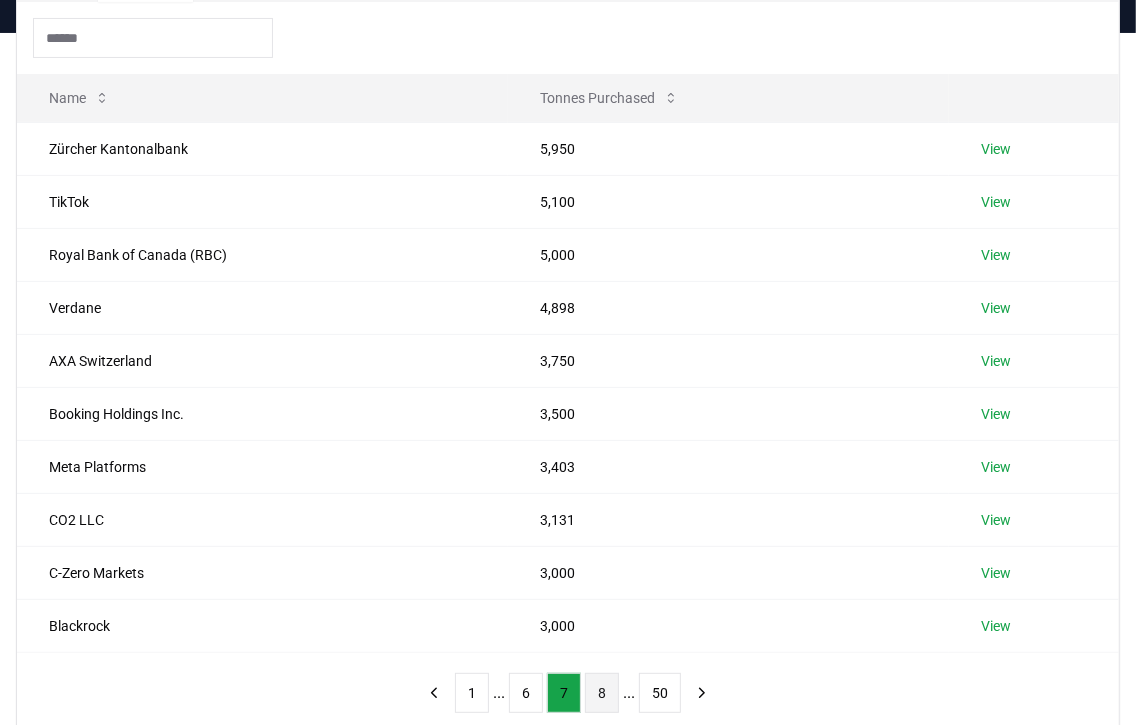 click on "8" at bounding box center (602, 693) 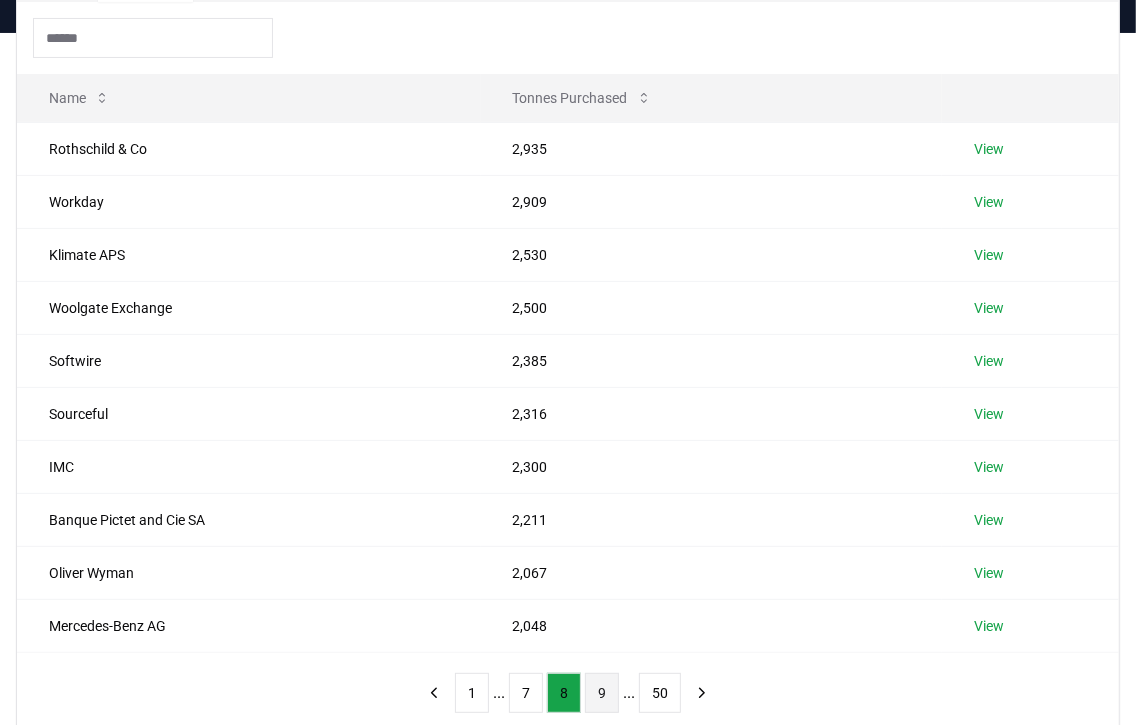 click on "9" at bounding box center [602, 693] 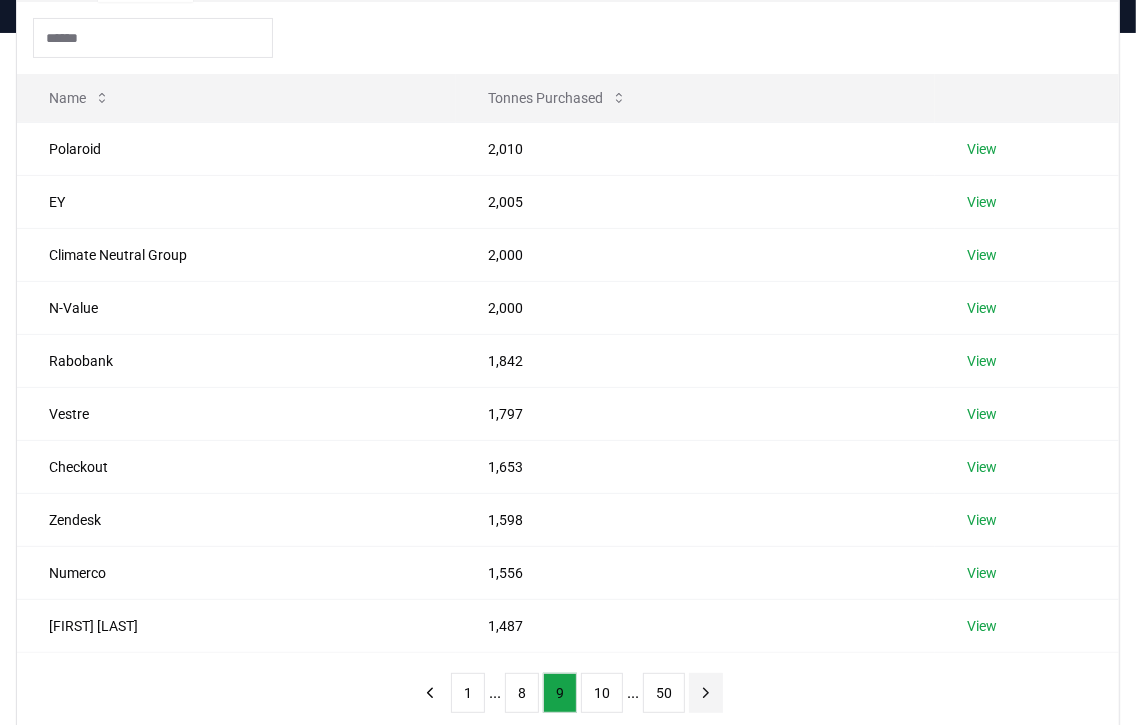 click 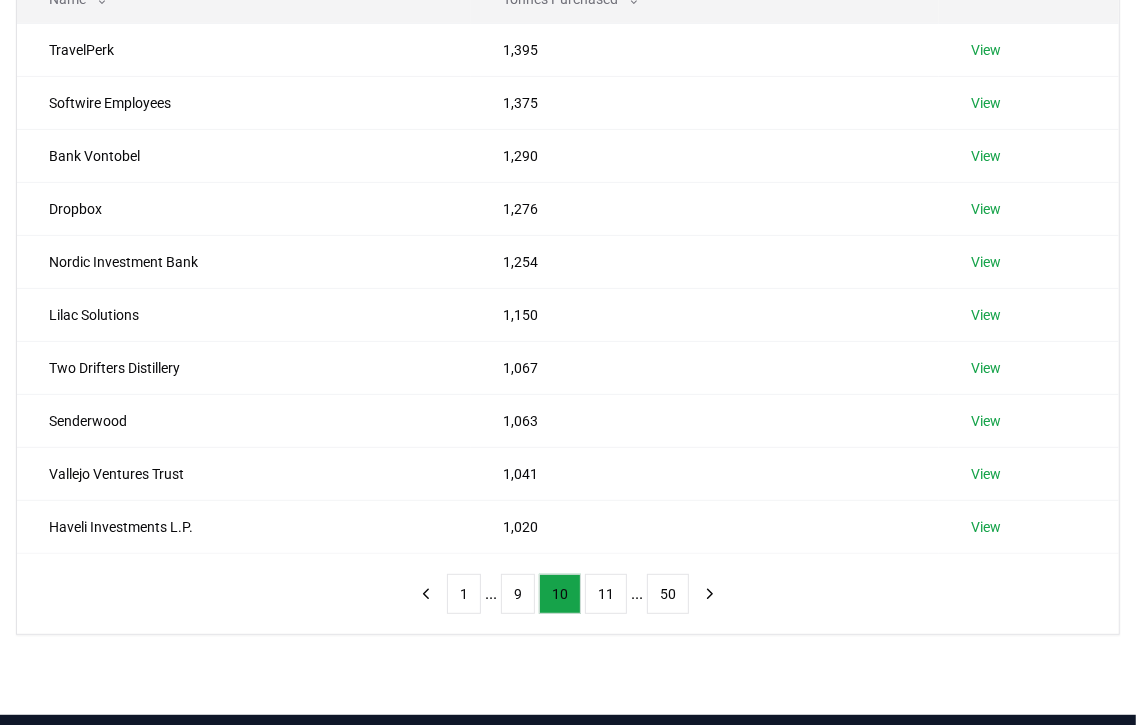 scroll, scrollTop: 300, scrollLeft: 0, axis: vertical 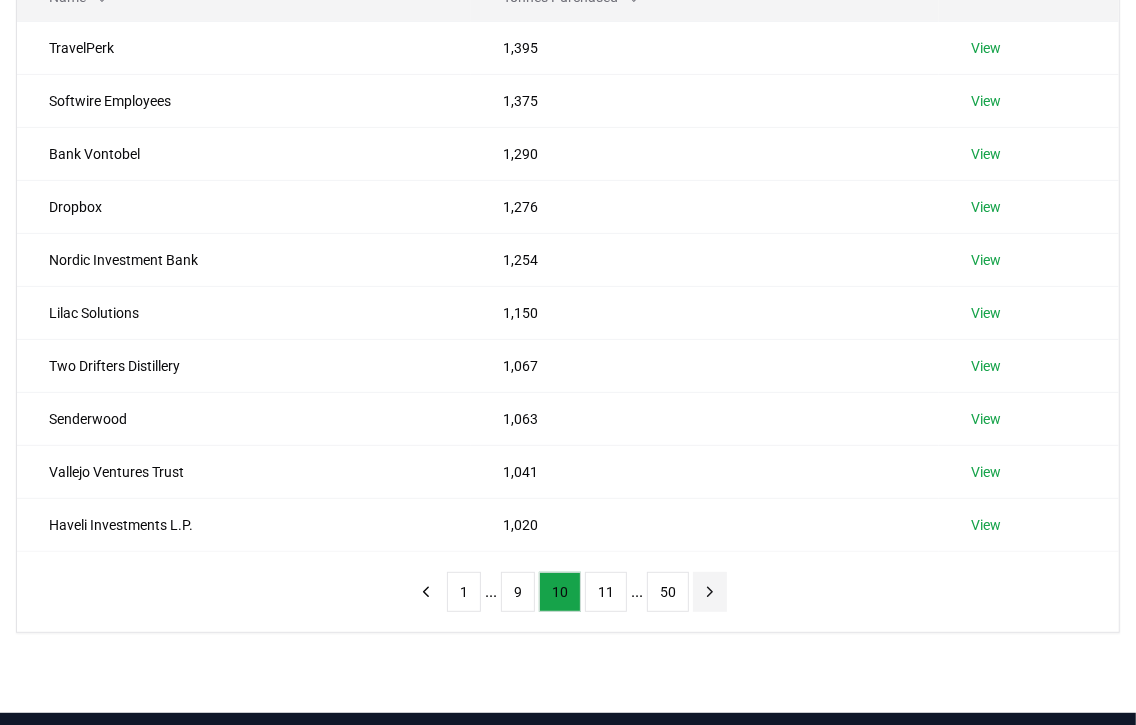 click 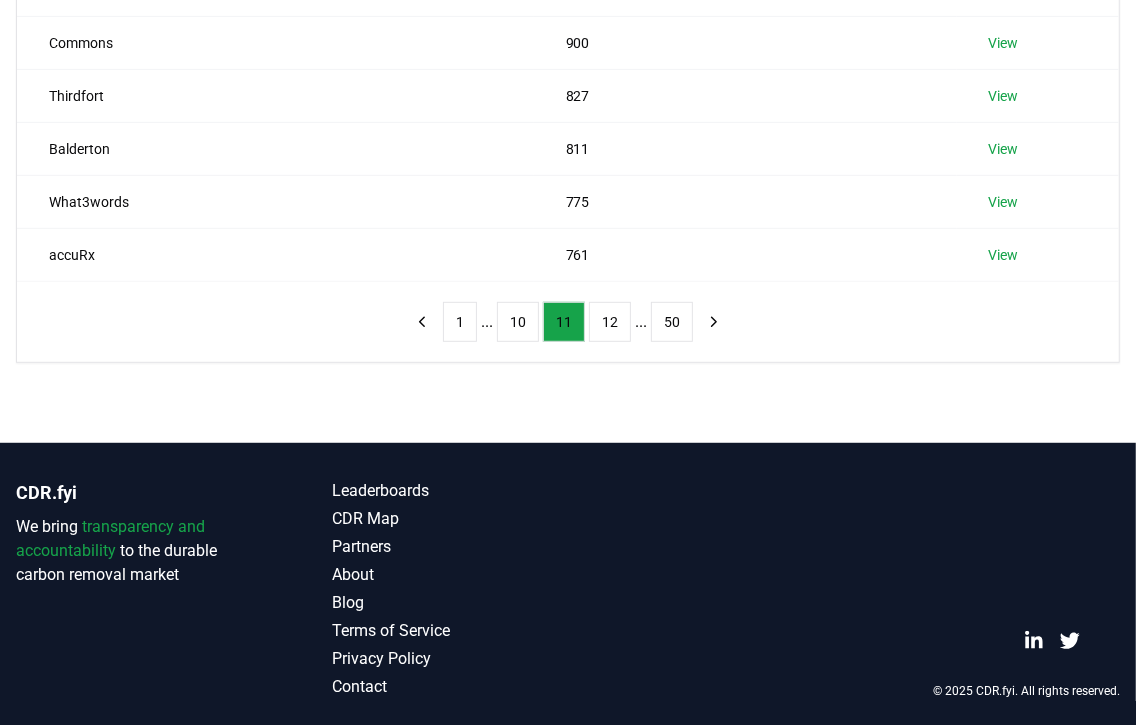 scroll, scrollTop: 577, scrollLeft: 0, axis: vertical 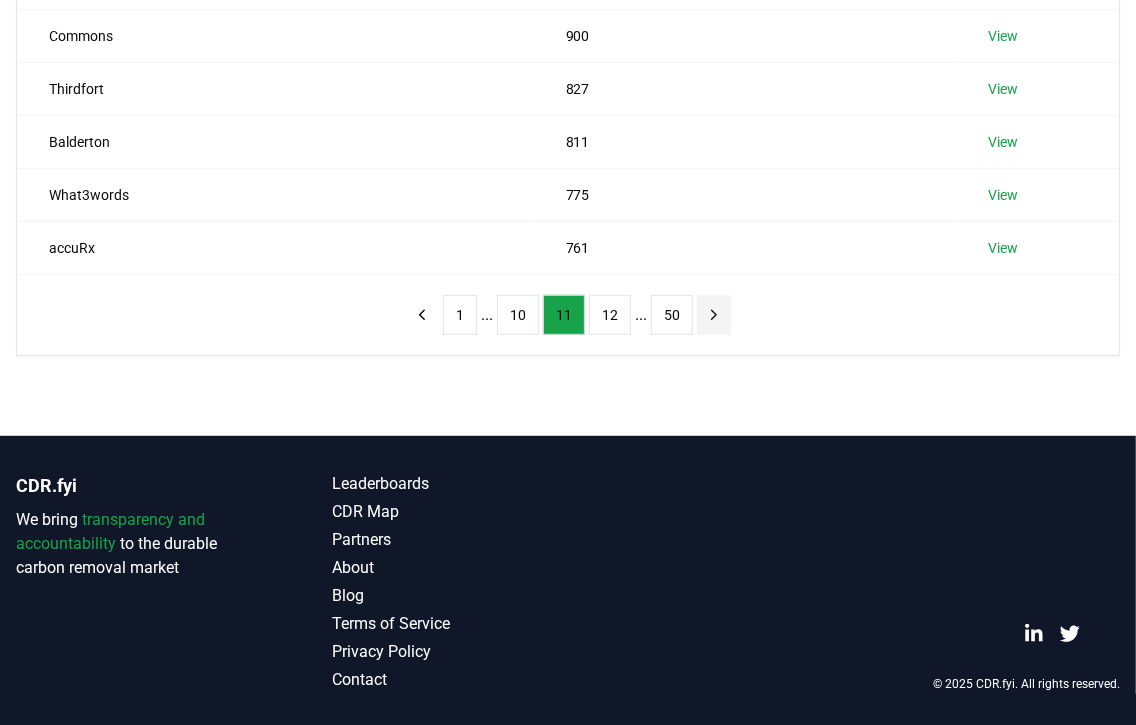click 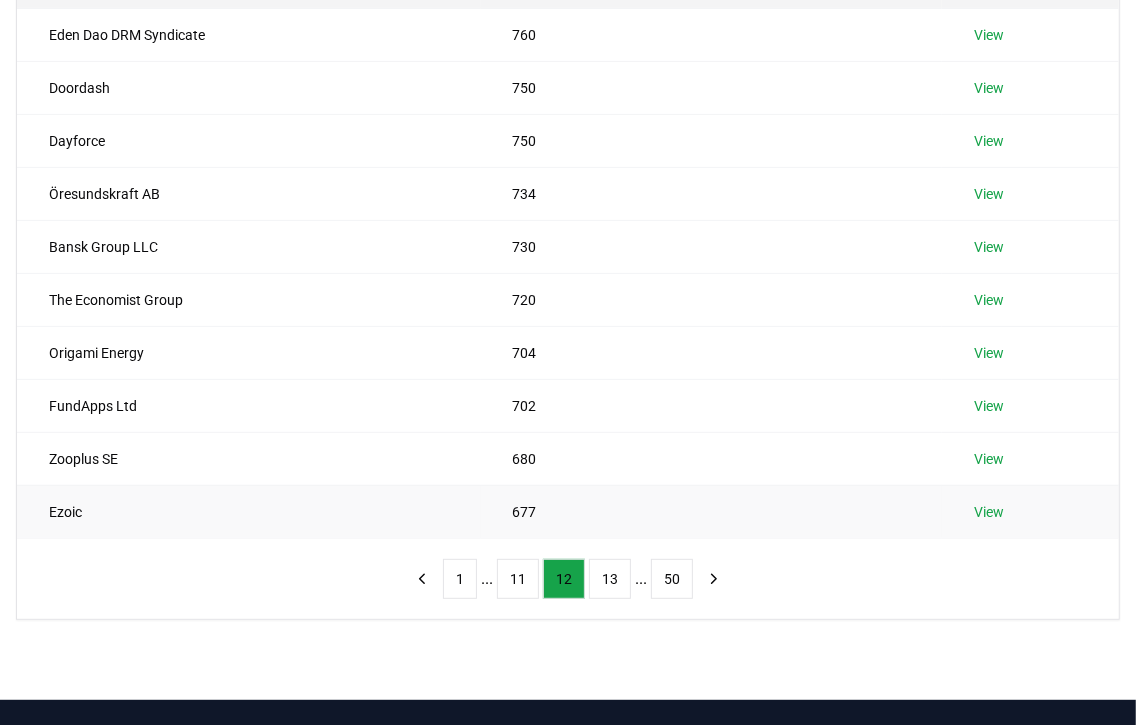 scroll, scrollTop: 177, scrollLeft: 0, axis: vertical 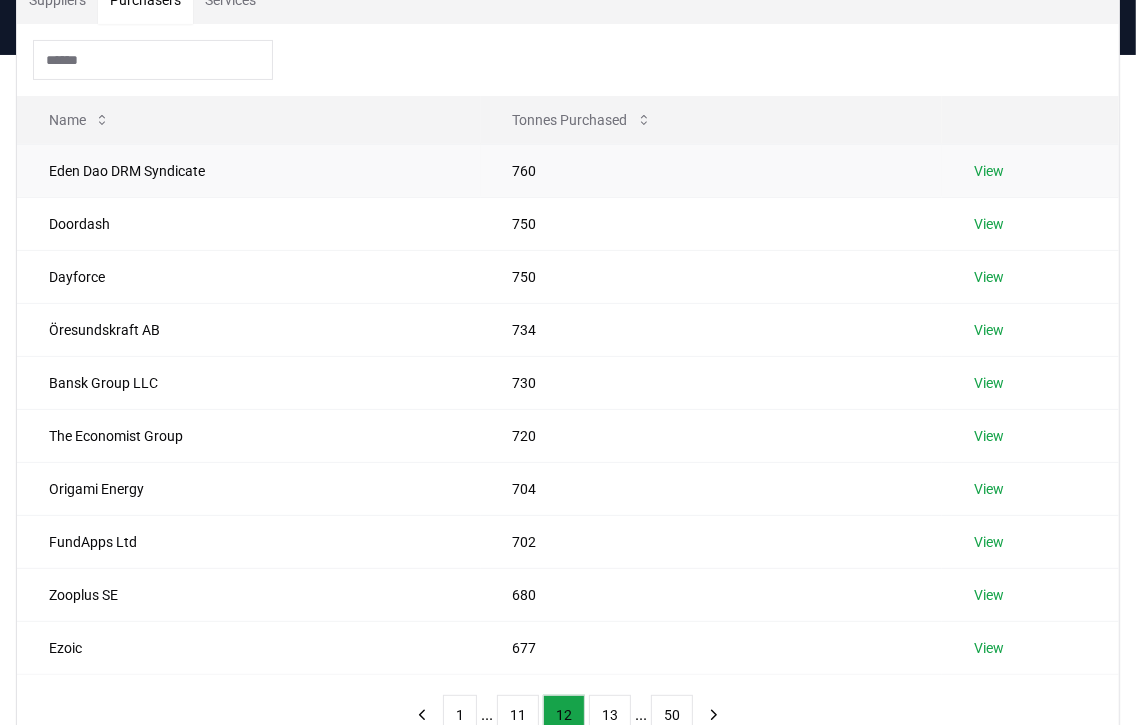 type 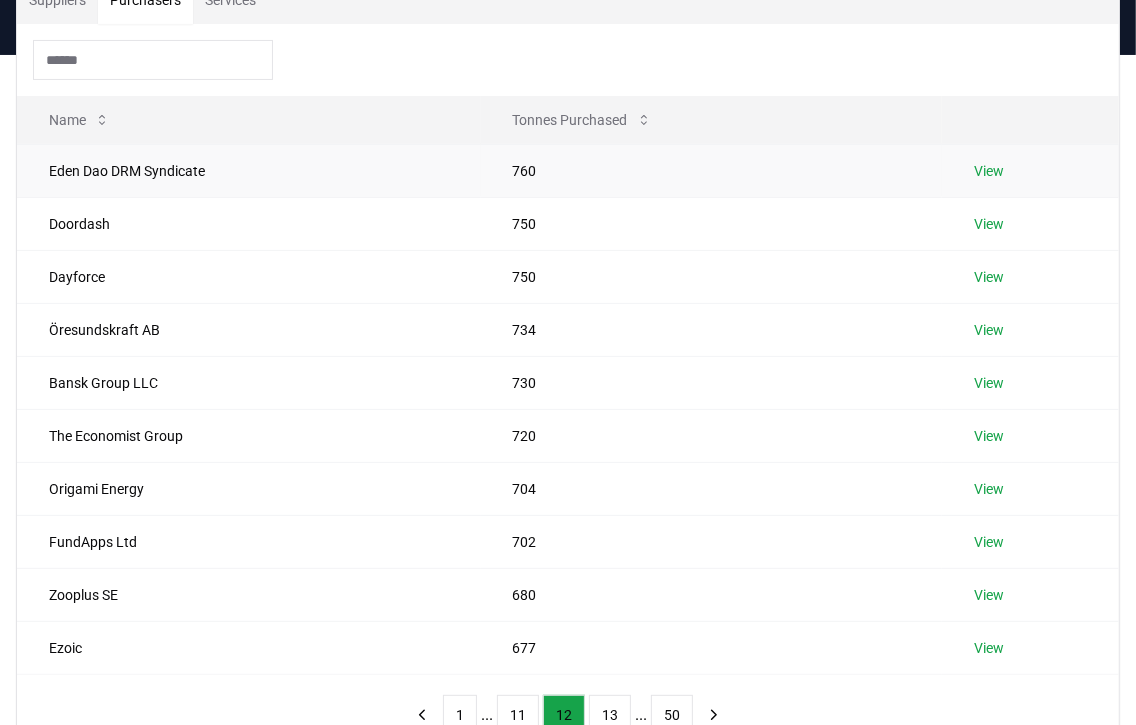 click at bounding box center [714, 715] 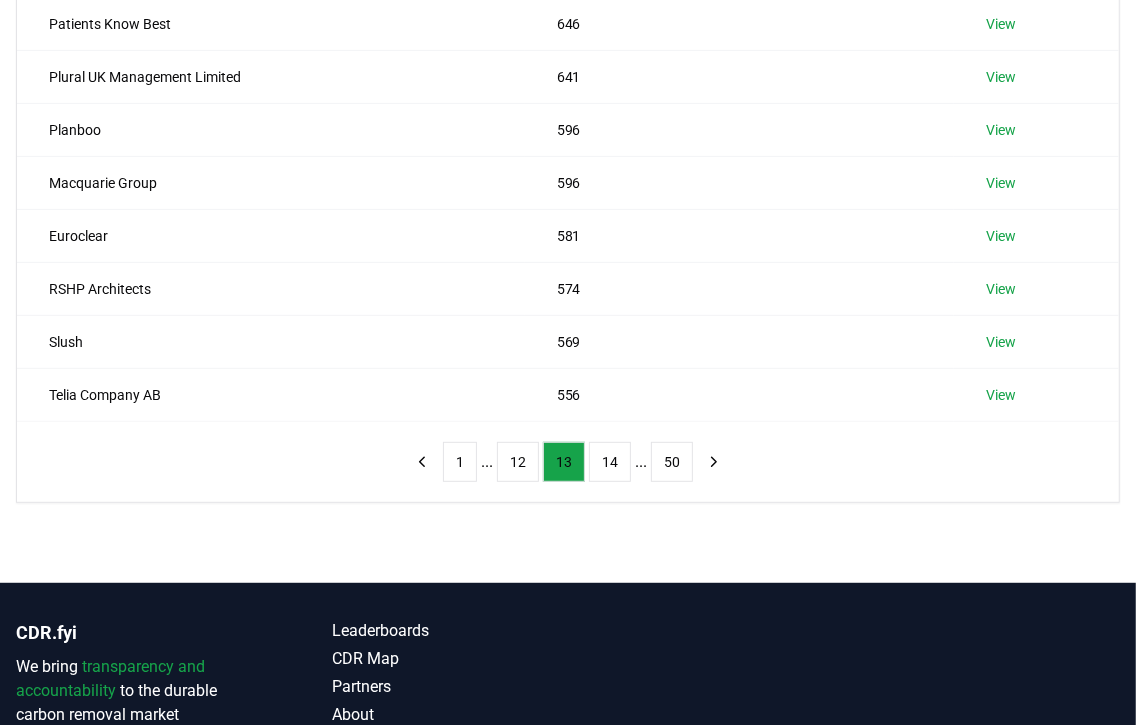 scroll, scrollTop: 477, scrollLeft: 0, axis: vertical 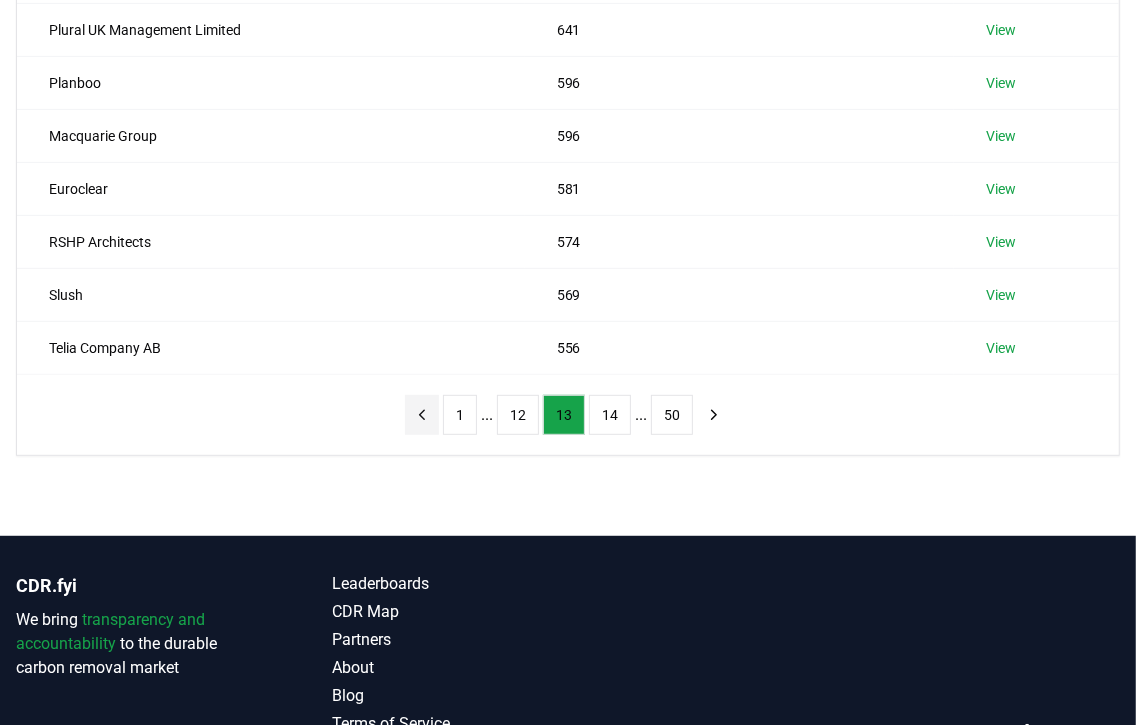 click 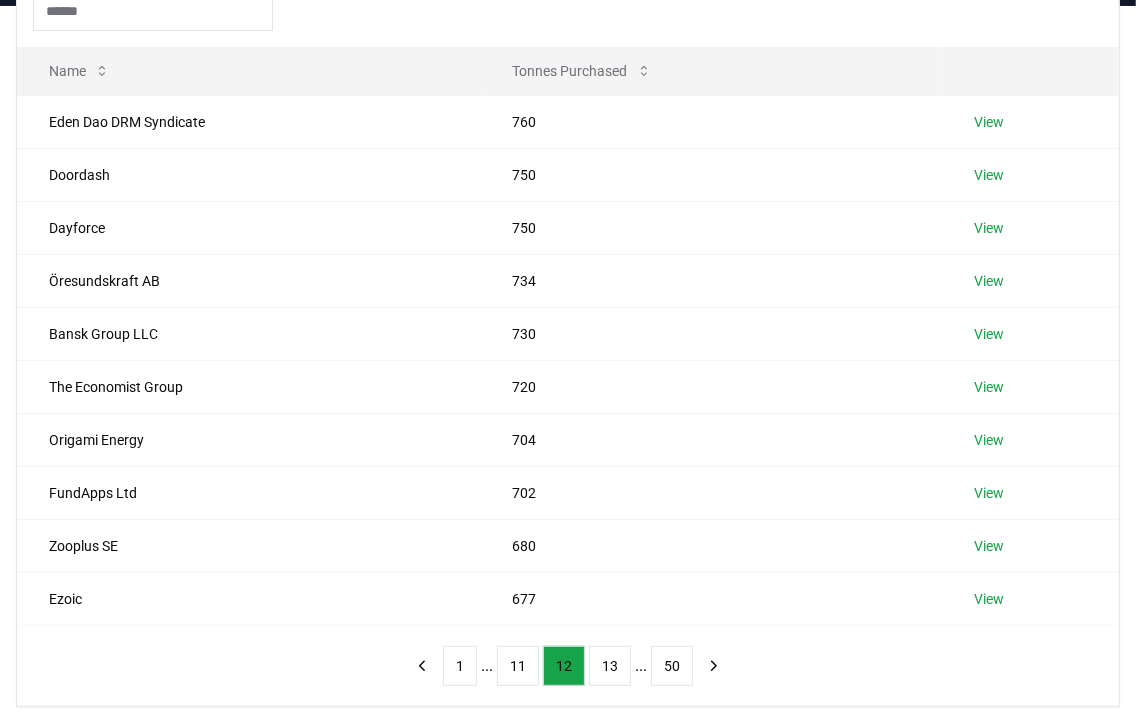scroll, scrollTop: 300, scrollLeft: 0, axis: vertical 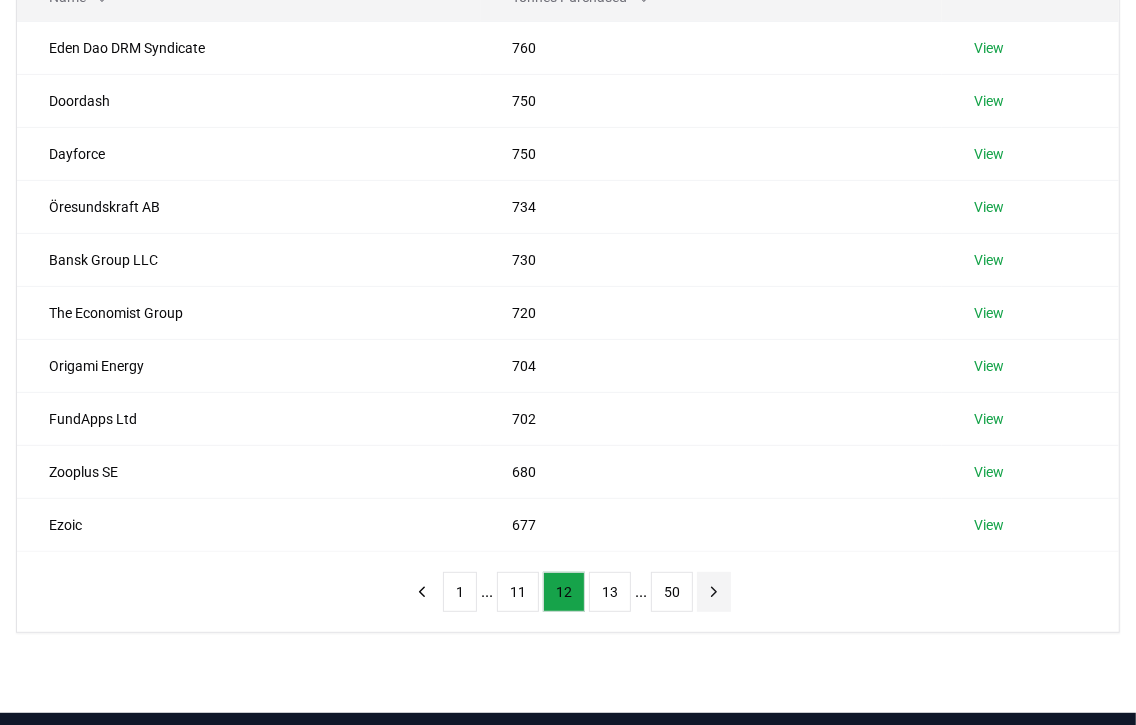 click 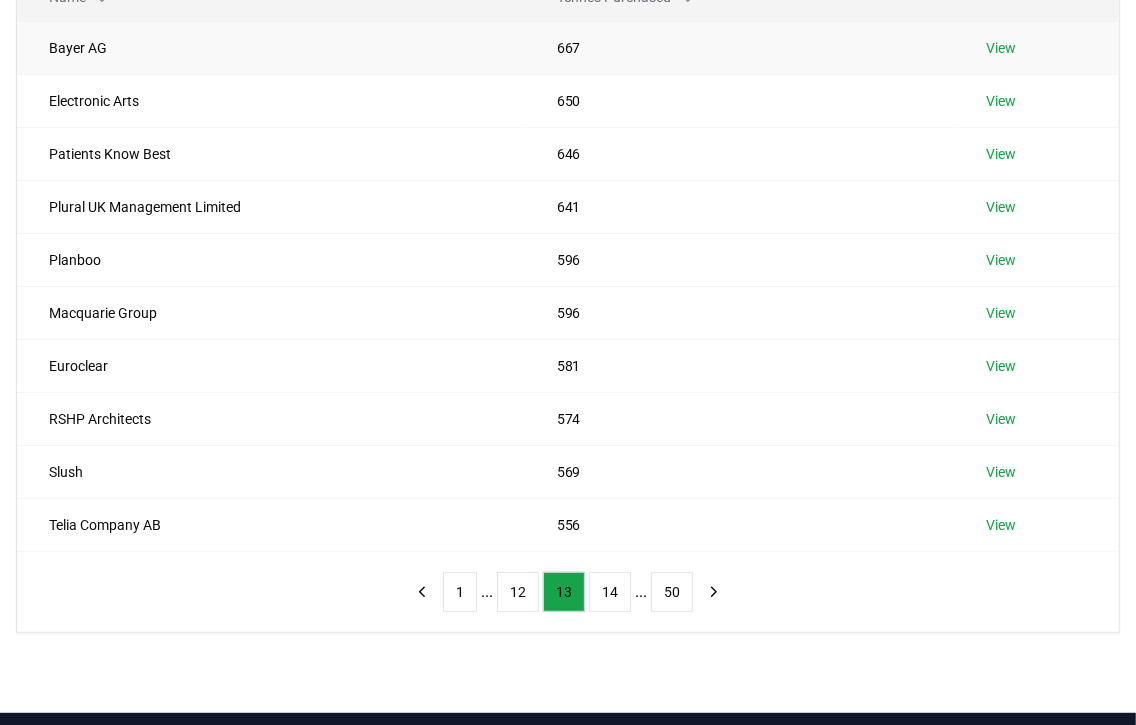 click at bounding box center (714, 592) 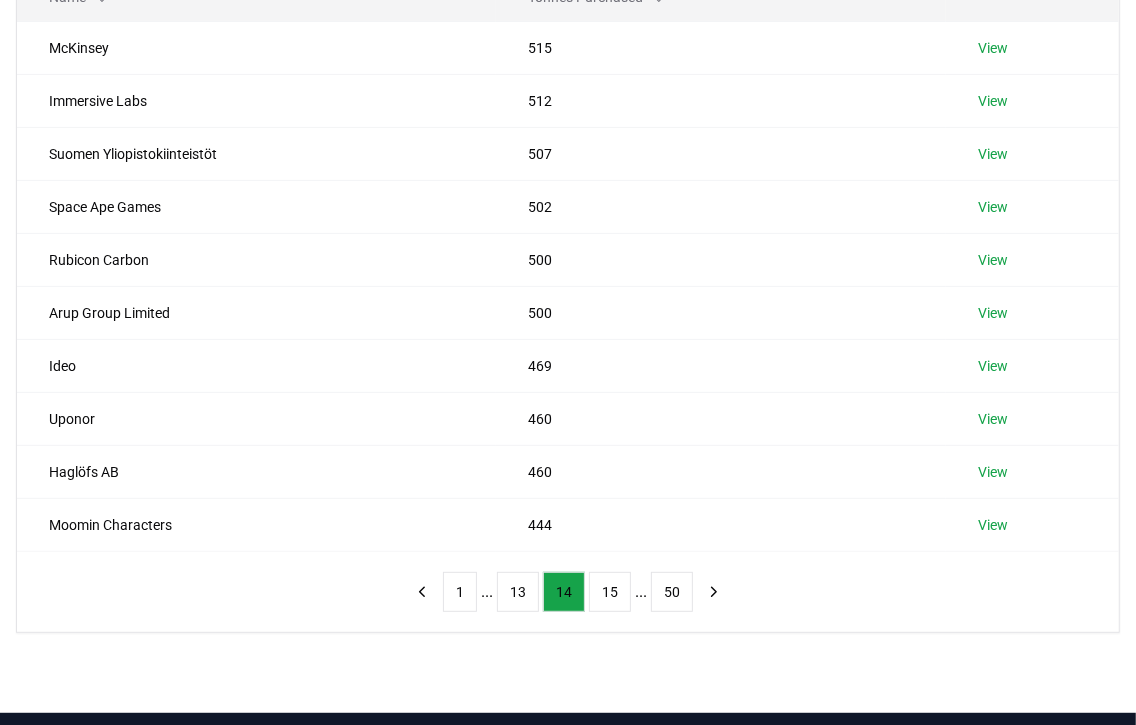 scroll, scrollTop: 199, scrollLeft: 0, axis: vertical 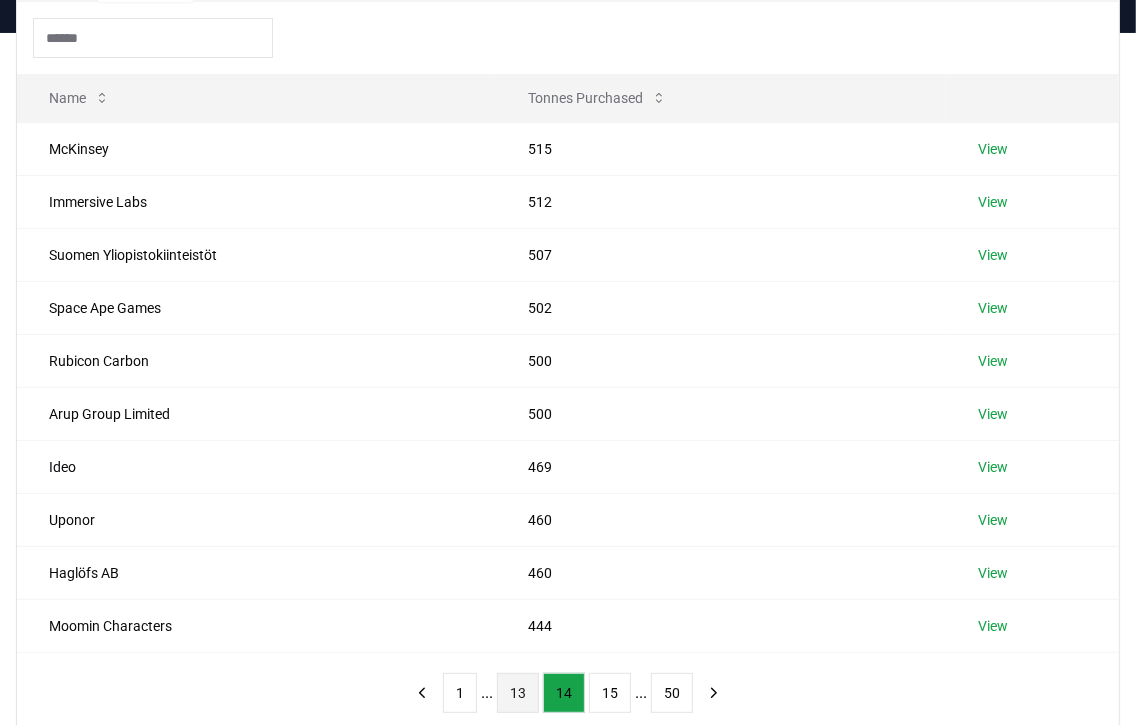 click on "13" at bounding box center [518, 693] 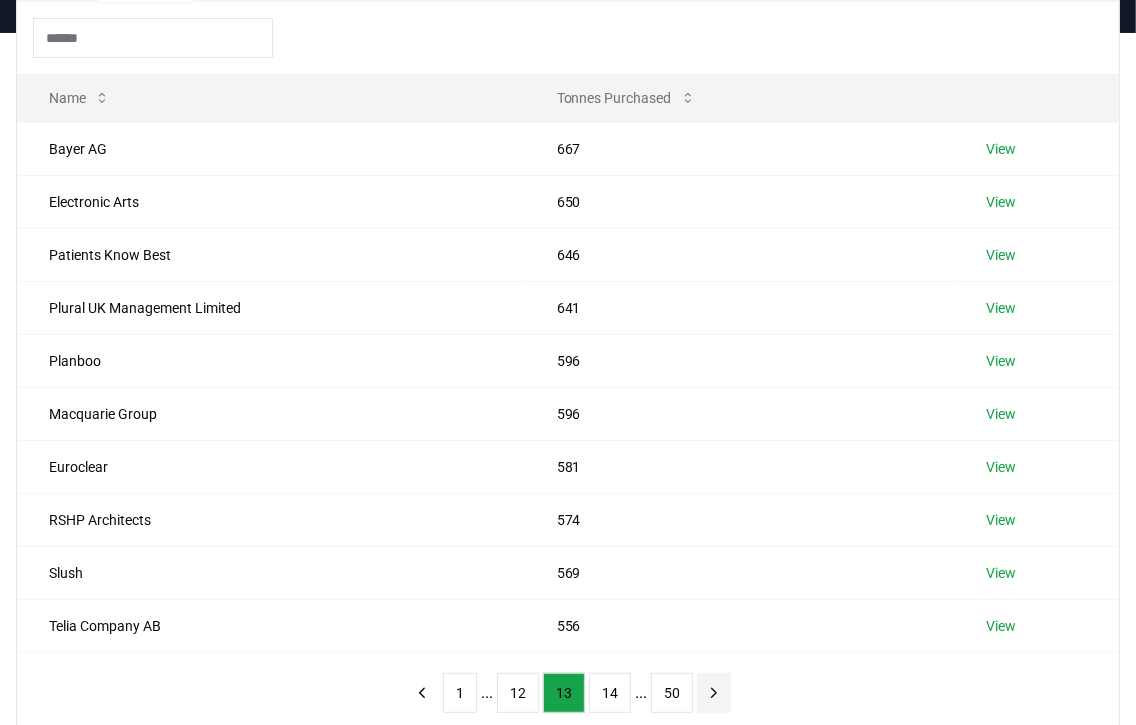 click 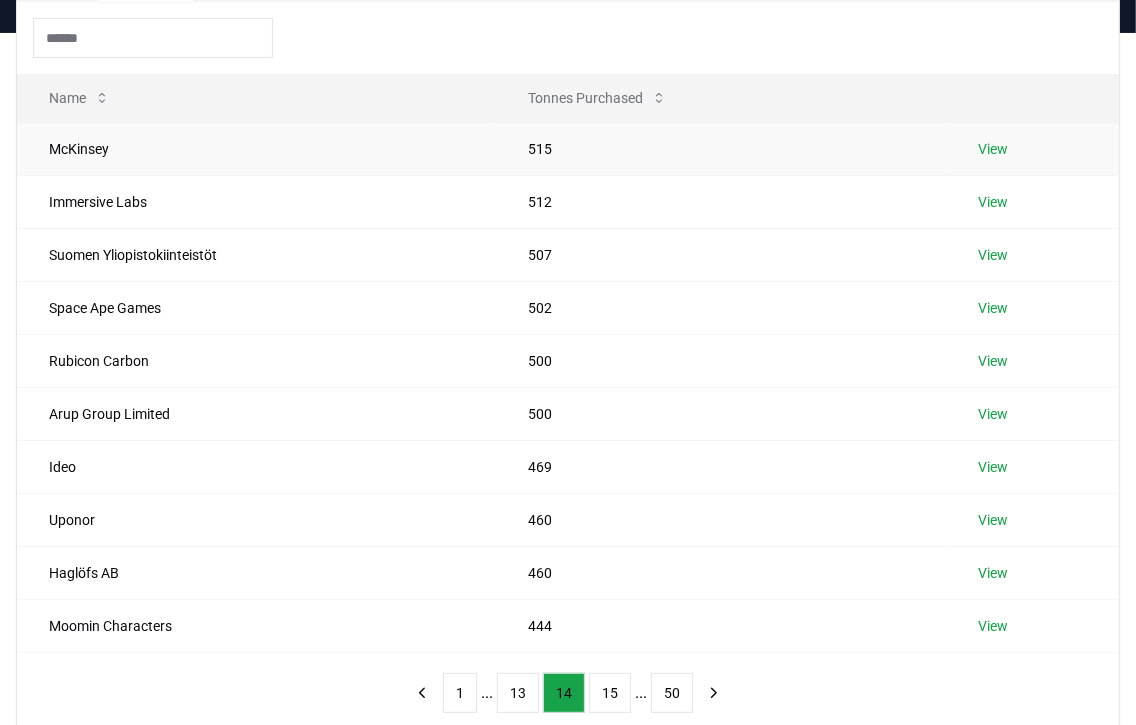 click on "View" at bounding box center (993, 149) 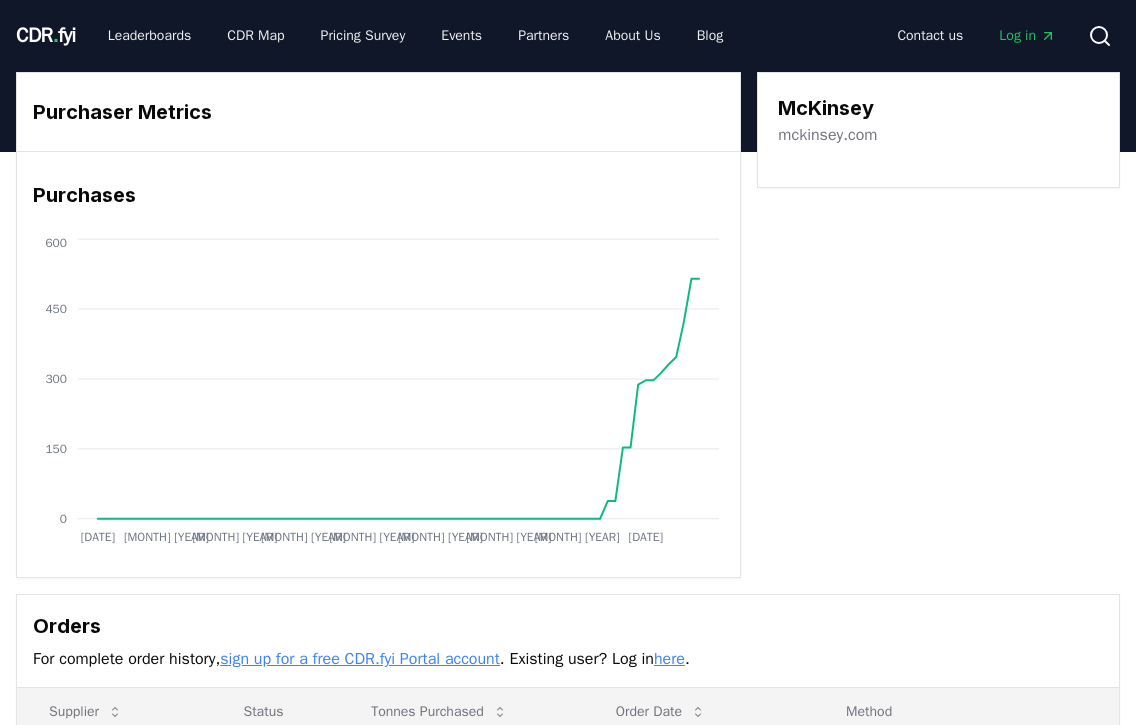 scroll, scrollTop: 0, scrollLeft: 0, axis: both 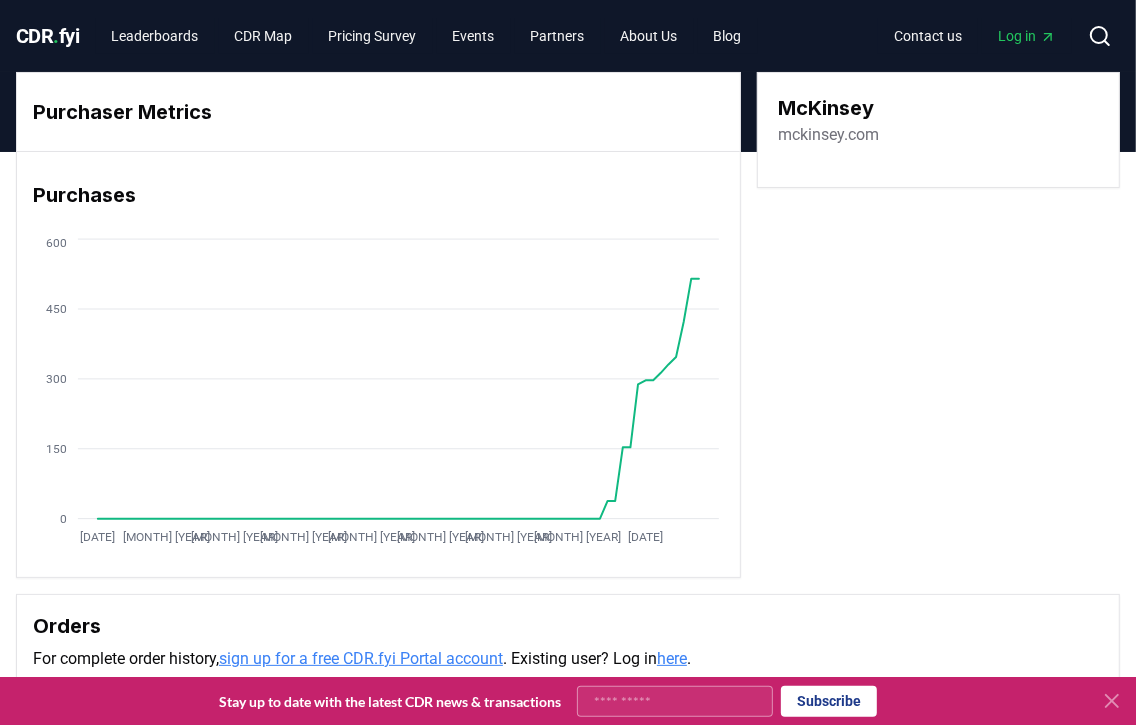 click 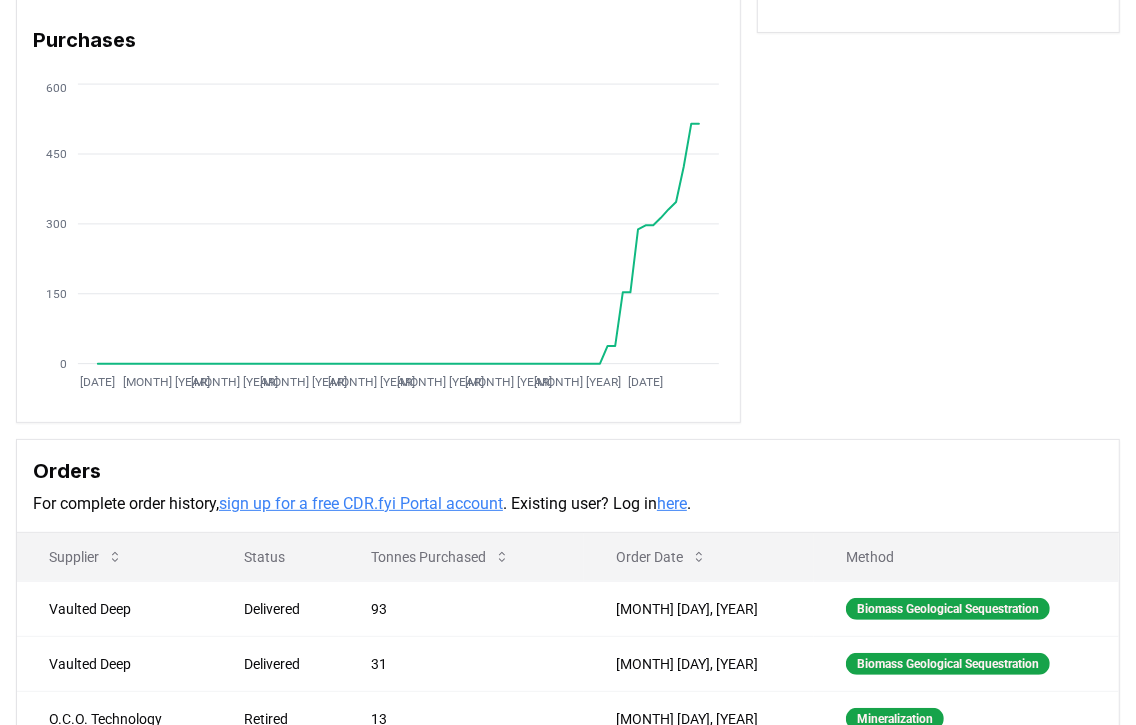 scroll, scrollTop: 0, scrollLeft: 0, axis: both 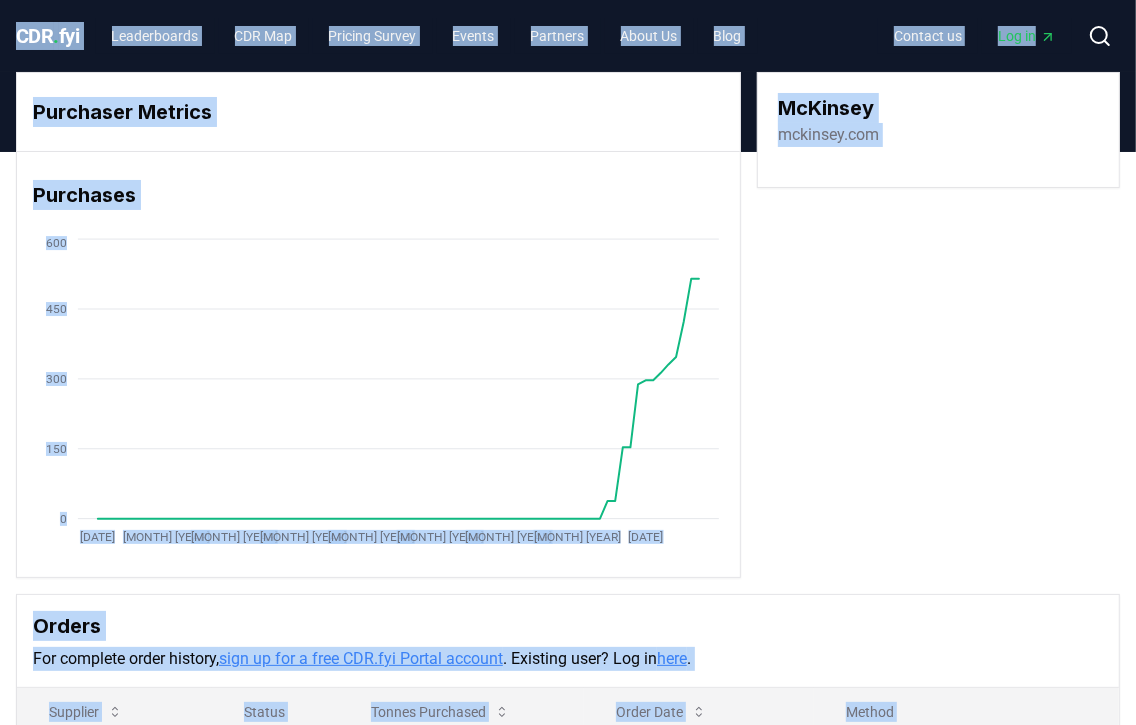 click on "Purchases [DATE] [DATE] [DATE] [DATE] [DATE] [DATE] [DATE] [DATE] [DATE] [DATE] 0 150 300 450 600" at bounding box center [378, 364] 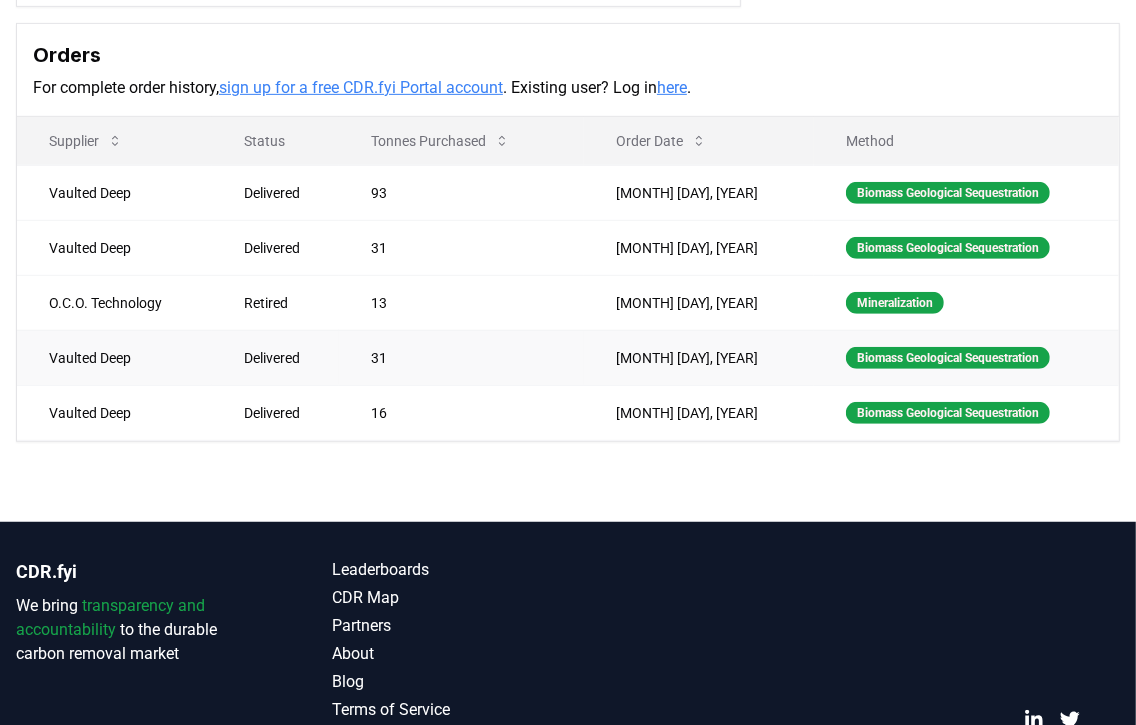 scroll, scrollTop: 555, scrollLeft: 0, axis: vertical 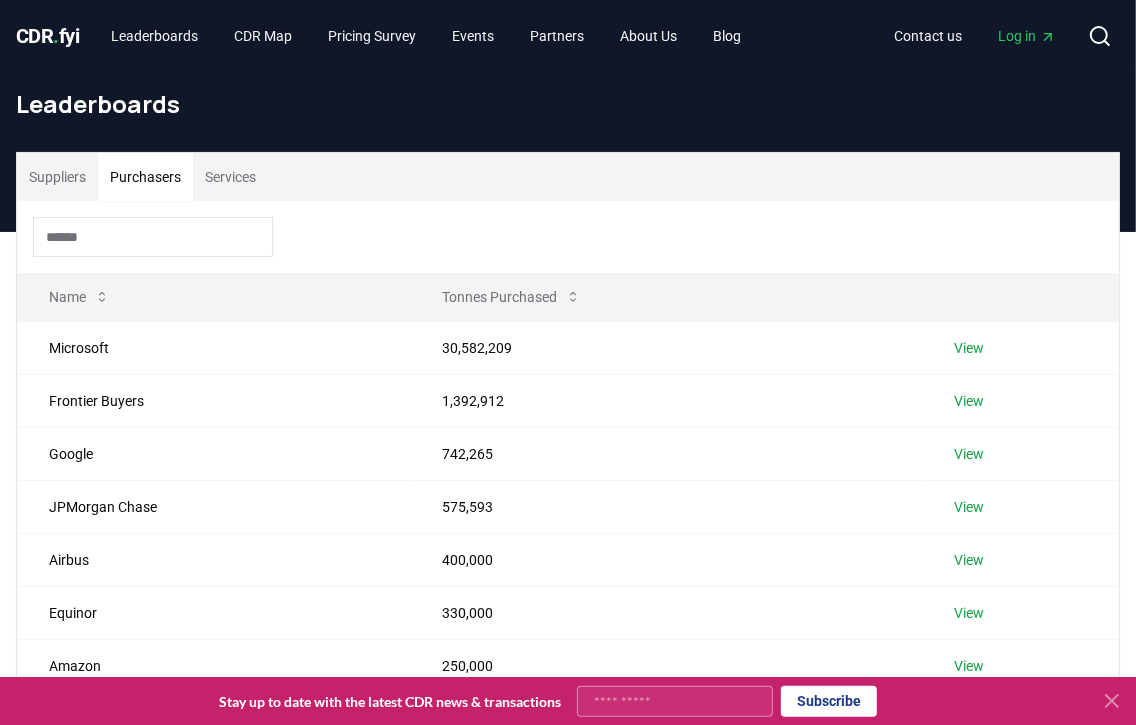 click on "Purchasers" at bounding box center (145, 177) 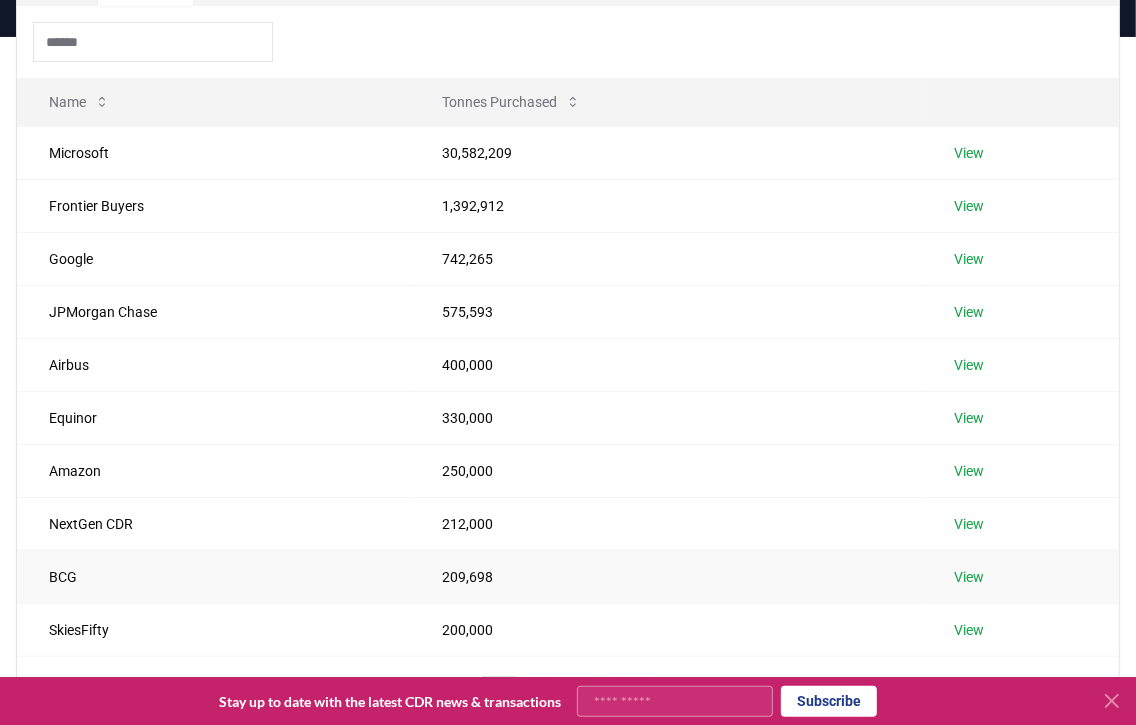 scroll, scrollTop: 300, scrollLeft: 0, axis: vertical 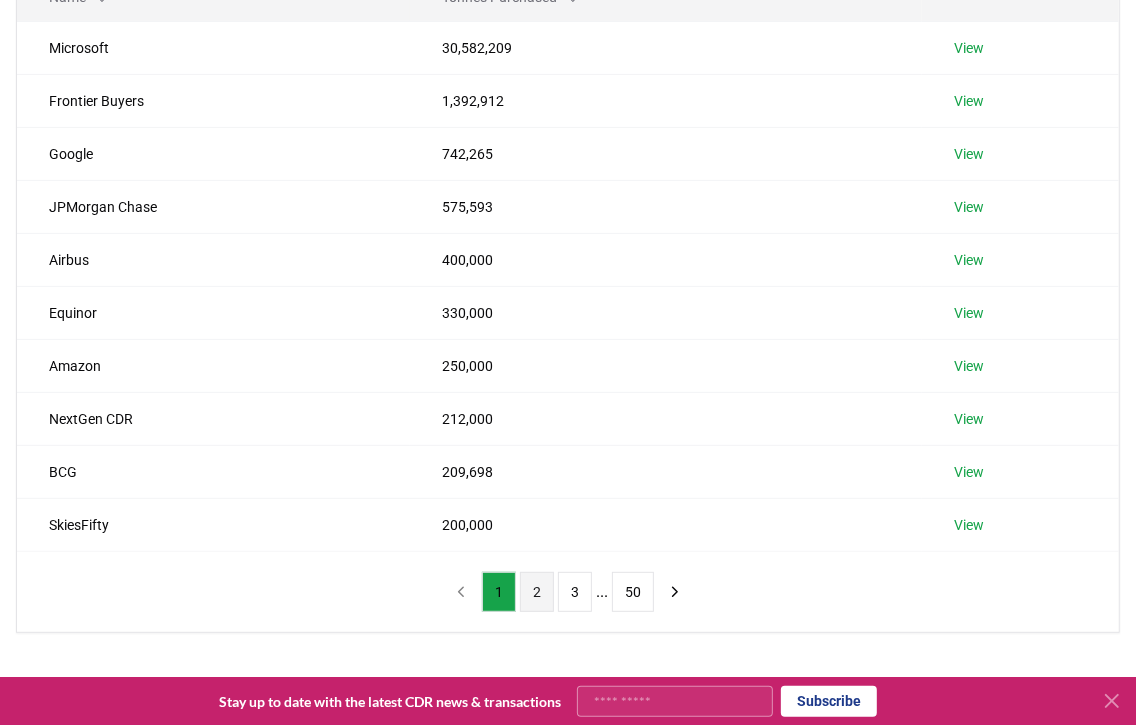 click on "2" at bounding box center [537, 592] 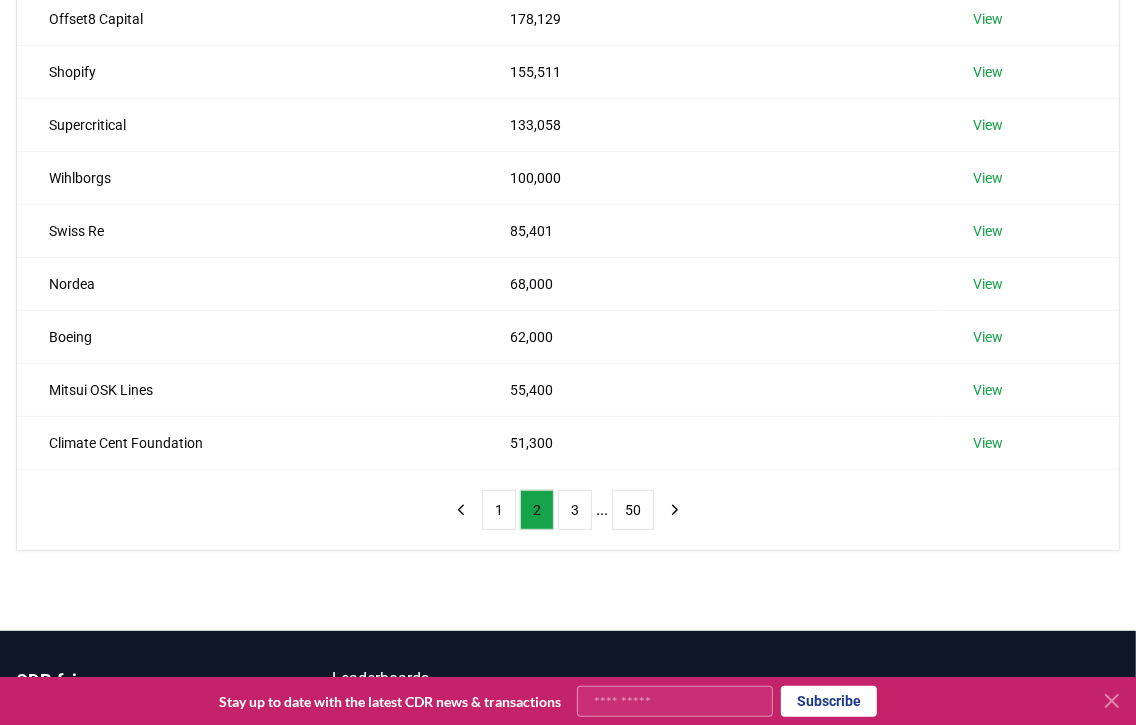 scroll, scrollTop: 499, scrollLeft: 0, axis: vertical 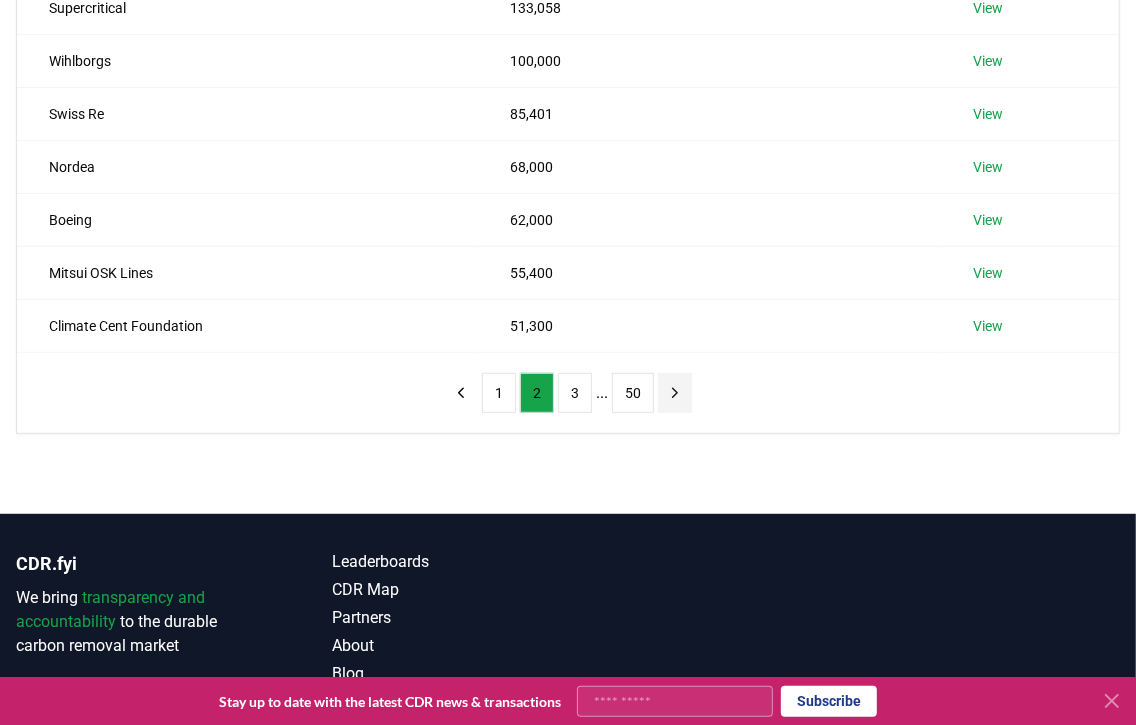 click 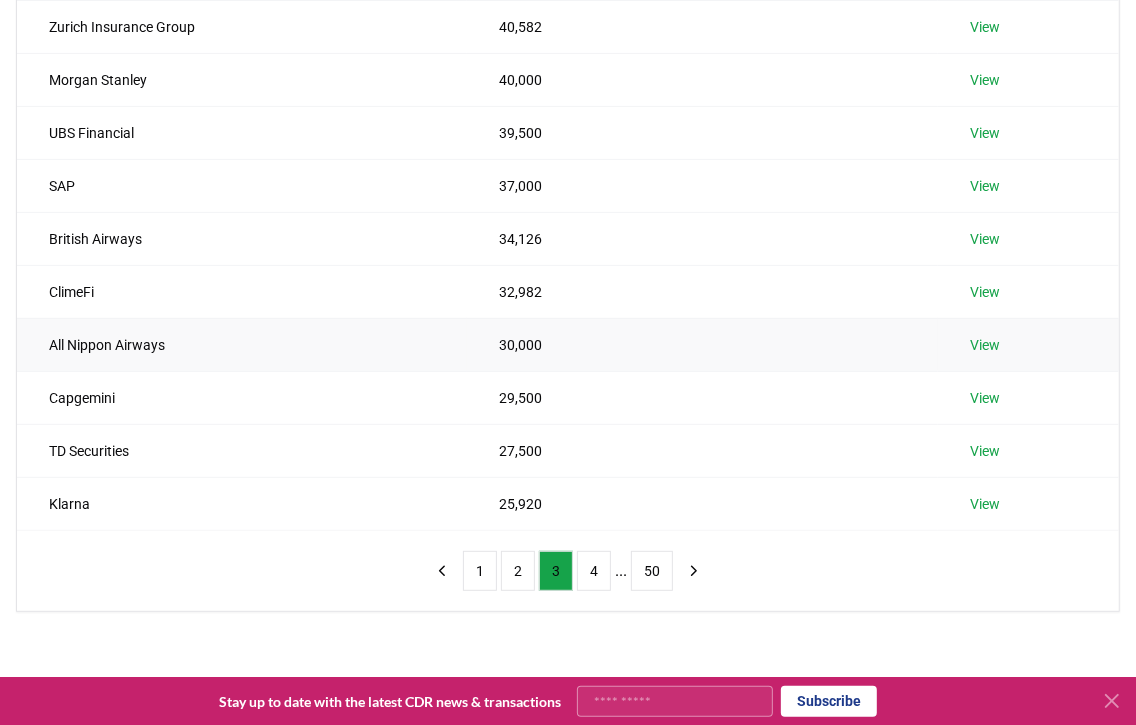 scroll, scrollTop: 499, scrollLeft: 0, axis: vertical 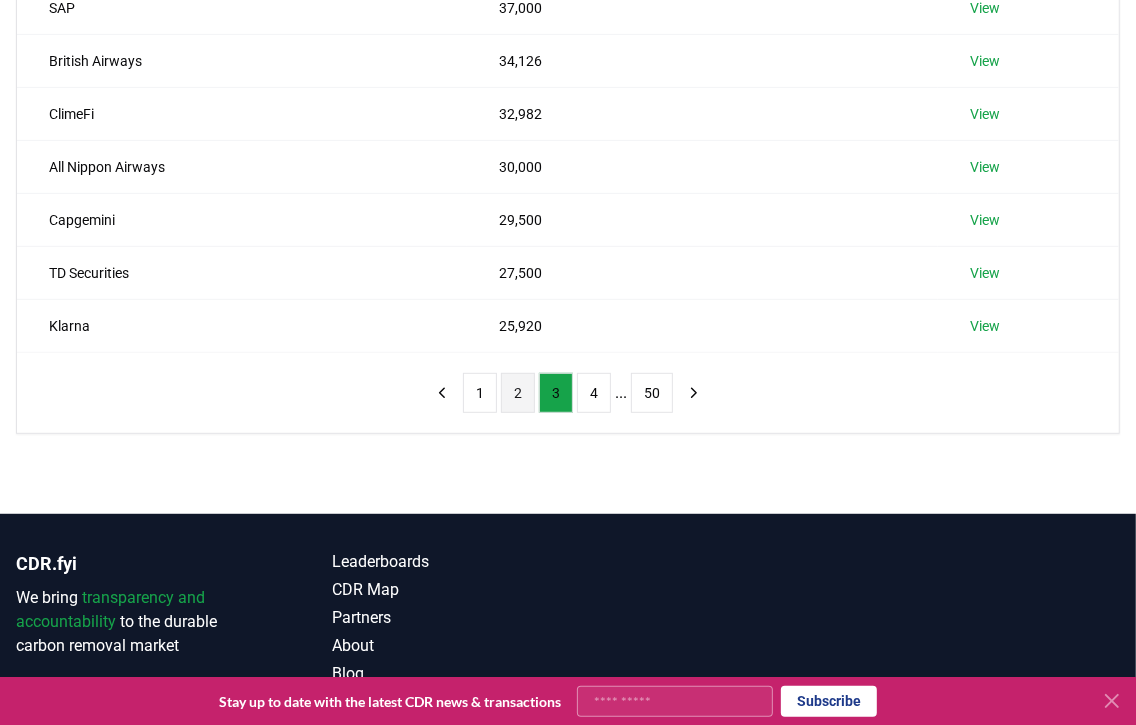 click on "2" at bounding box center [518, 393] 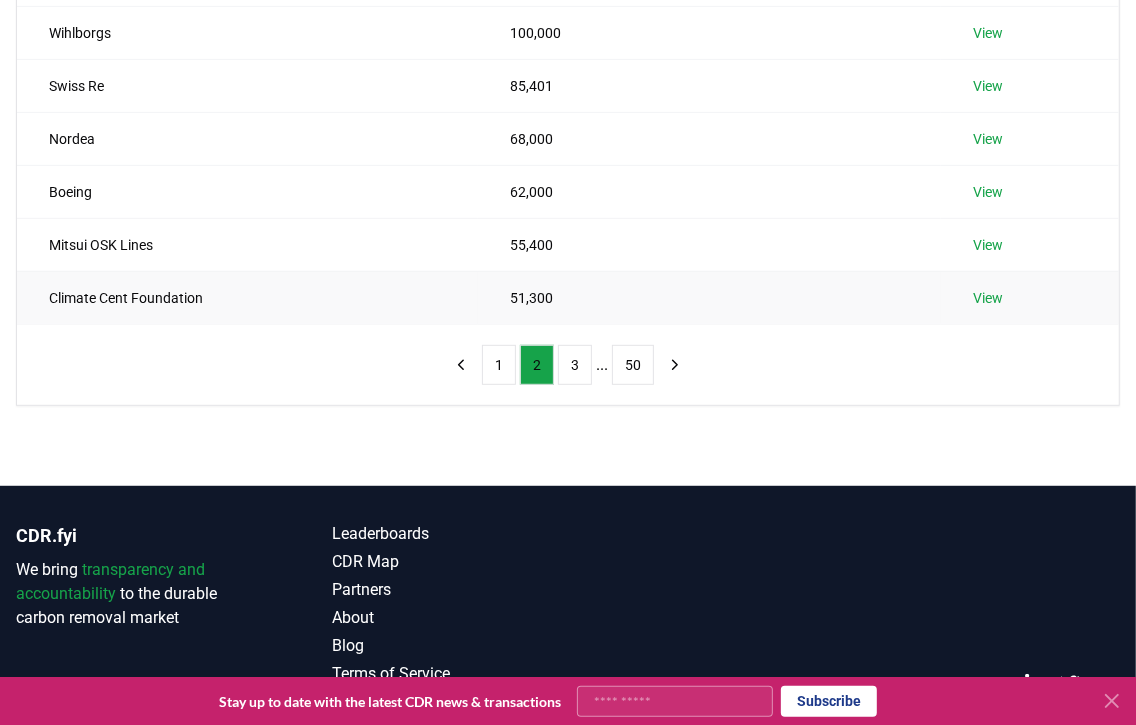 scroll, scrollTop: 577, scrollLeft: 0, axis: vertical 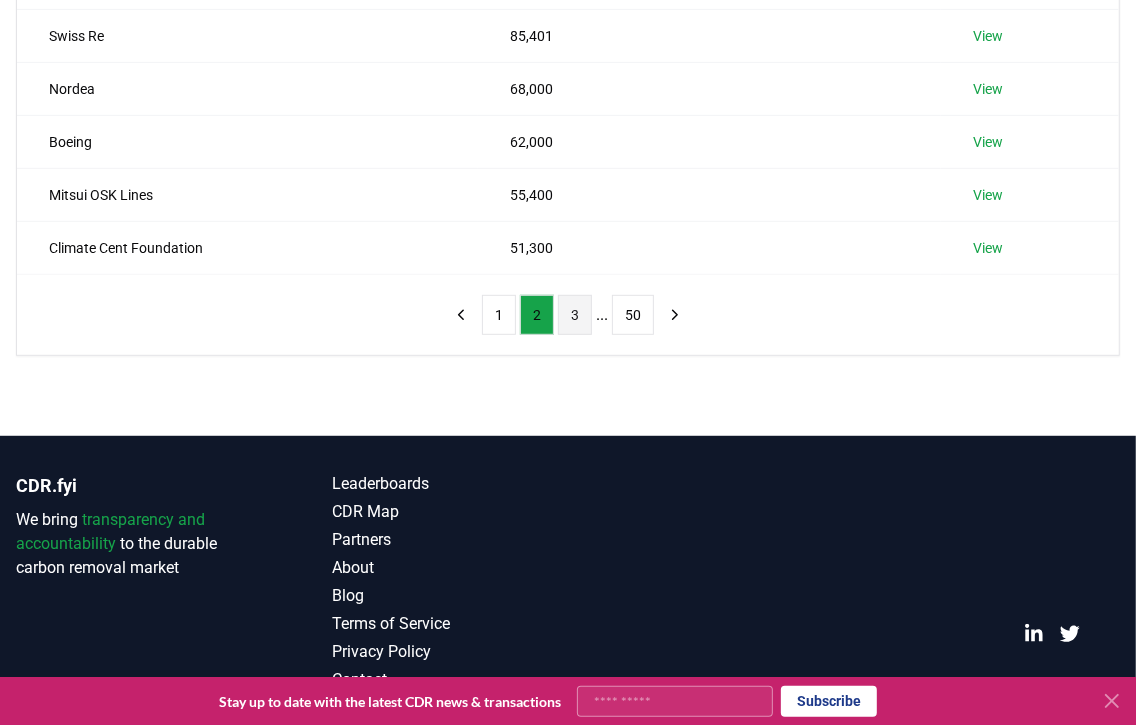 click on "3" at bounding box center (575, 315) 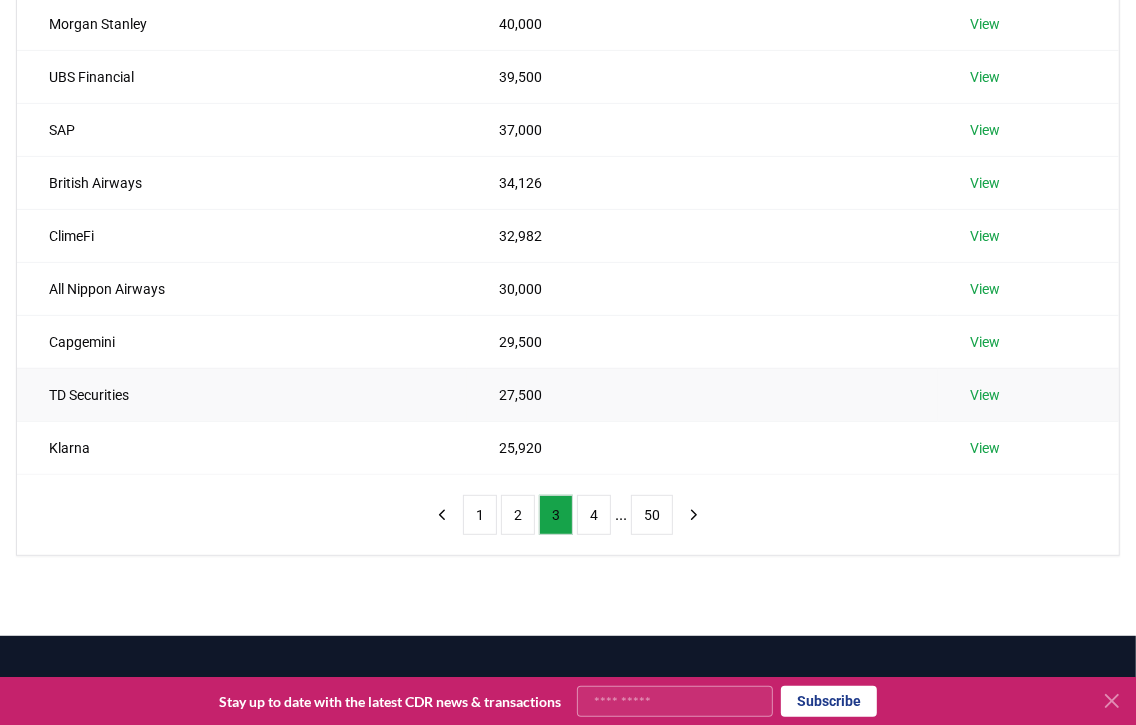 scroll, scrollTop: 277, scrollLeft: 0, axis: vertical 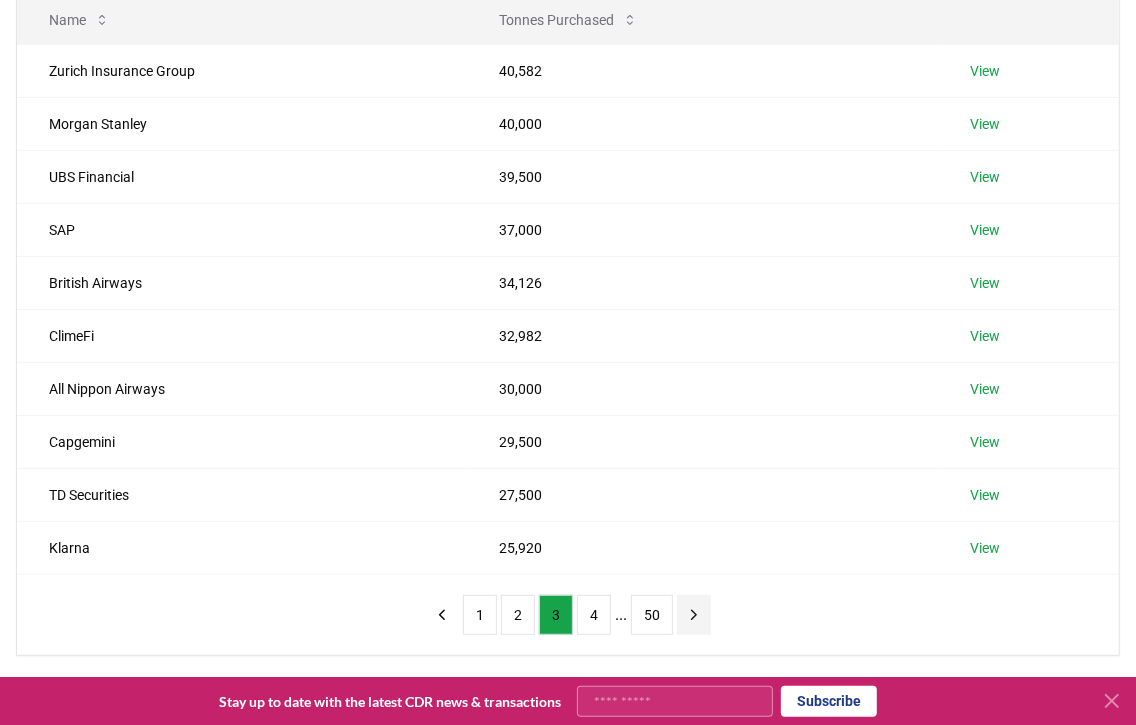 click 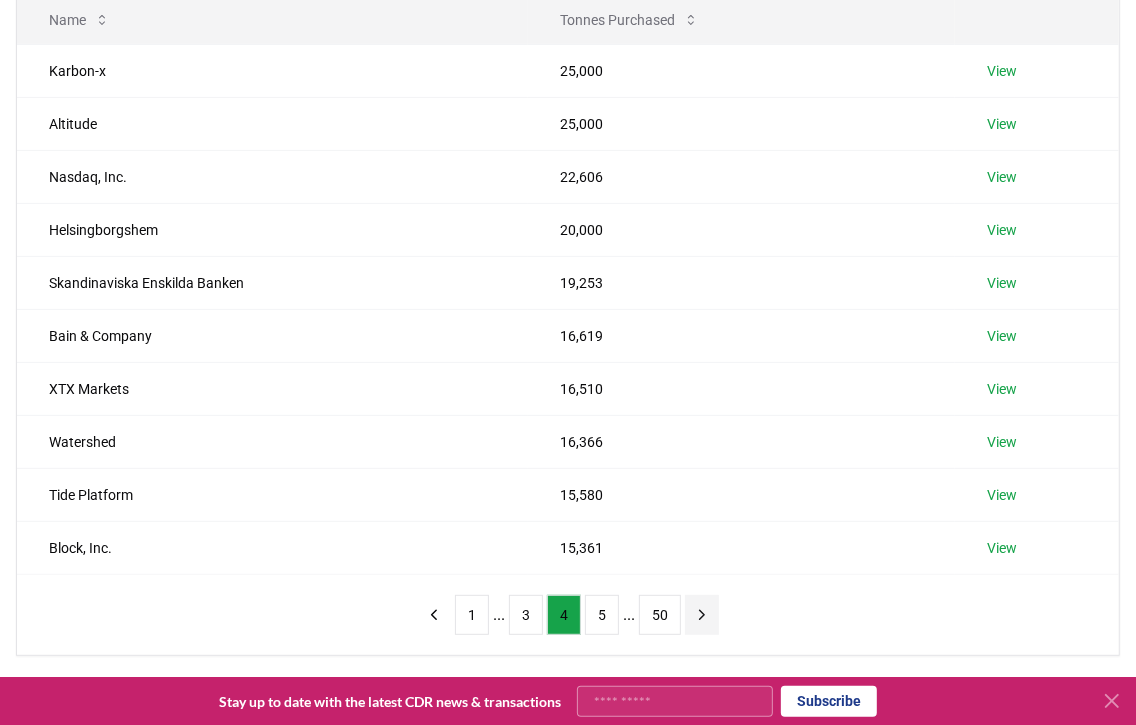 click 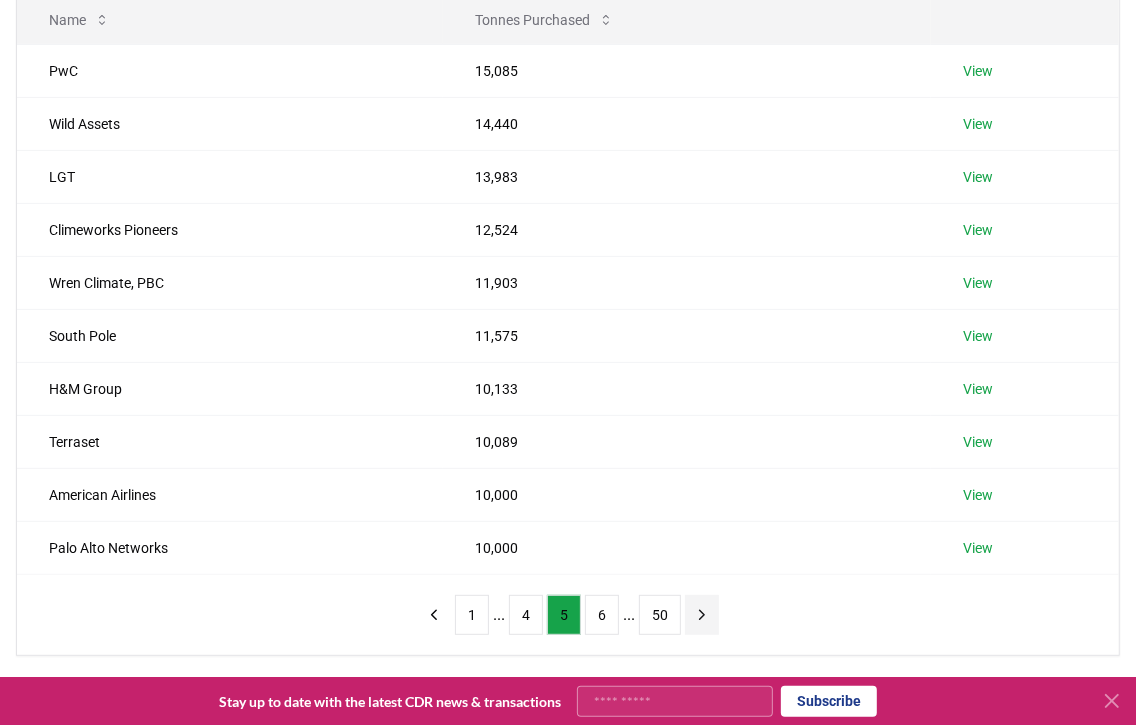 click 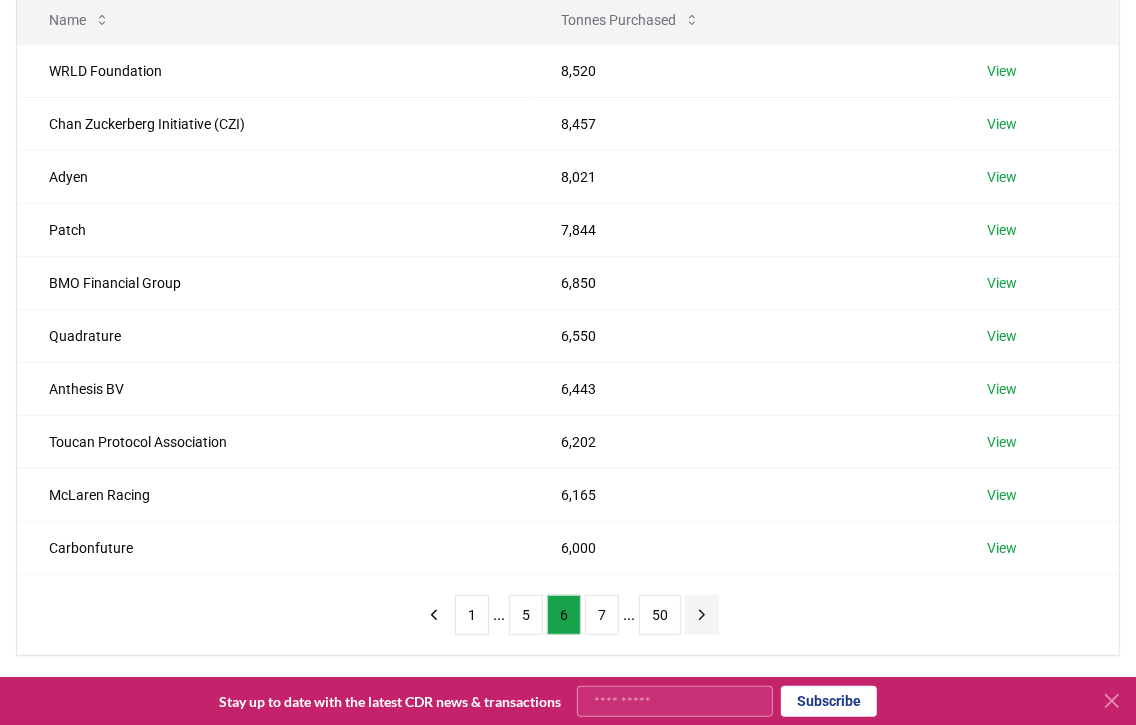 click 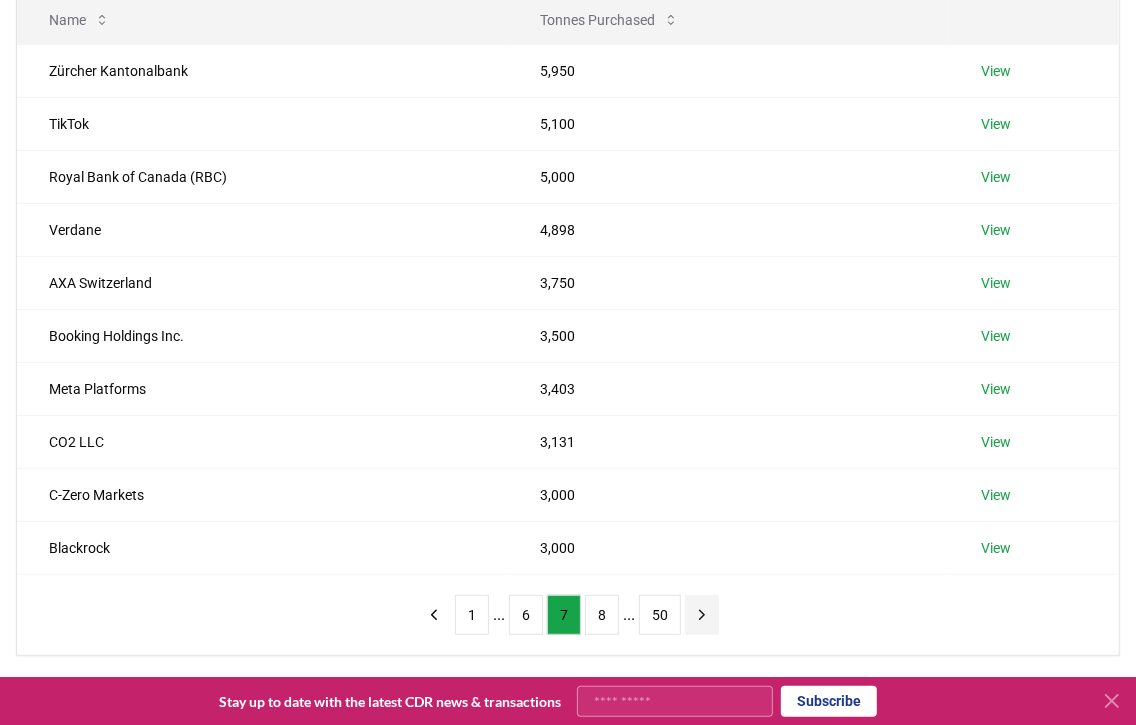 click 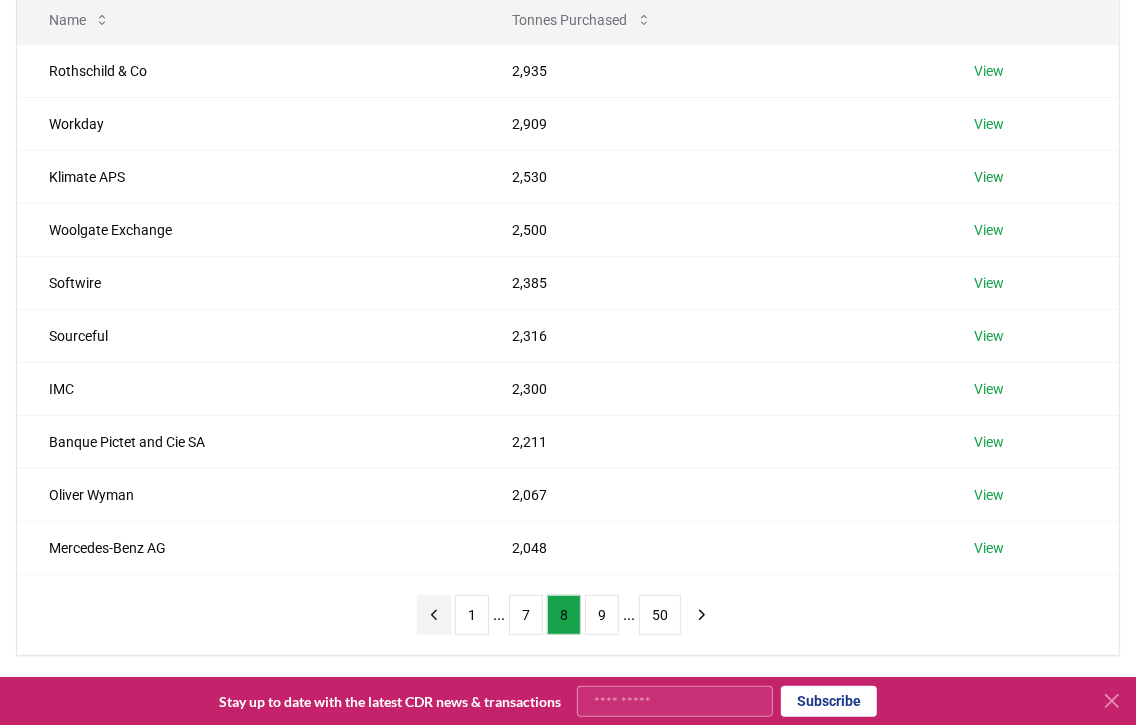 click 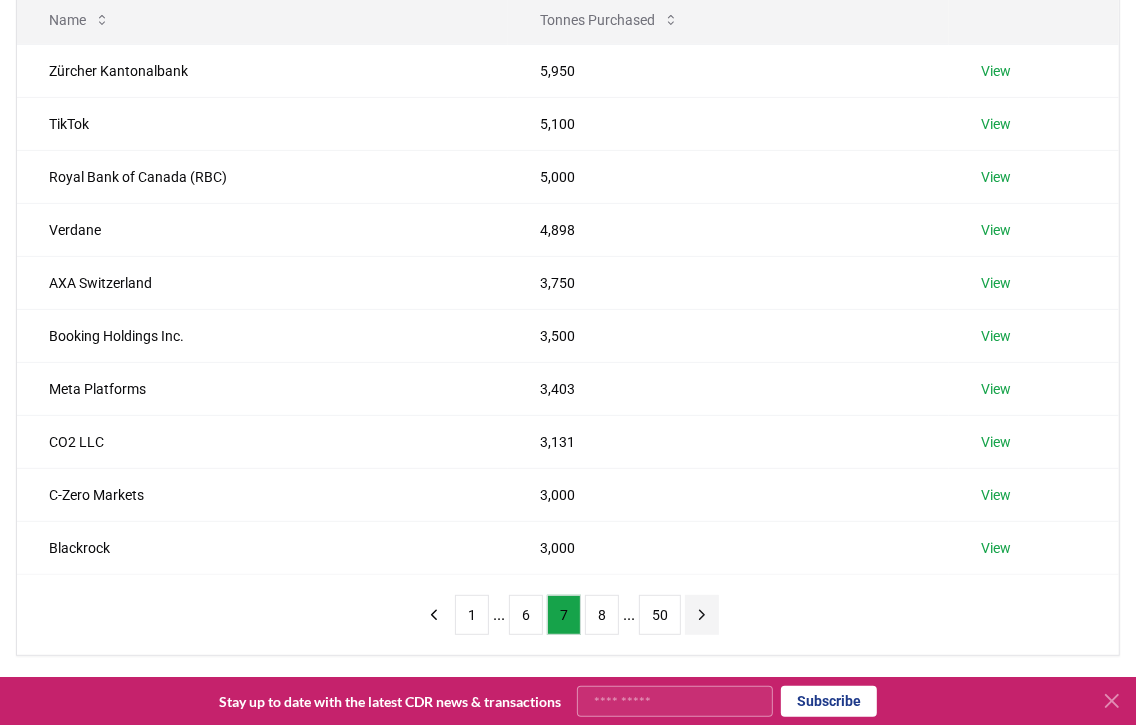 click 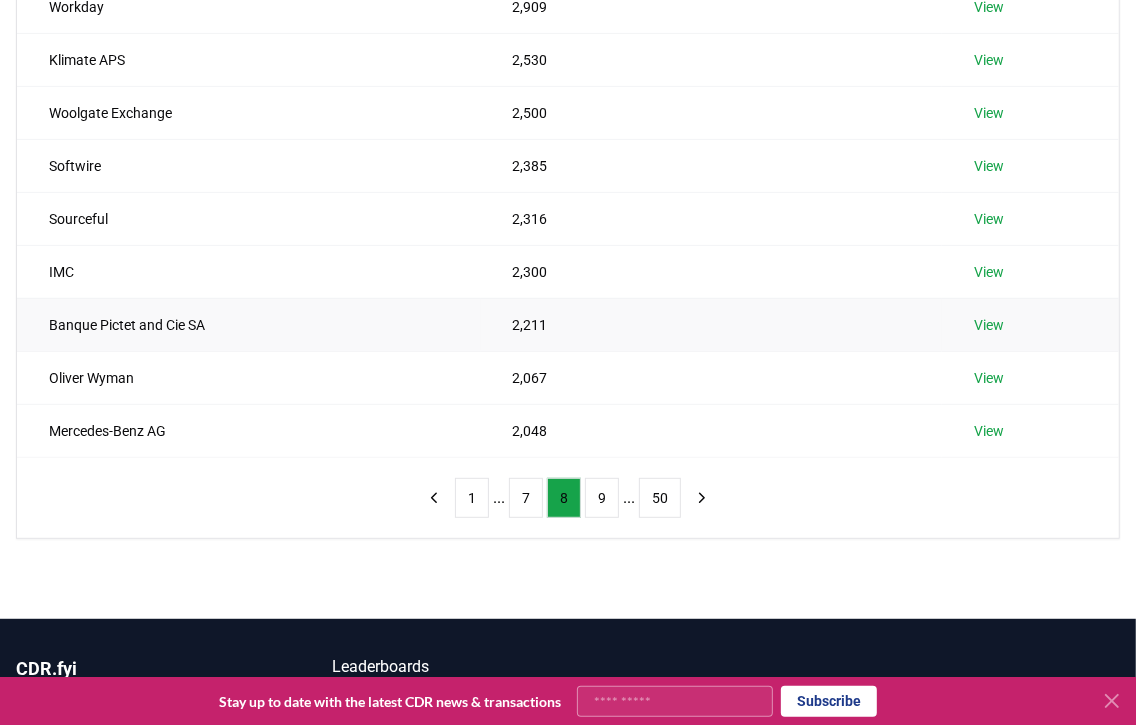 scroll, scrollTop: 577, scrollLeft: 0, axis: vertical 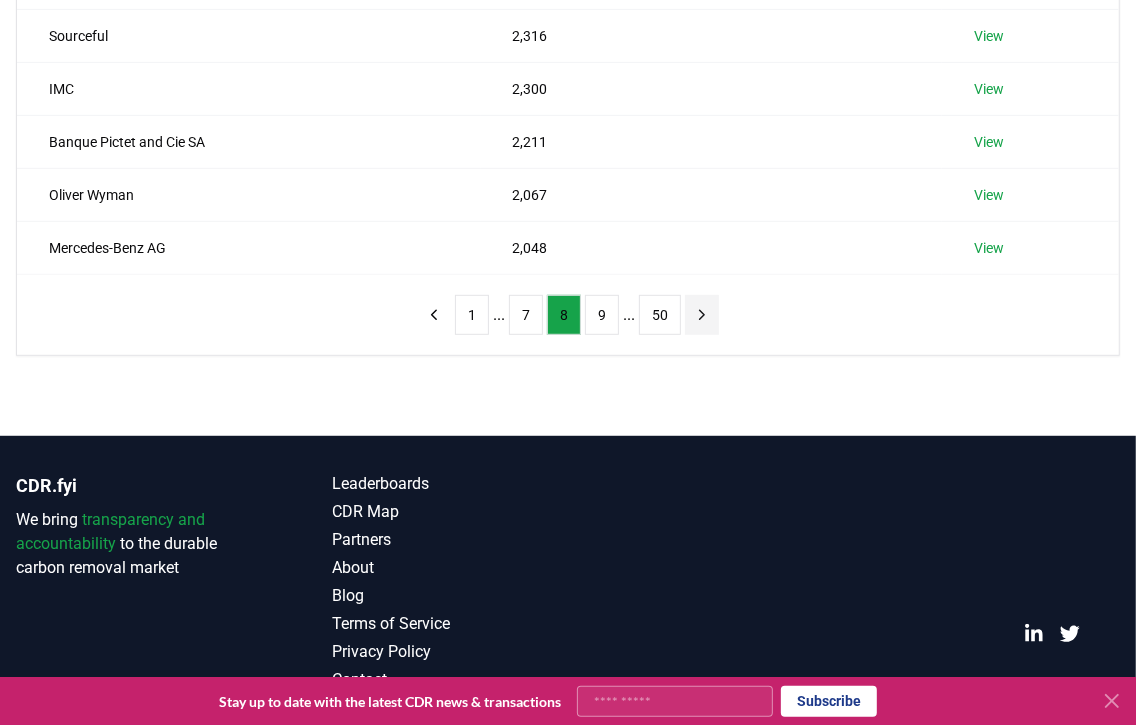 click 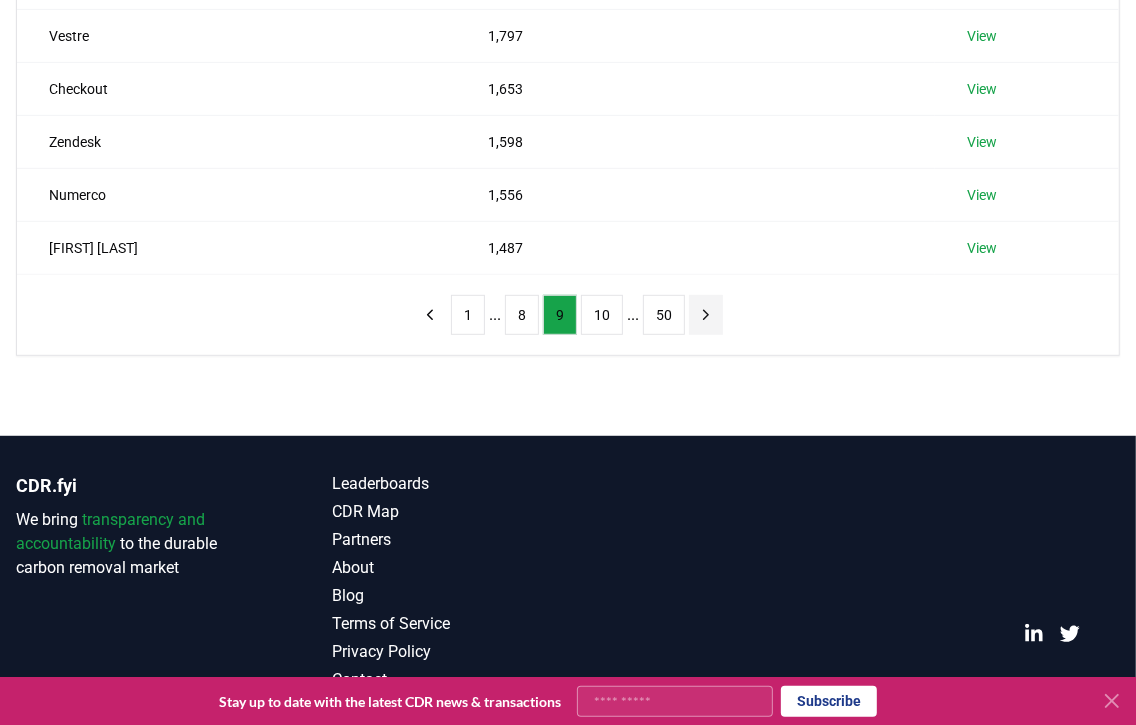 click 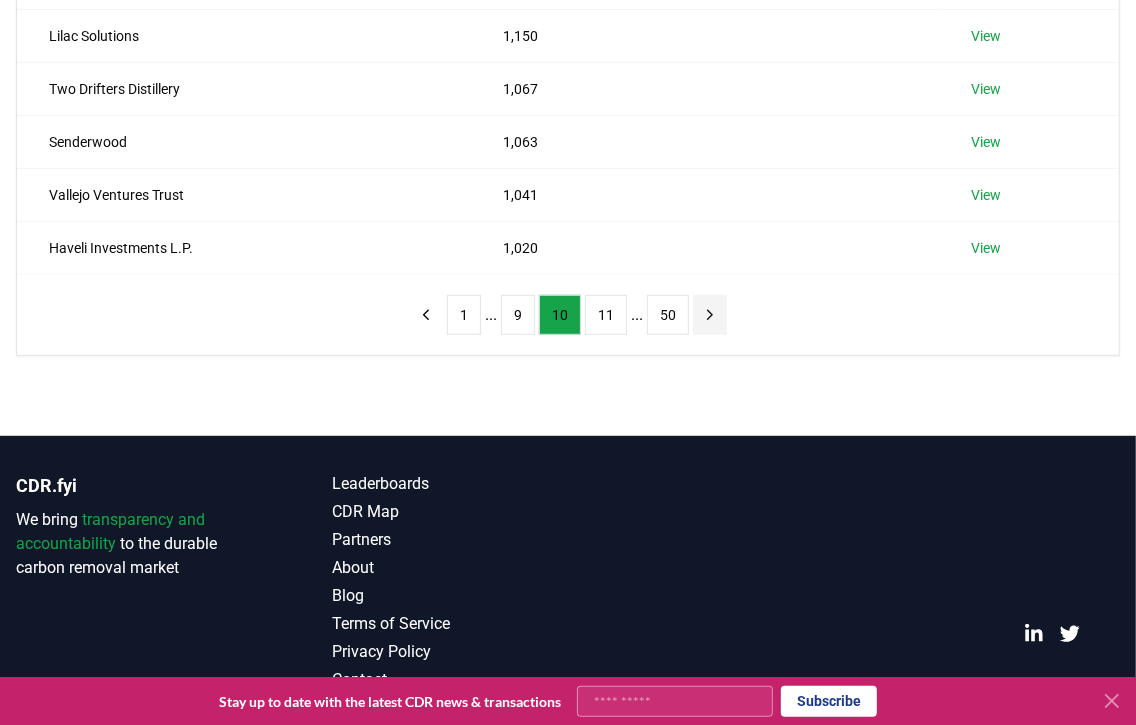 click 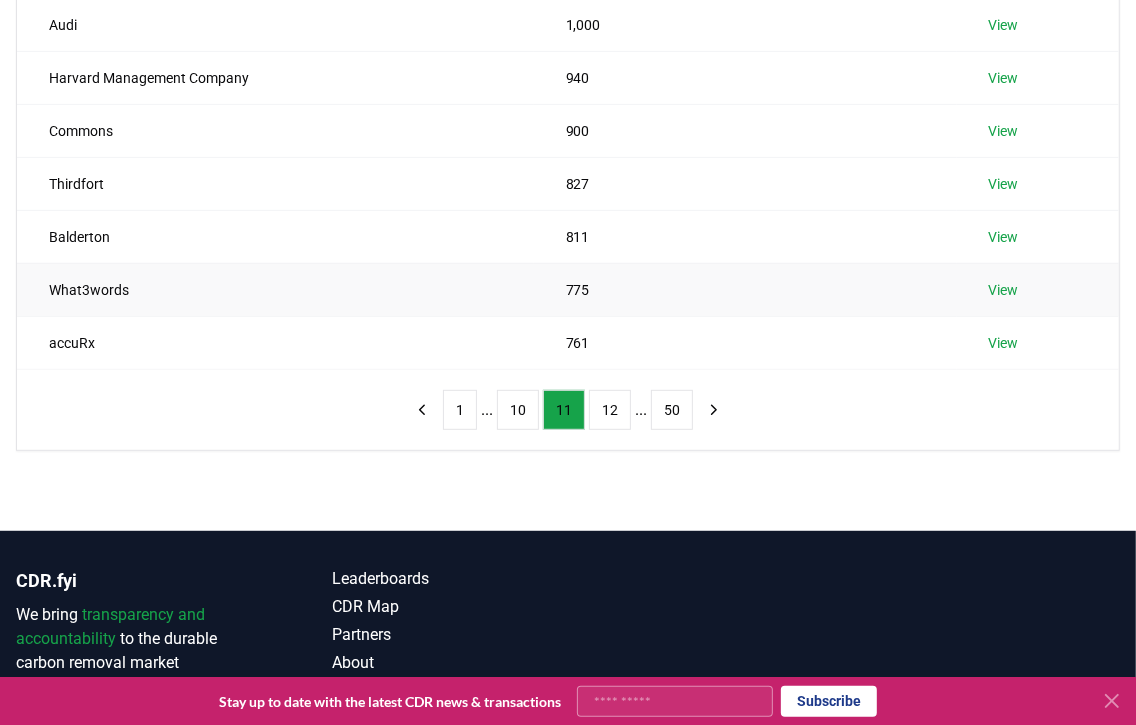 scroll, scrollTop: 577, scrollLeft: 0, axis: vertical 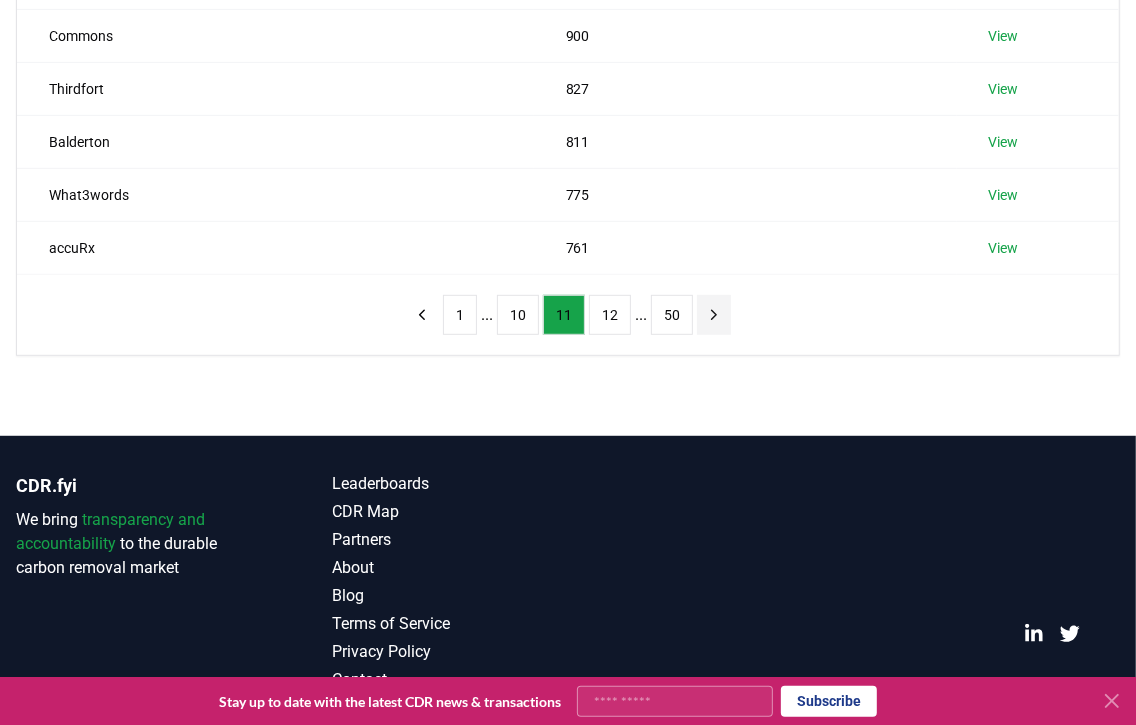 click 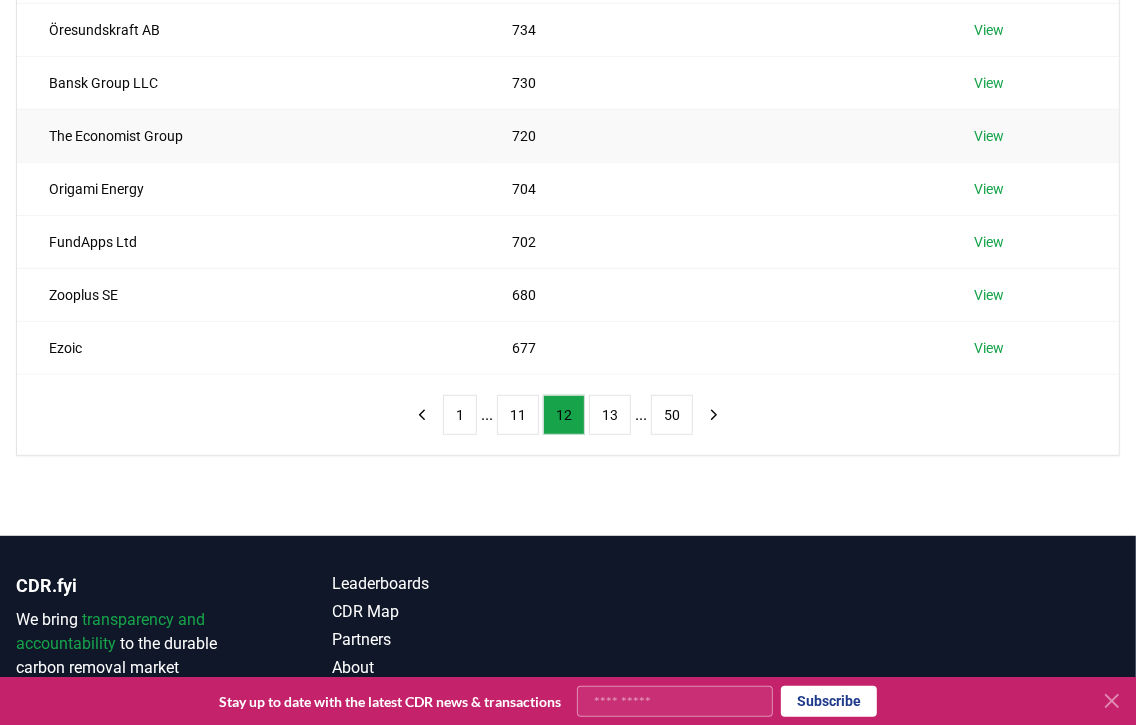 scroll, scrollTop: 577, scrollLeft: 0, axis: vertical 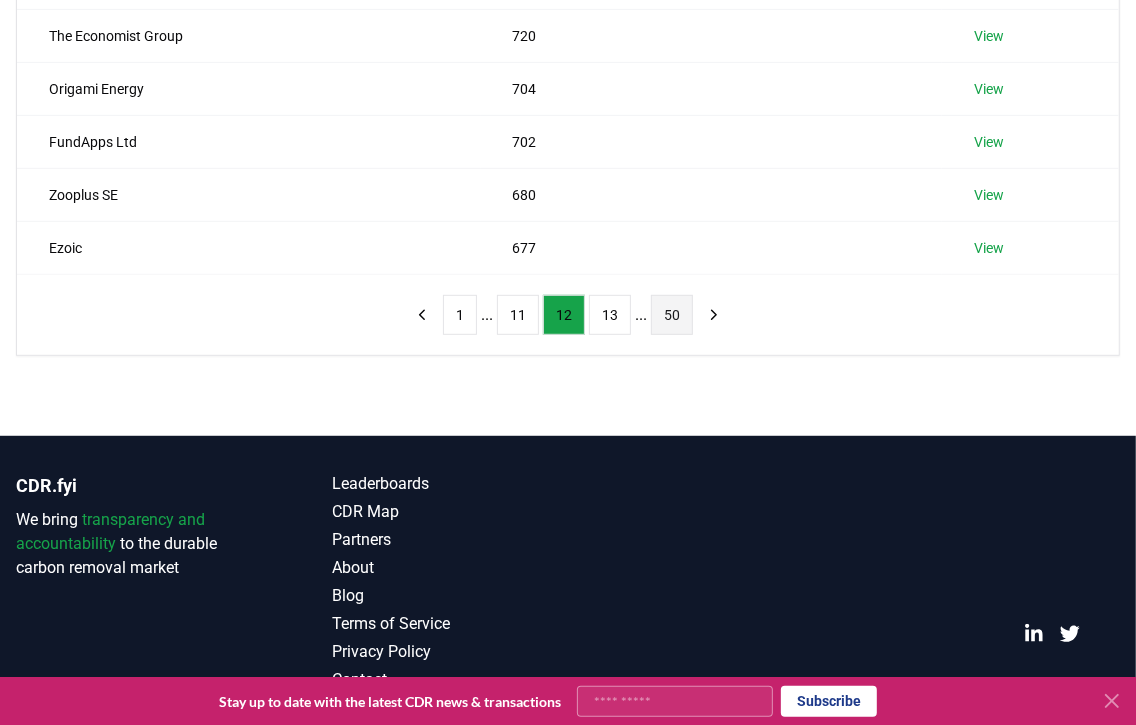 click on "50" at bounding box center [672, 315] 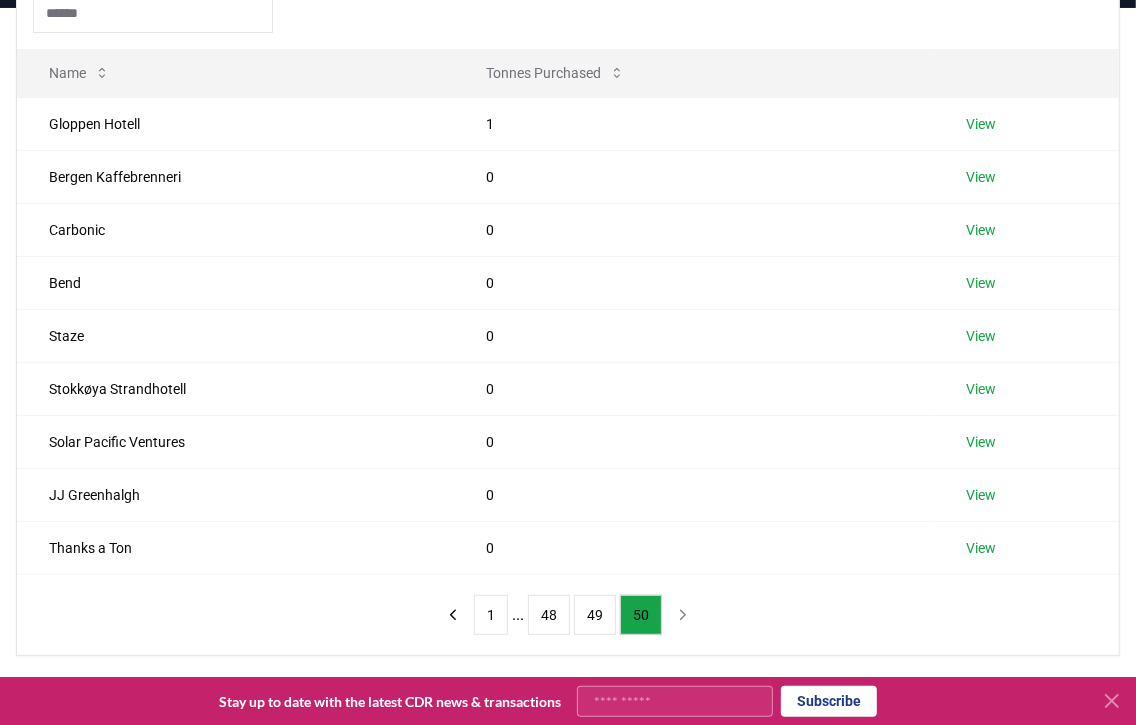 scroll, scrollTop: 424, scrollLeft: 0, axis: vertical 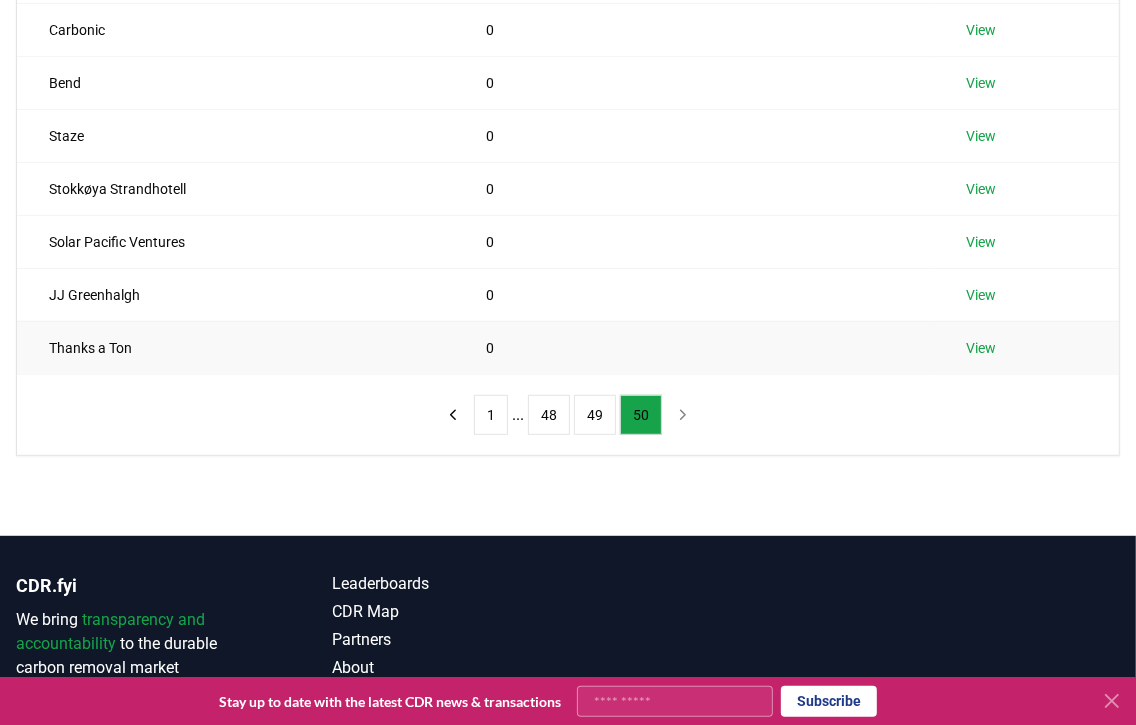 click on "View" at bounding box center [982, 348] 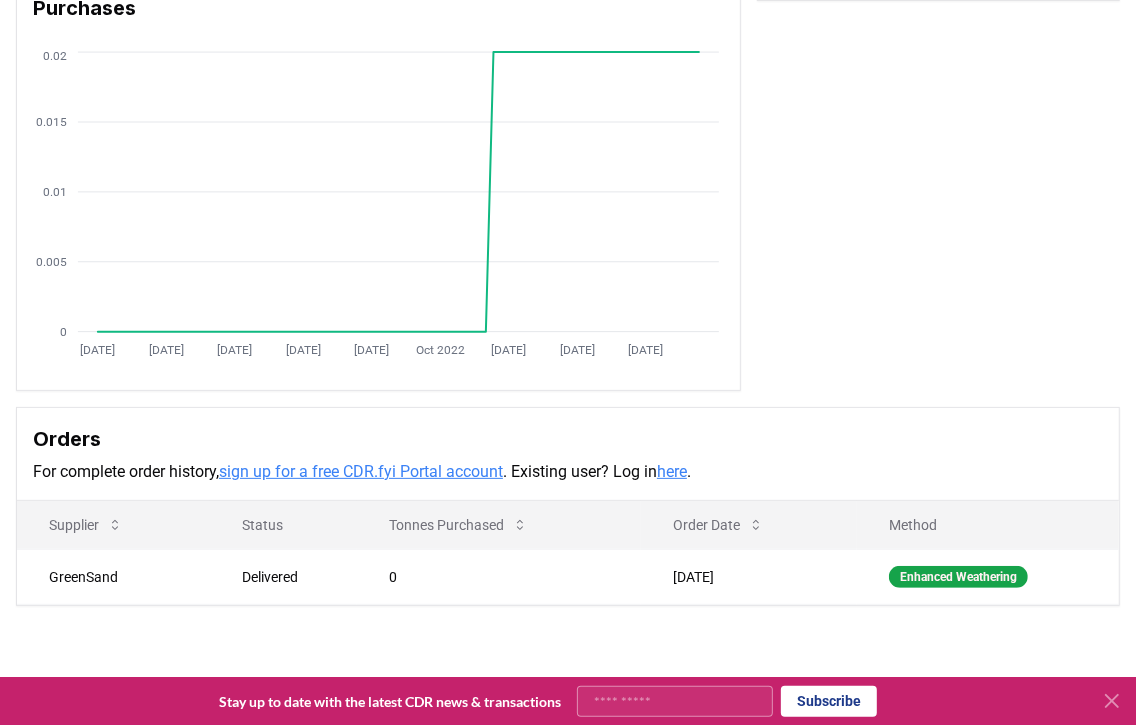 scroll, scrollTop: 300, scrollLeft: 0, axis: vertical 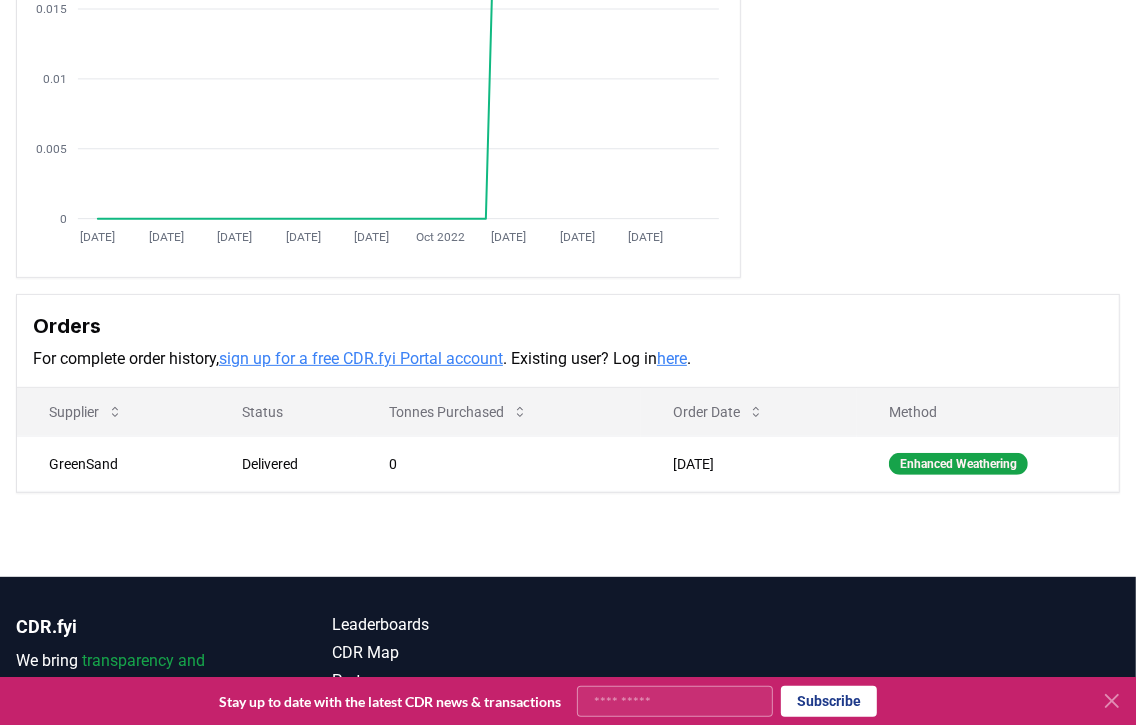 click 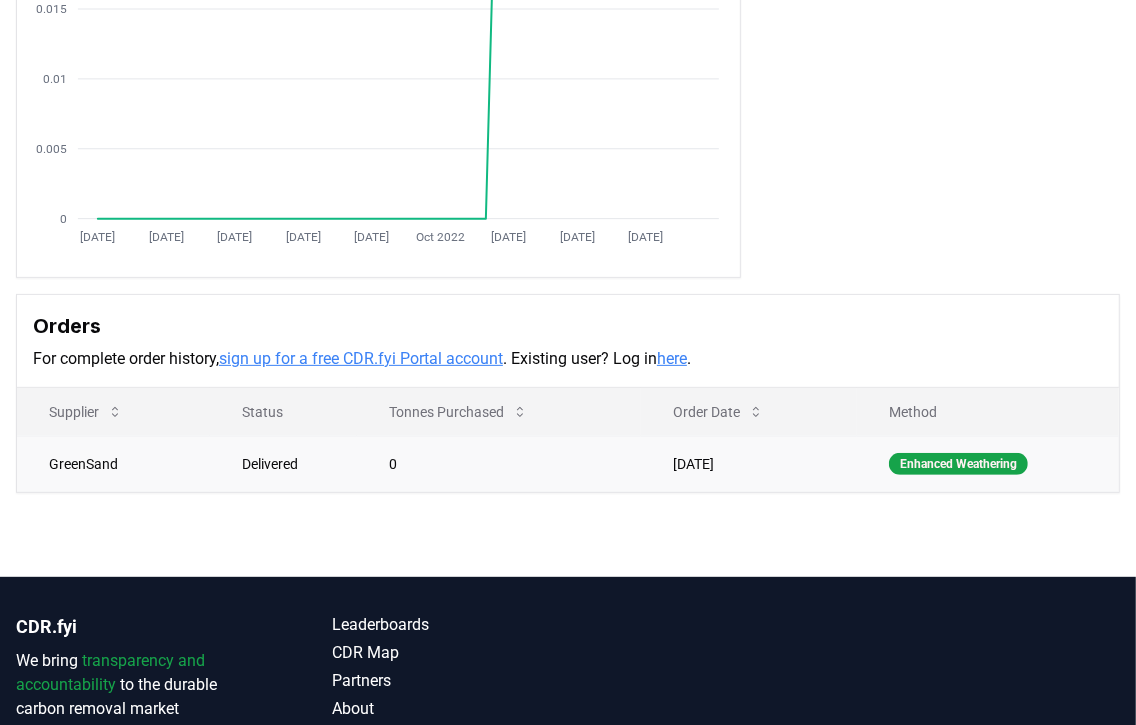 click on "[DATE]" at bounding box center [749, 463] 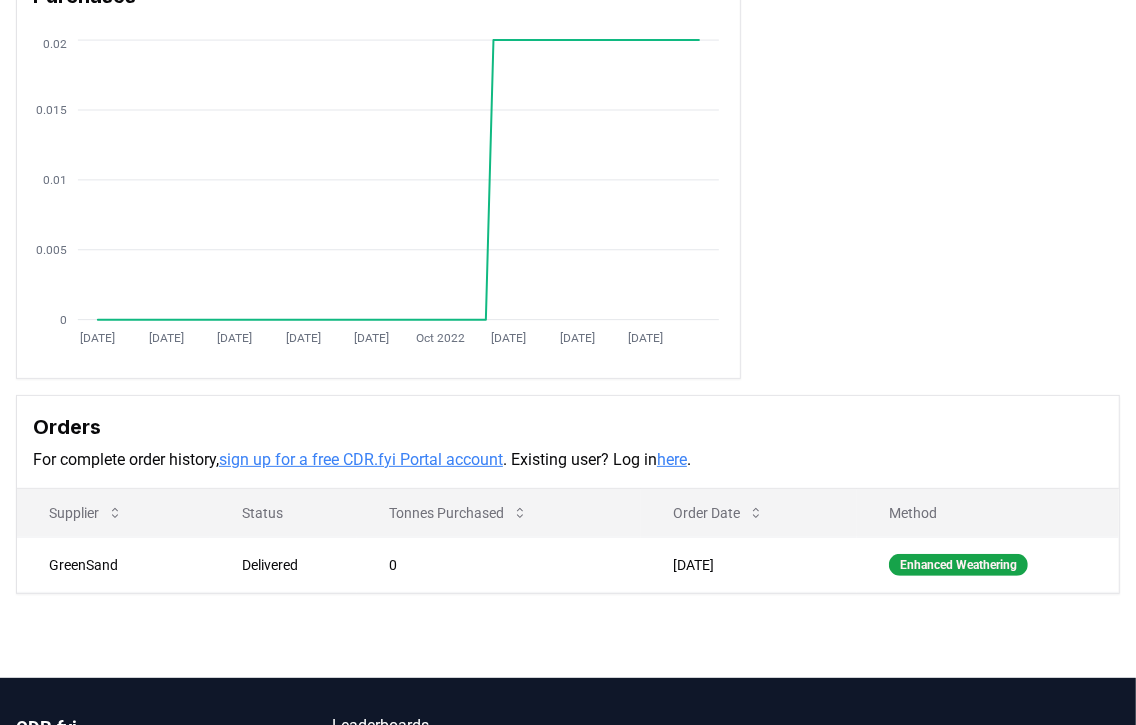 scroll, scrollTop: 0, scrollLeft: 0, axis: both 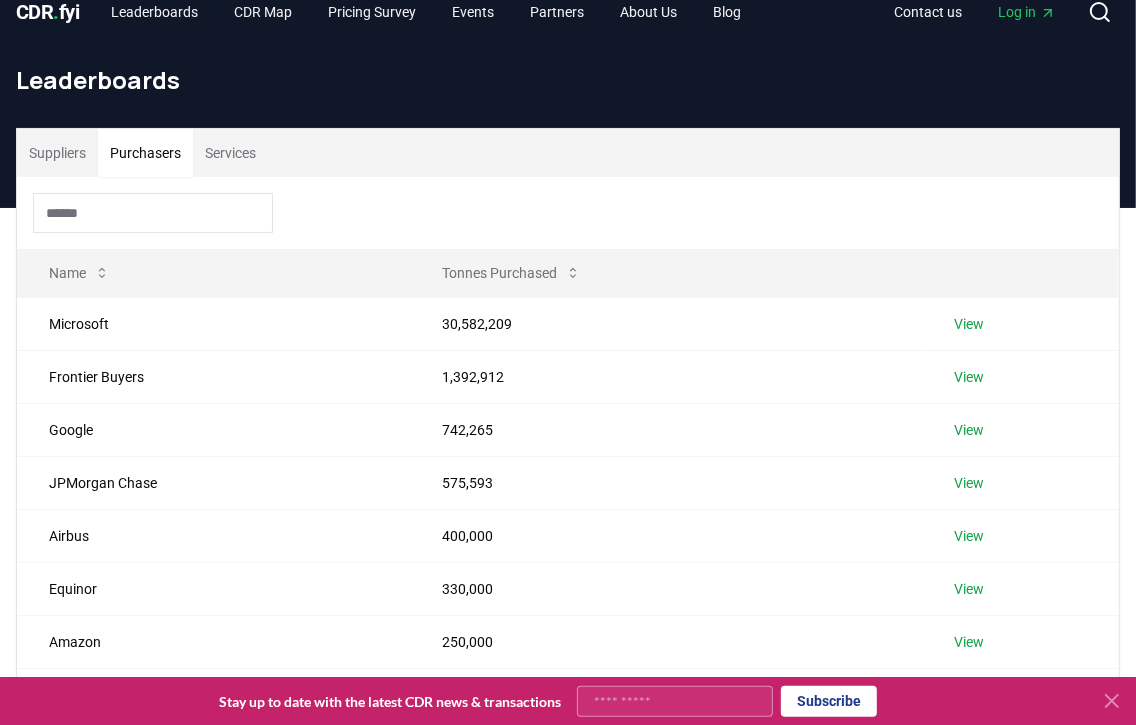 click on "Purchasers" at bounding box center [145, 153] 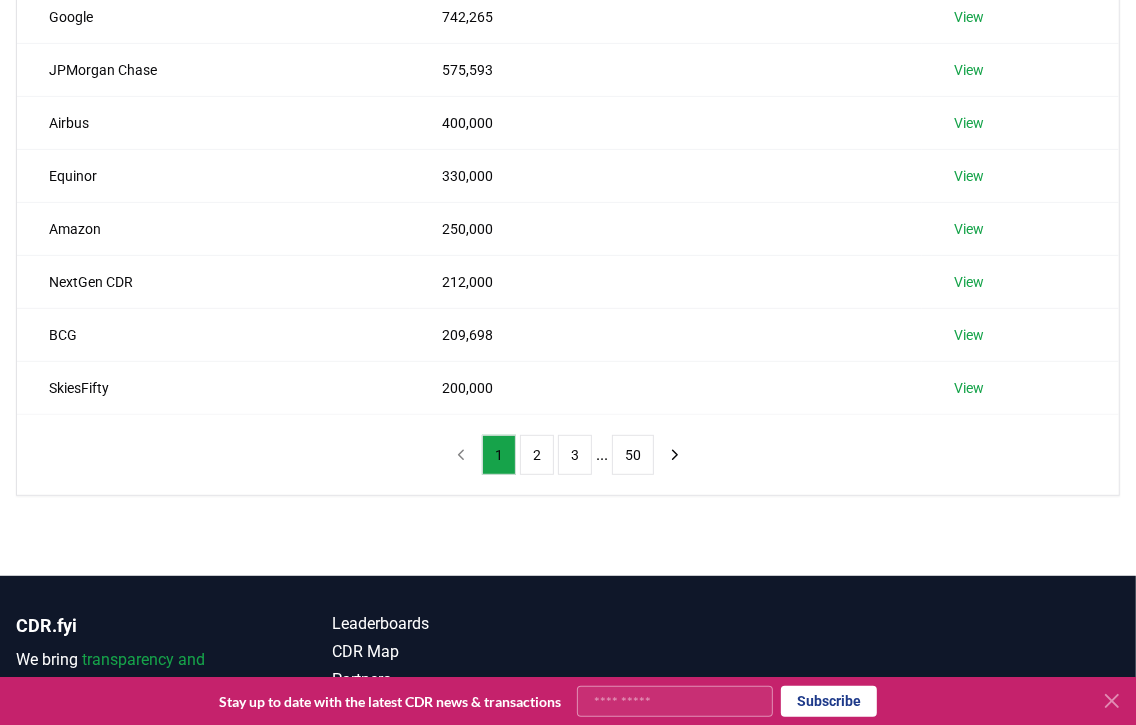 scroll, scrollTop: 577, scrollLeft: 0, axis: vertical 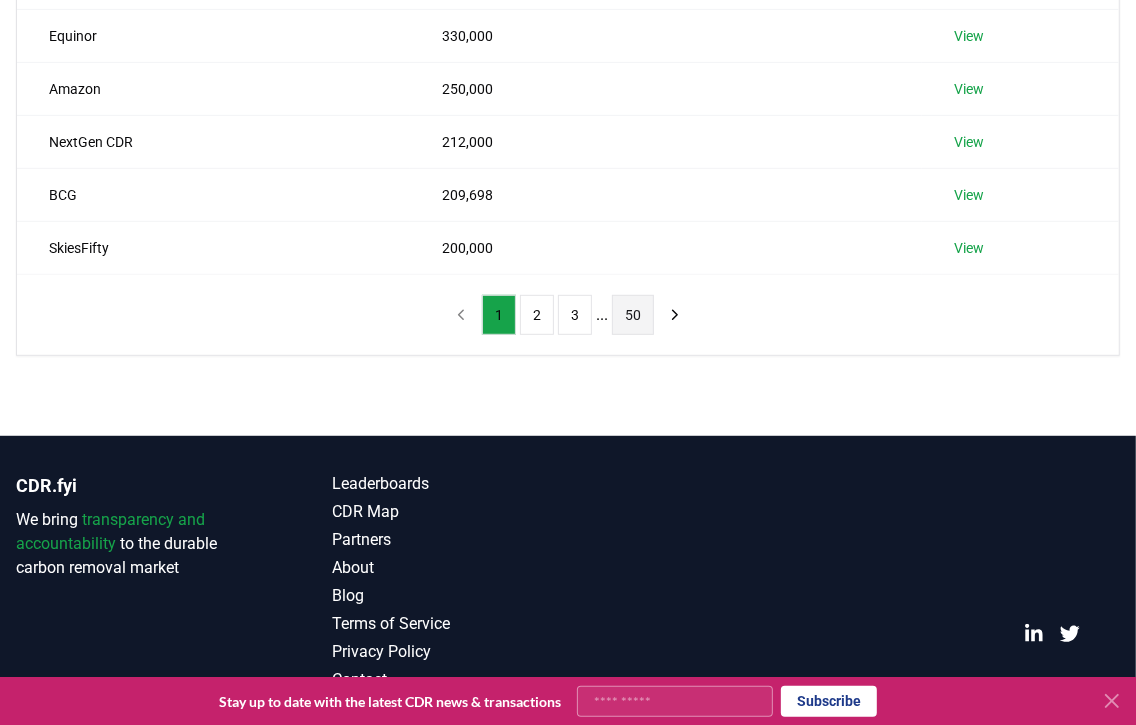 click on "50" at bounding box center [633, 315] 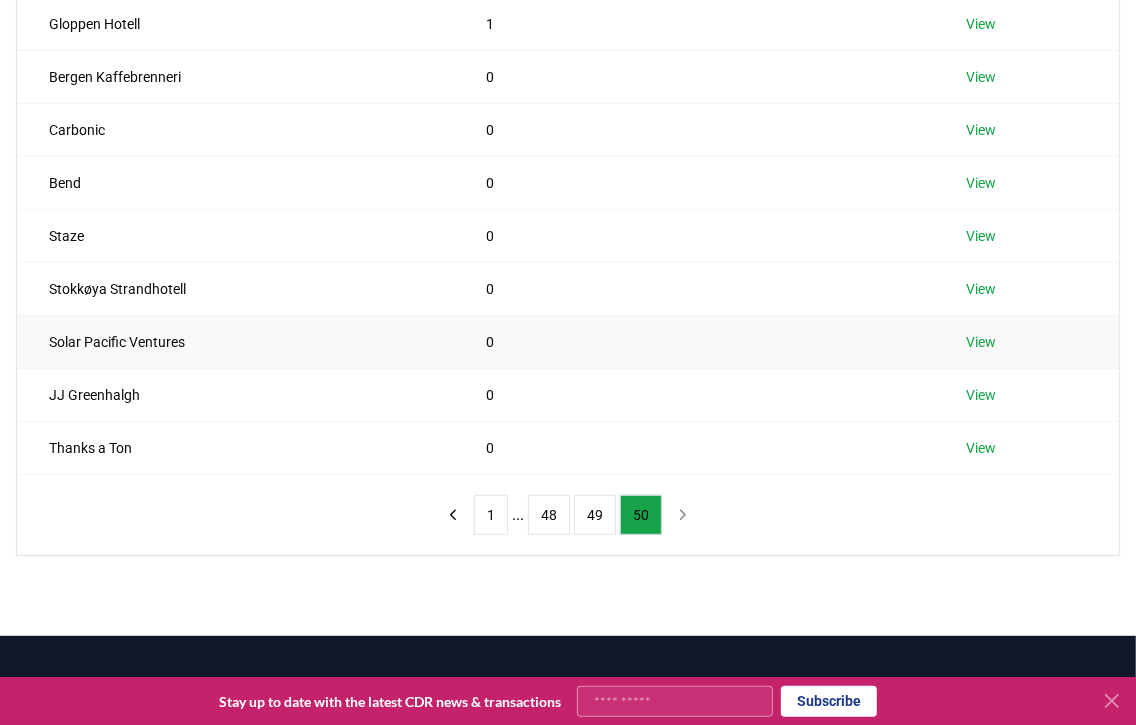 scroll, scrollTop: 224, scrollLeft: 0, axis: vertical 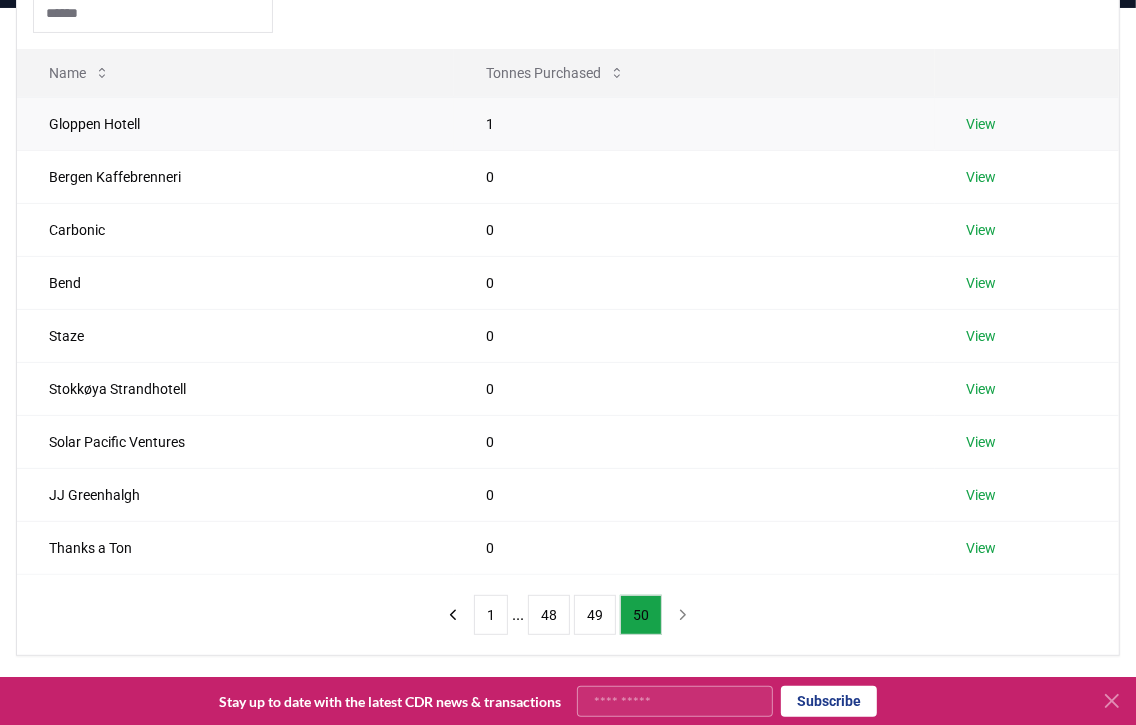 click on "View" at bounding box center [982, 124] 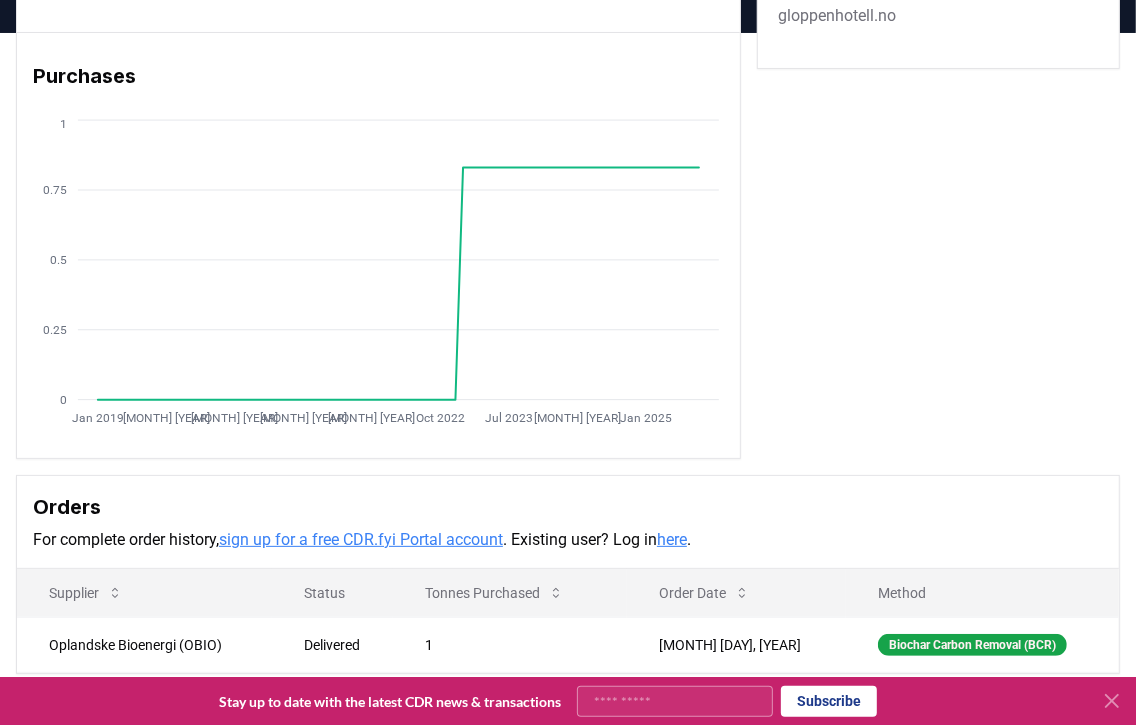 scroll, scrollTop: 199, scrollLeft: 0, axis: vertical 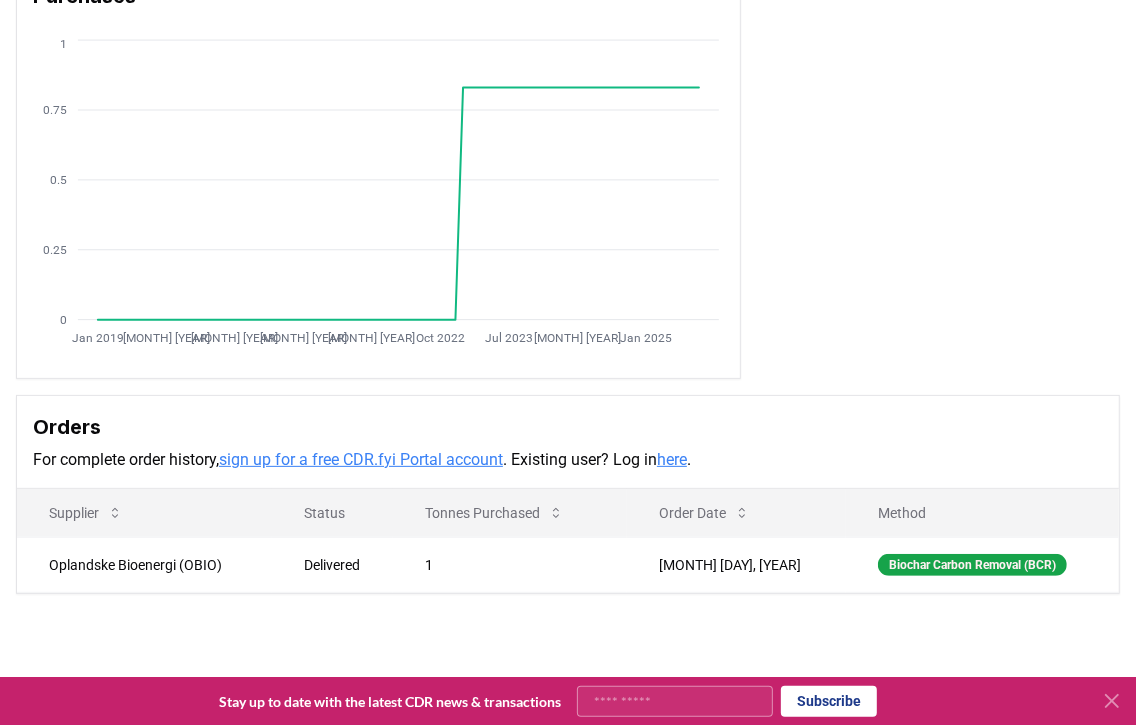 click 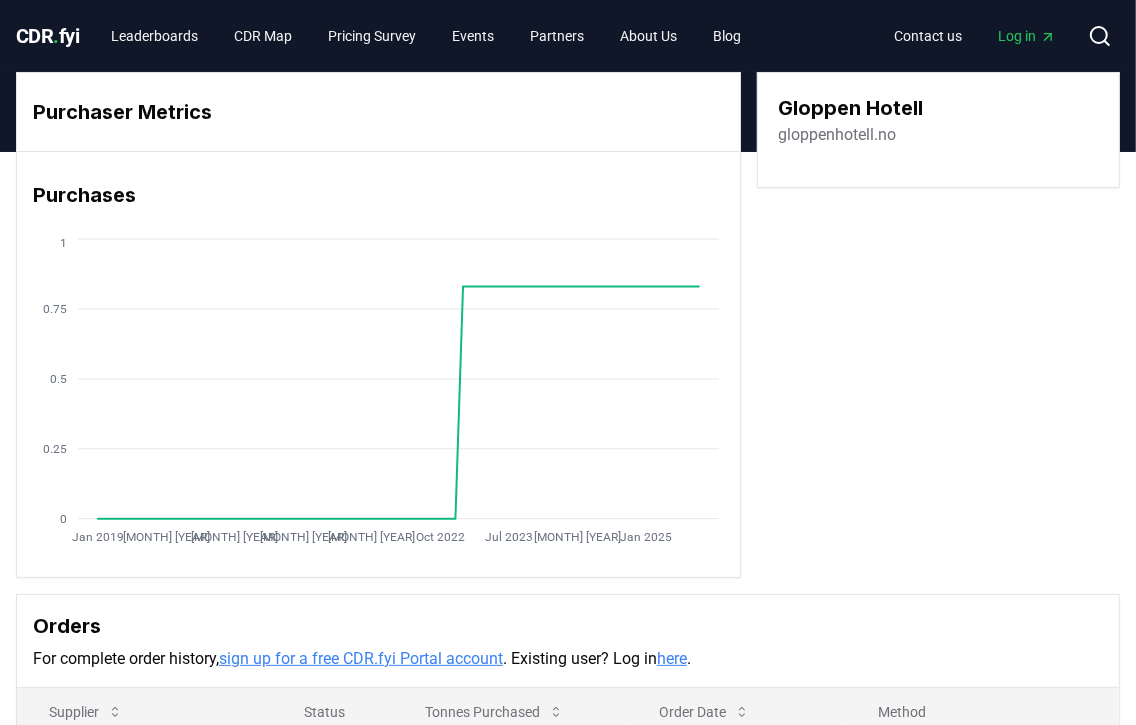 scroll, scrollTop: 0, scrollLeft: 0, axis: both 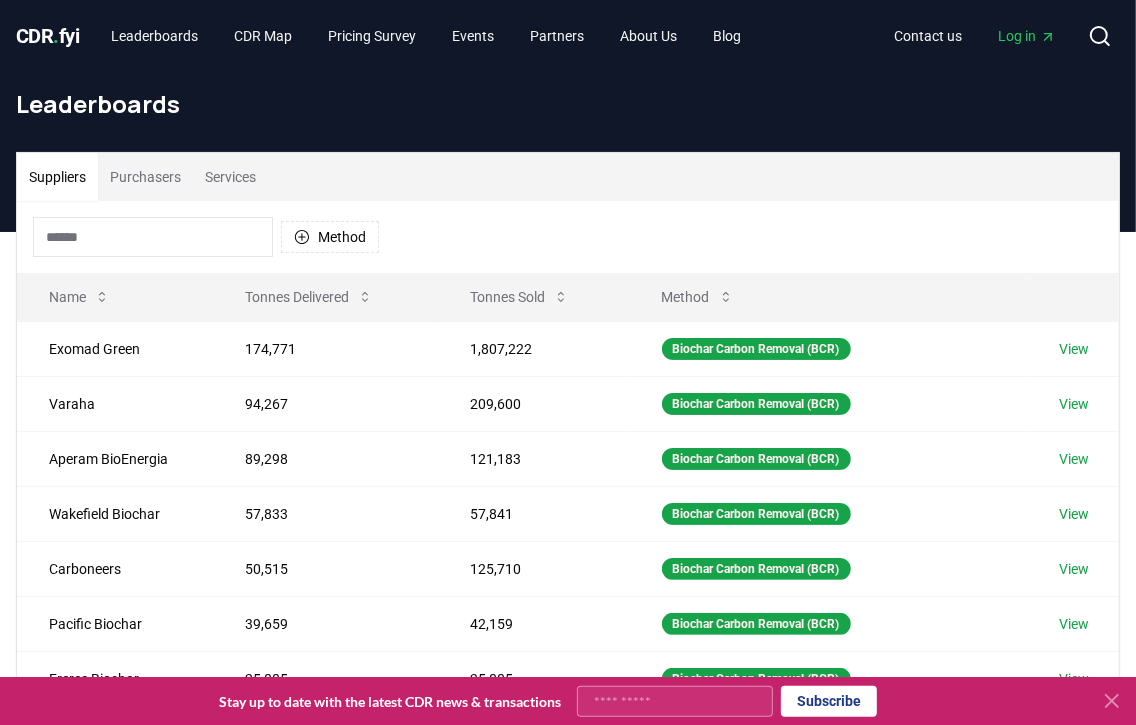 click on "Purchasers" at bounding box center [145, 177] 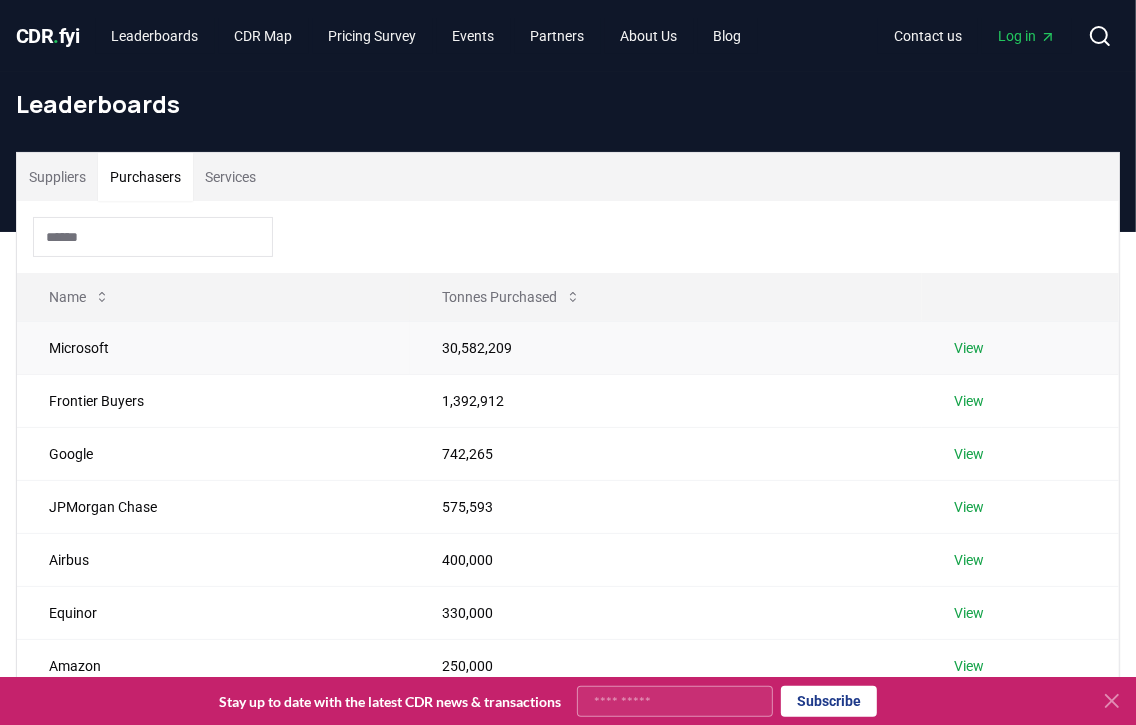 click on "View" at bounding box center (969, 348) 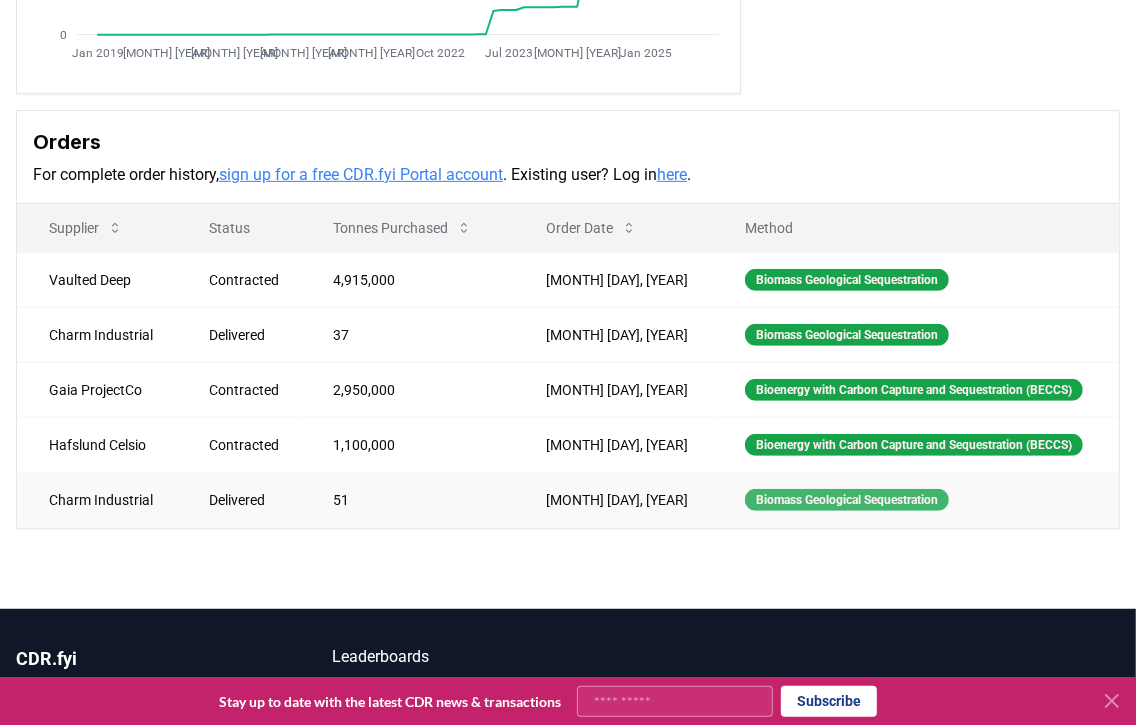 scroll, scrollTop: 499, scrollLeft: 0, axis: vertical 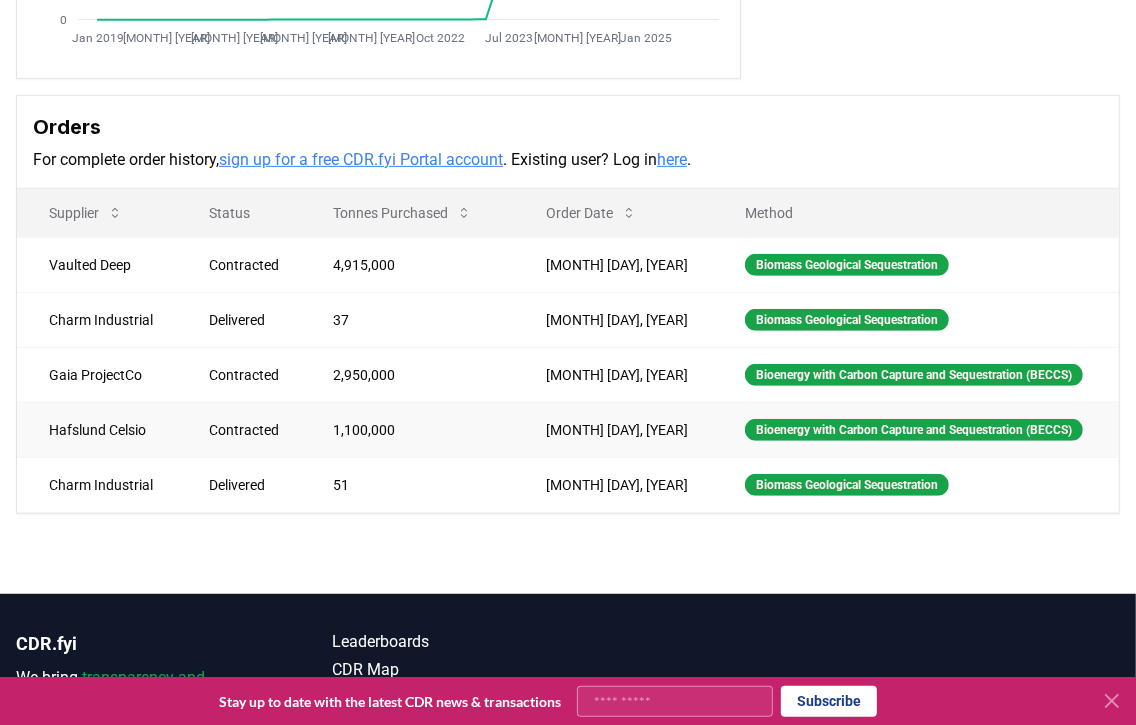 click on "1,100,000" at bounding box center [407, 429] 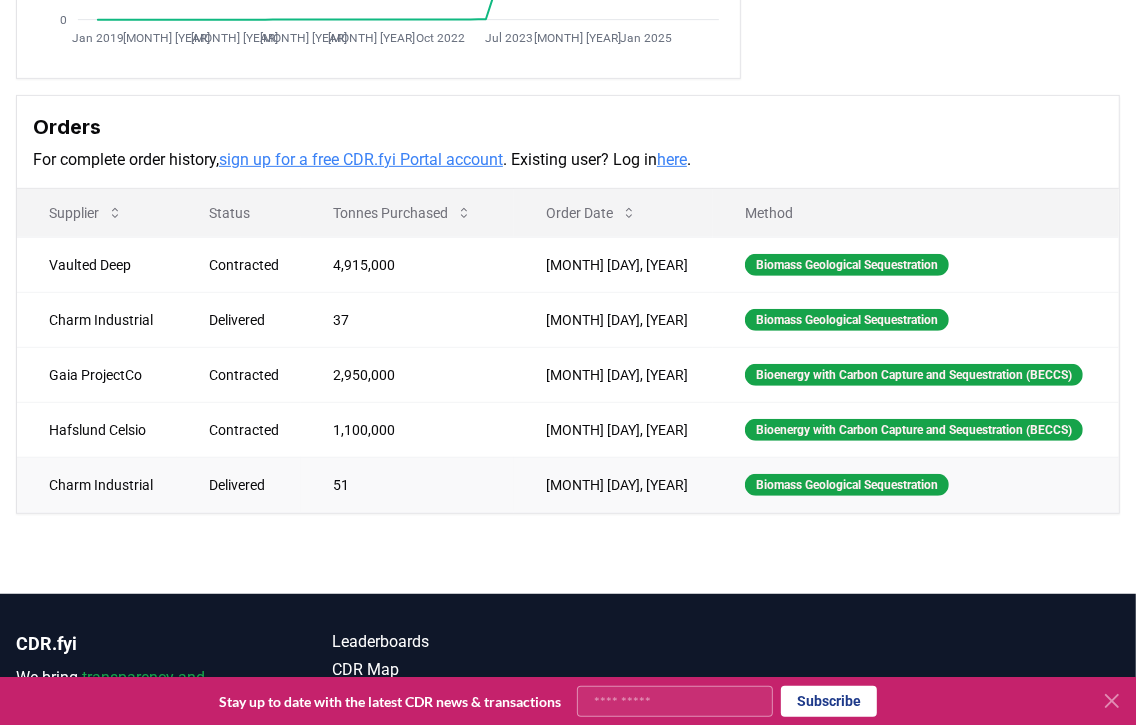 click on "51" at bounding box center [407, 484] 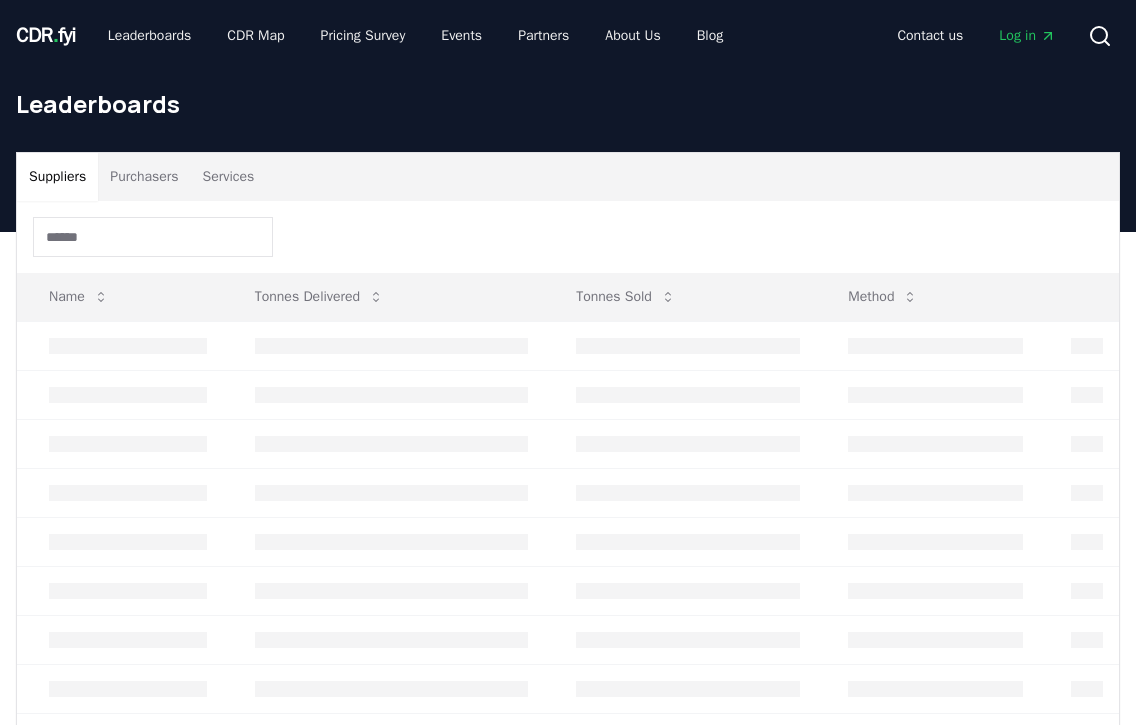 scroll, scrollTop: 0, scrollLeft: 0, axis: both 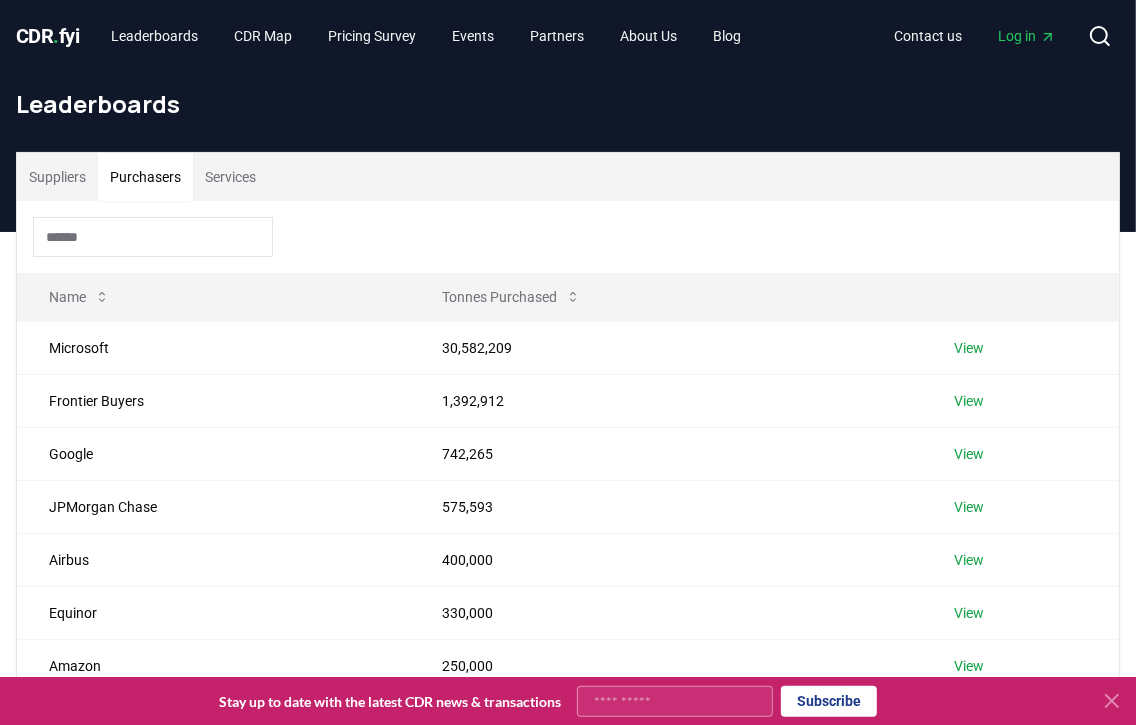 click on "Purchasers" at bounding box center [145, 177] 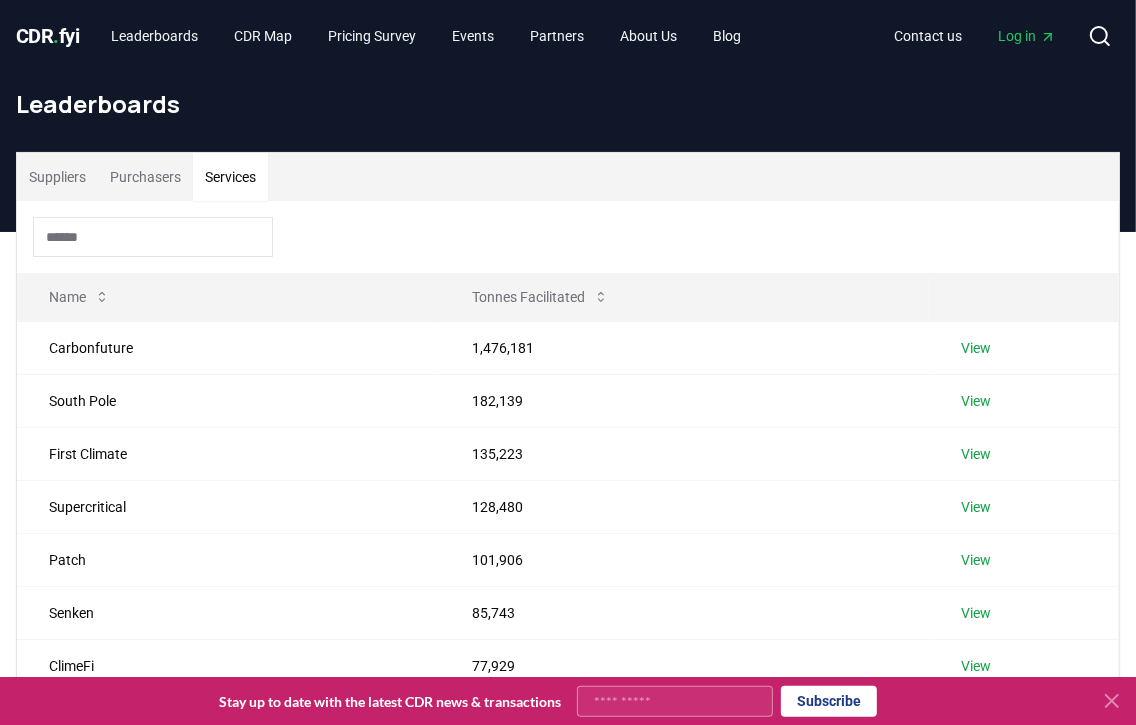 click on "Services" at bounding box center [230, 177] 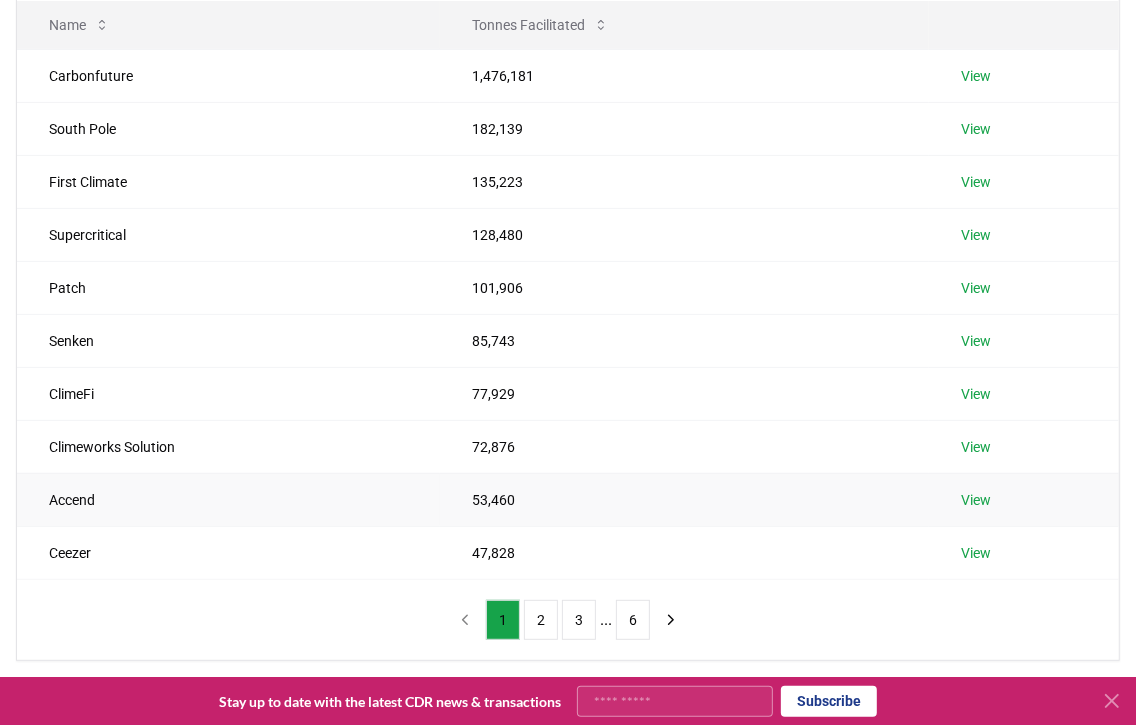 scroll, scrollTop: 300, scrollLeft: 0, axis: vertical 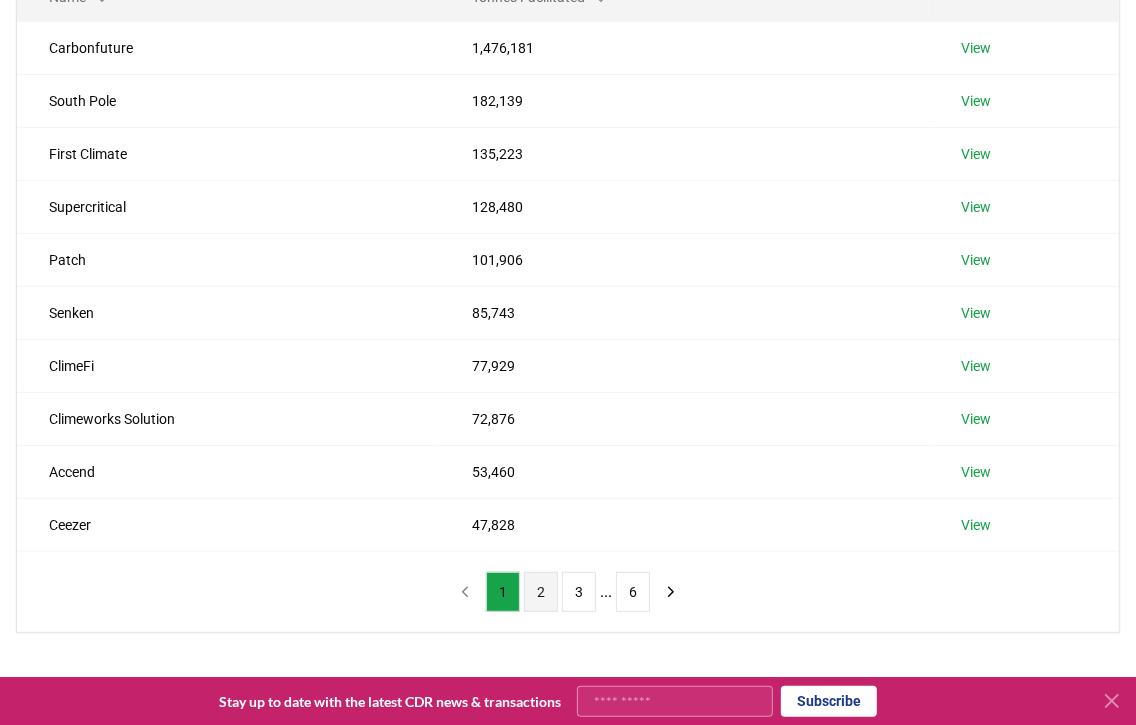 click on "2" at bounding box center [541, 592] 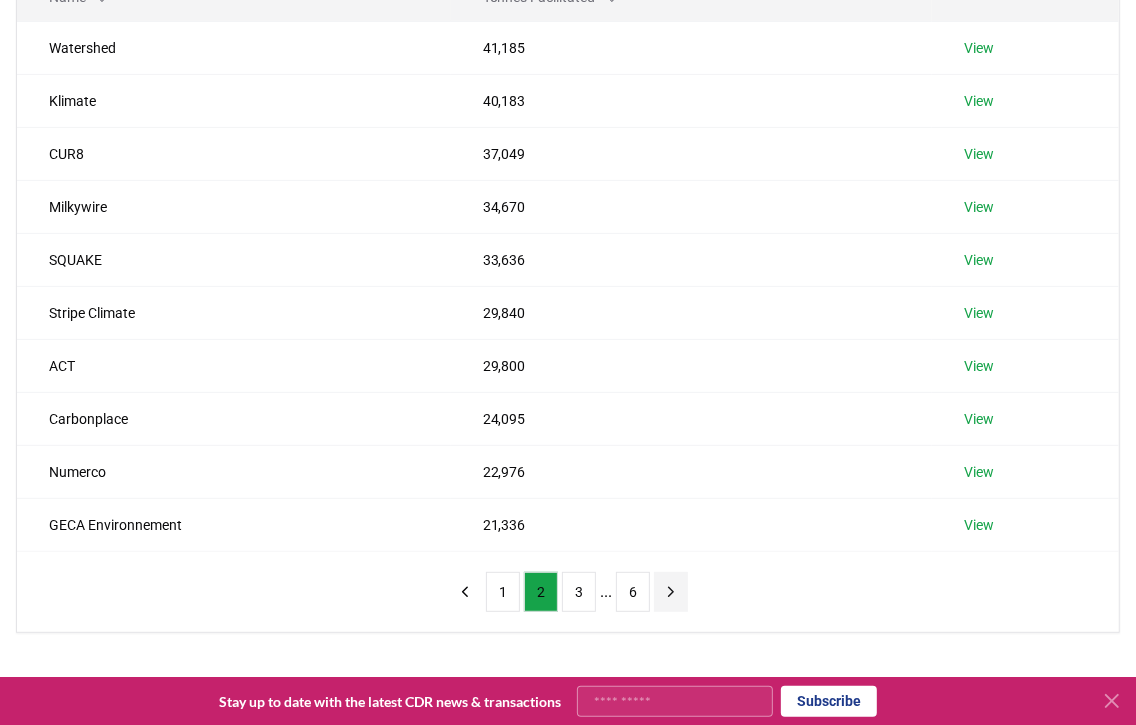 click 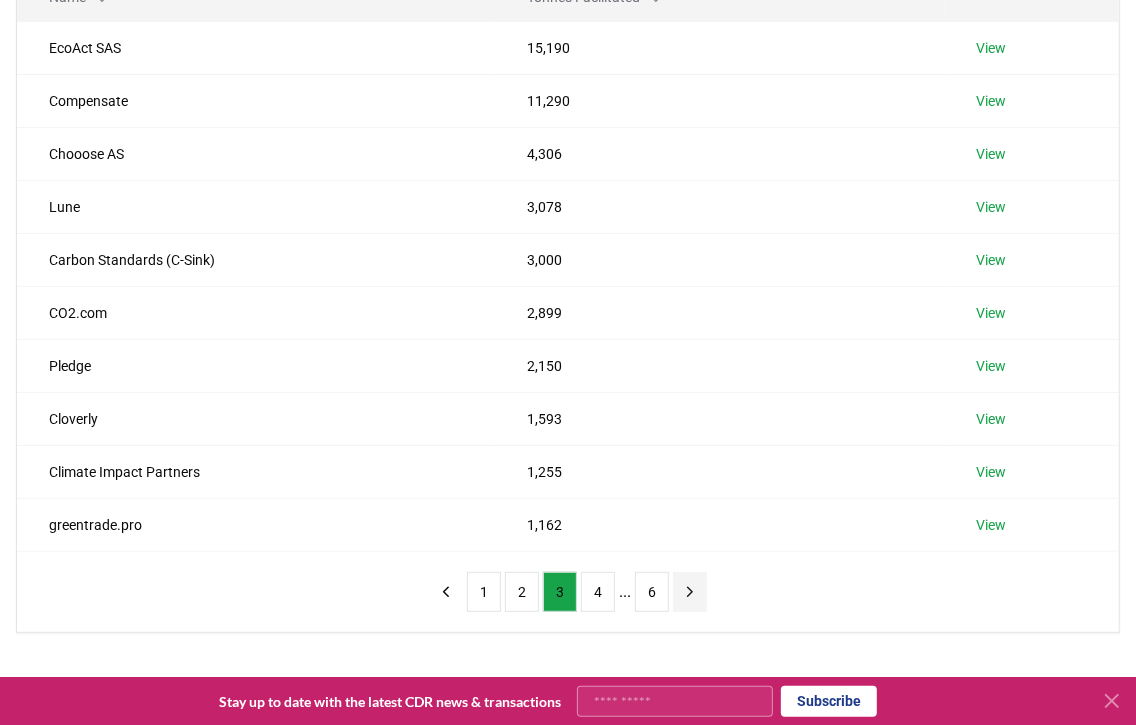 click at bounding box center (690, 592) 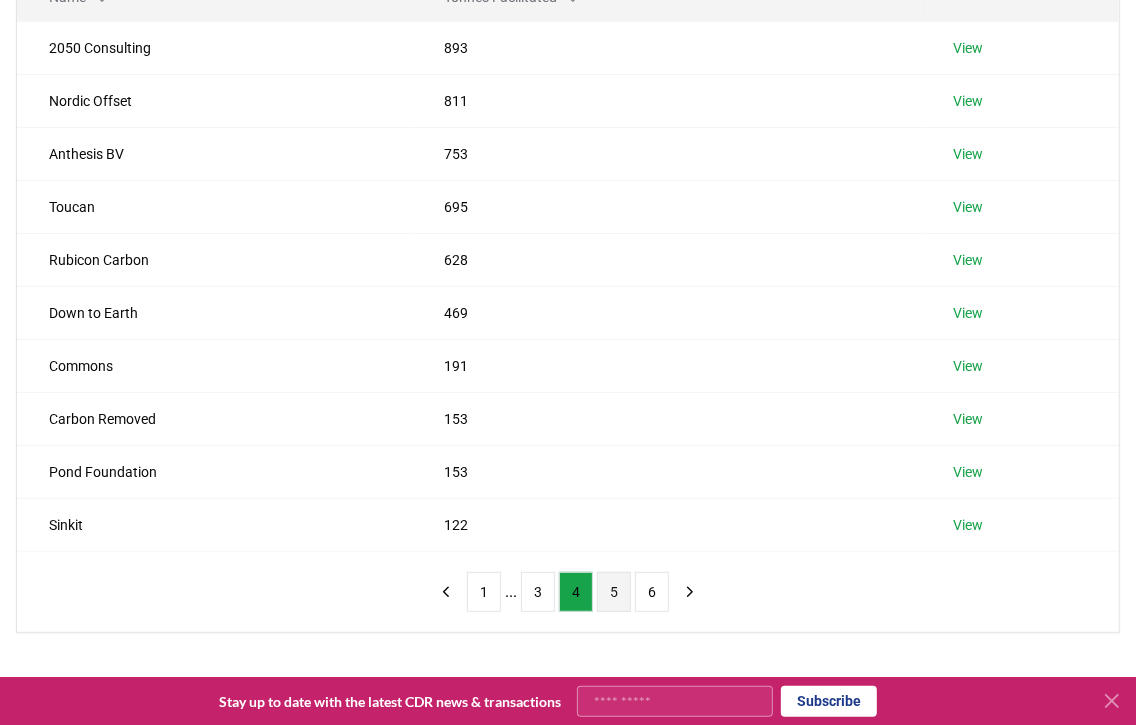 click on "5" at bounding box center [614, 592] 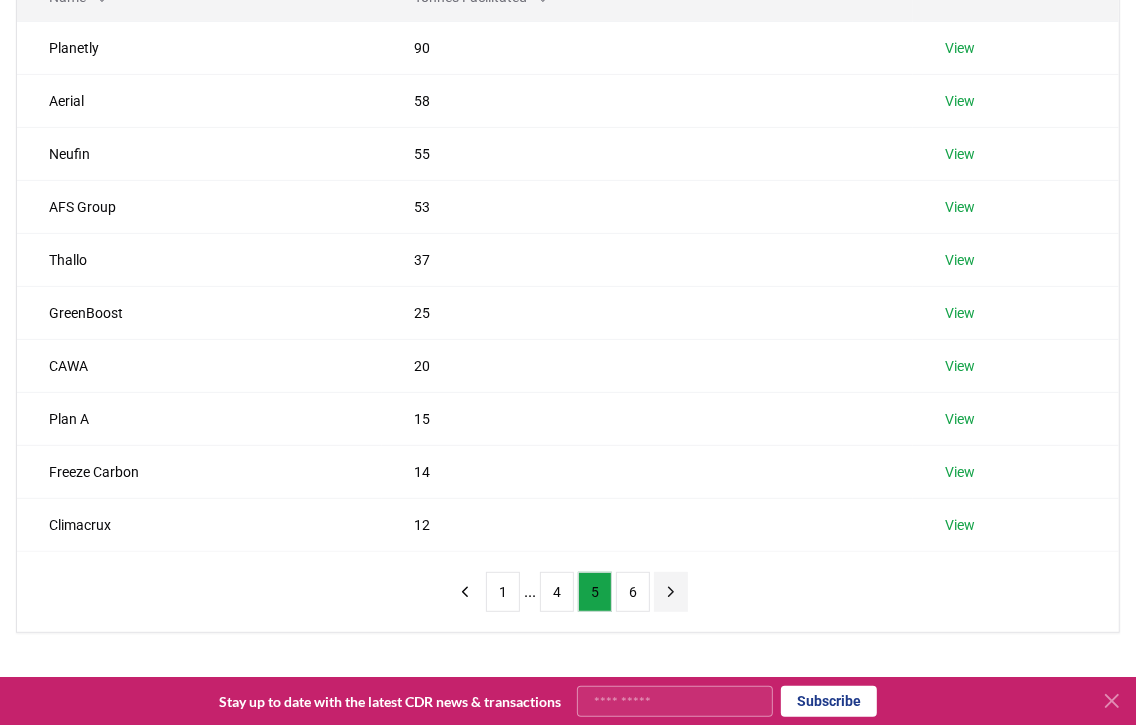 click 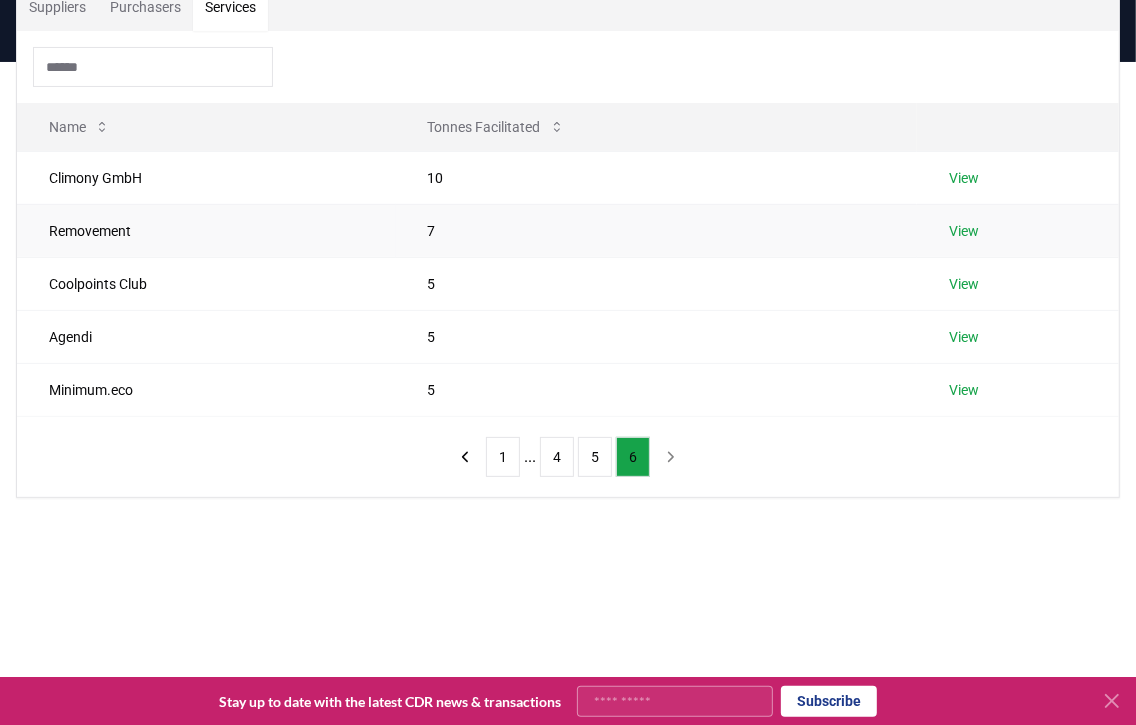 scroll, scrollTop: 0, scrollLeft: 0, axis: both 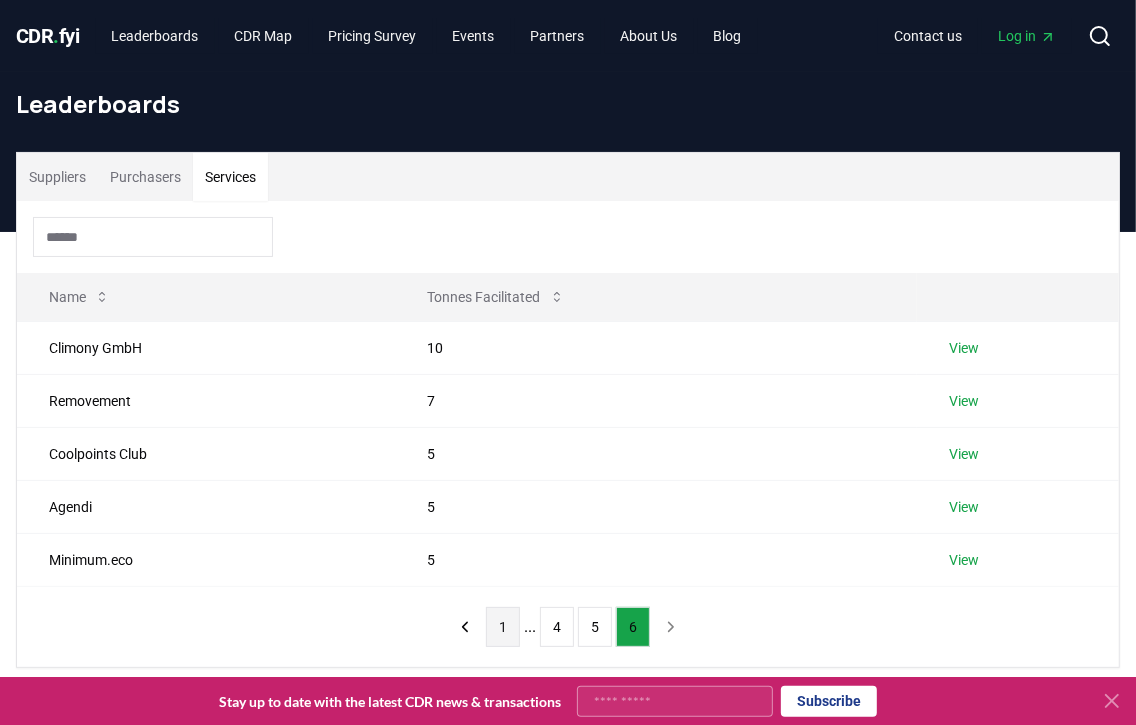 click on "1" at bounding box center [503, 627] 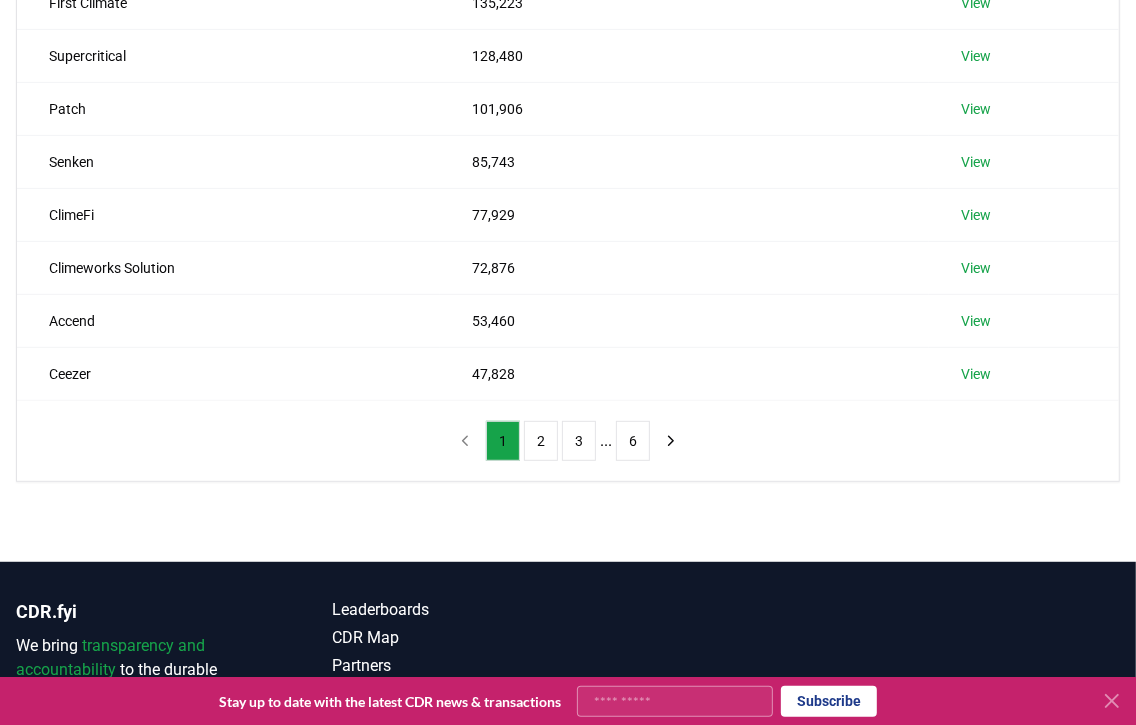 scroll, scrollTop: 499, scrollLeft: 0, axis: vertical 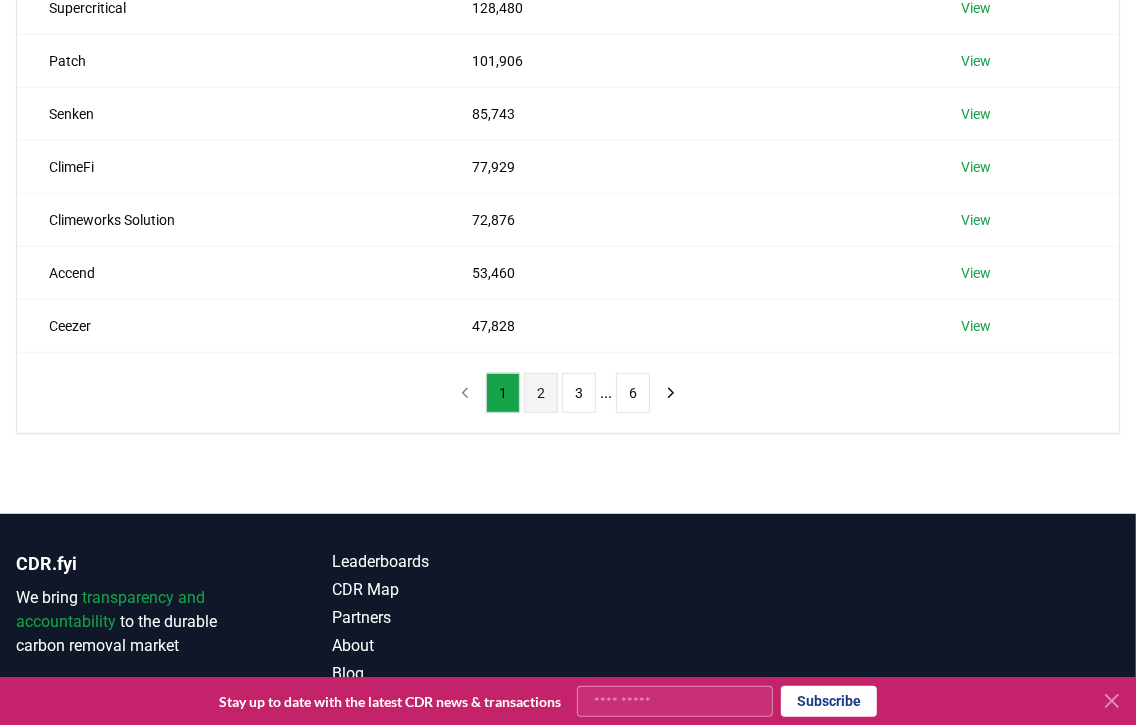 click on "2" at bounding box center [541, 393] 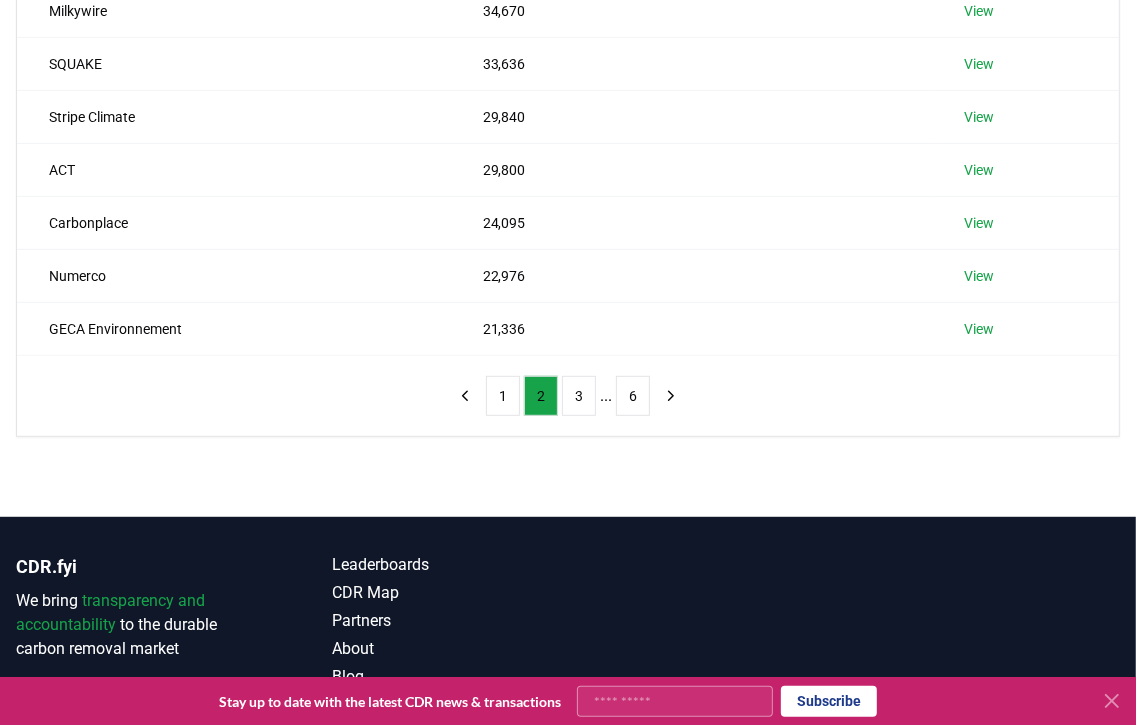 scroll, scrollTop: 499, scrollLeft: 0, axis: vertical 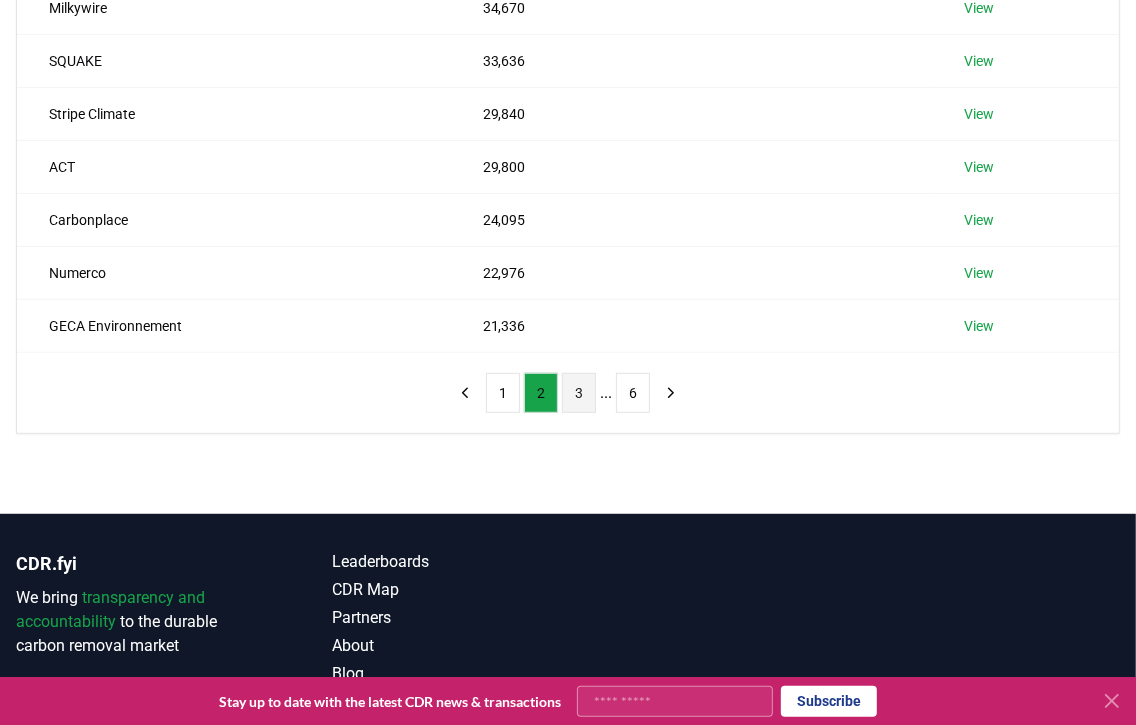 click on "3" at bounding box center (579, 393) 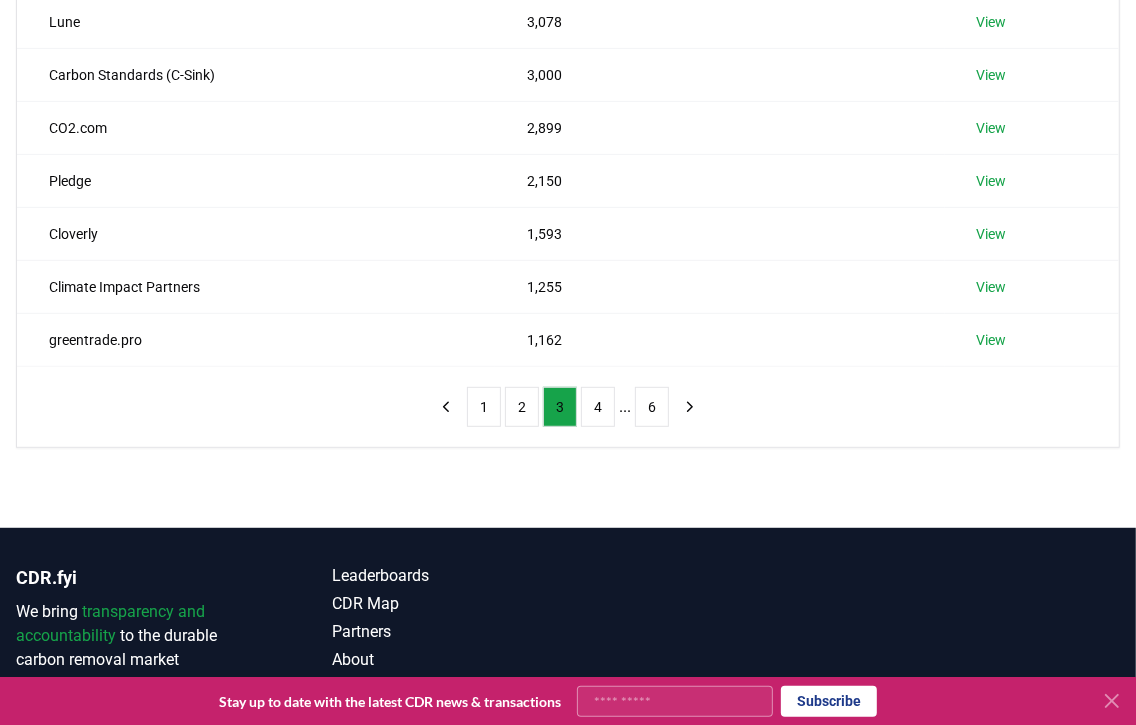 scroll, scrollTop: 499, scrollLeft: 0, axis: vertical 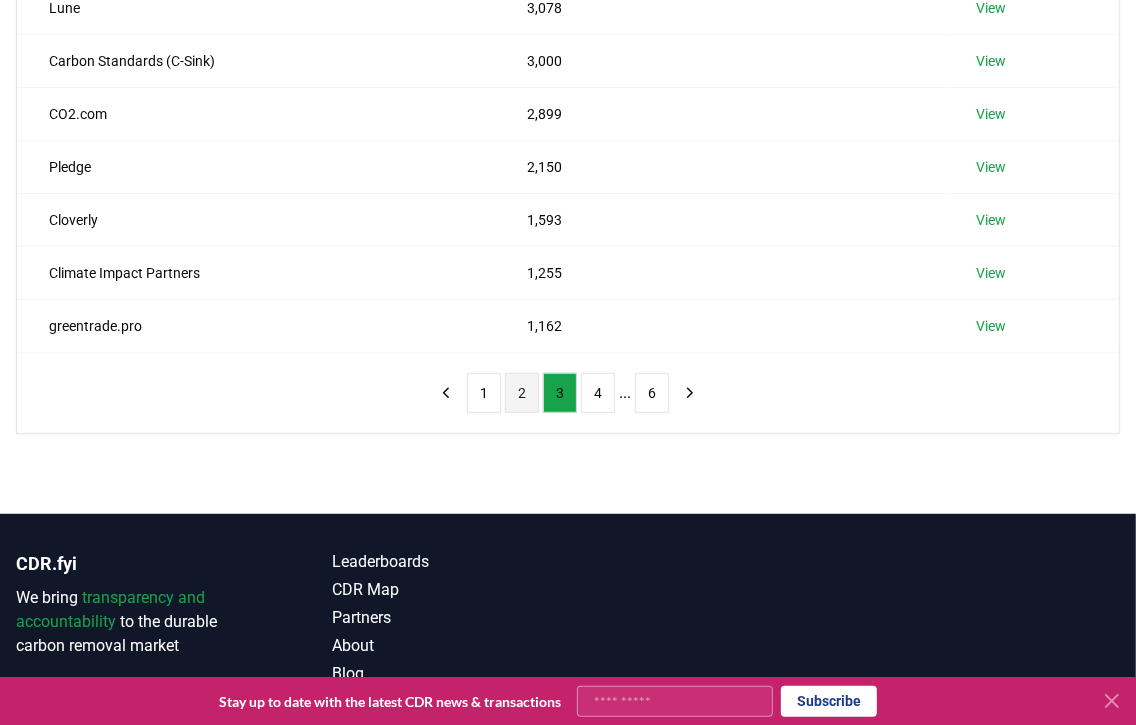 click on "2" at bounding box center (522, 393) 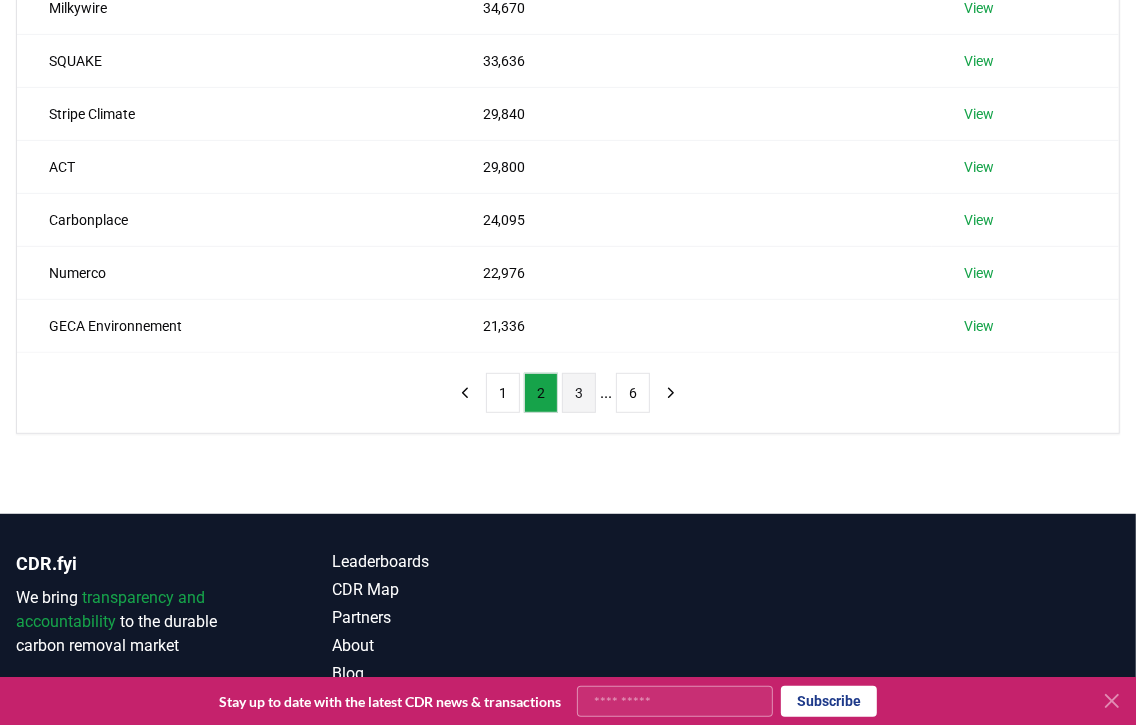 click on "3" at bounding box center (579, 393) 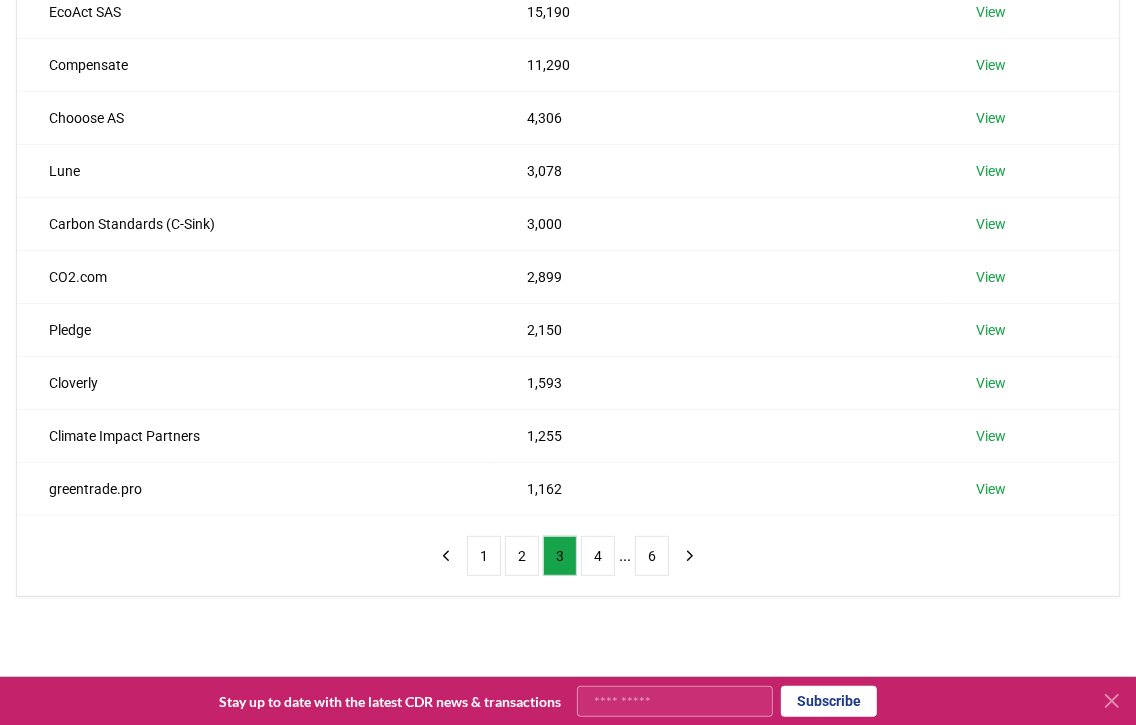 scroll, scrollTop: 499, scrollLeft: 0, axis: vertical 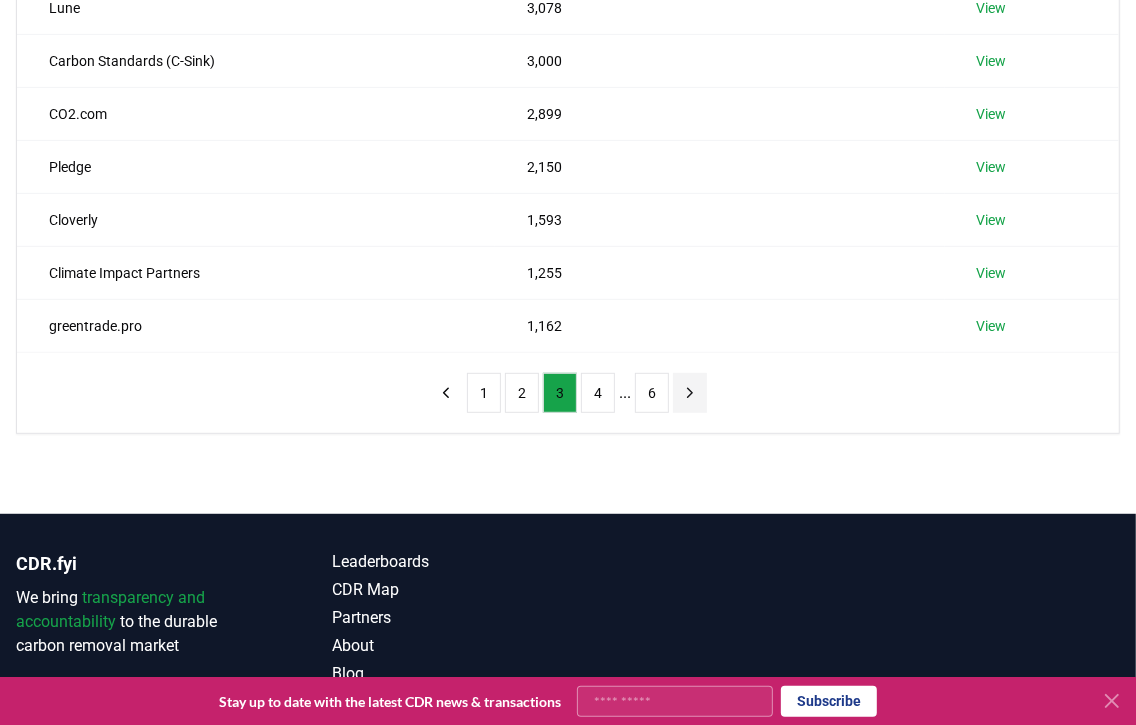 click 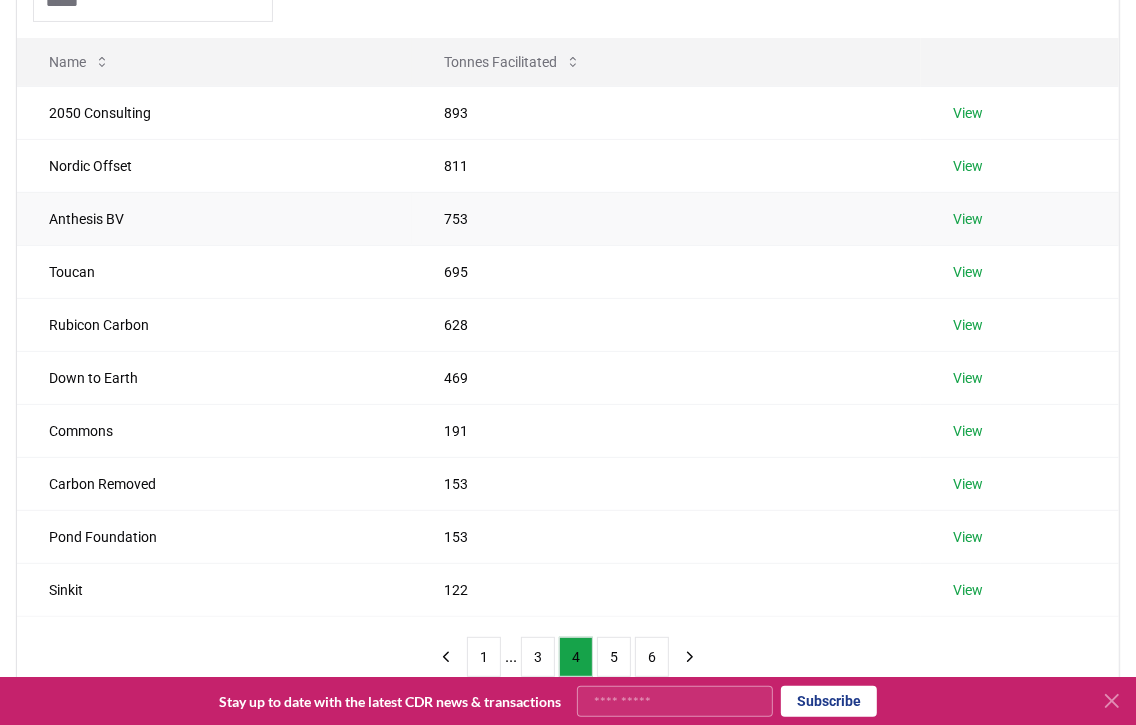 scroll, scrollTop: 300, scrollLeft: 0, axis: vertical 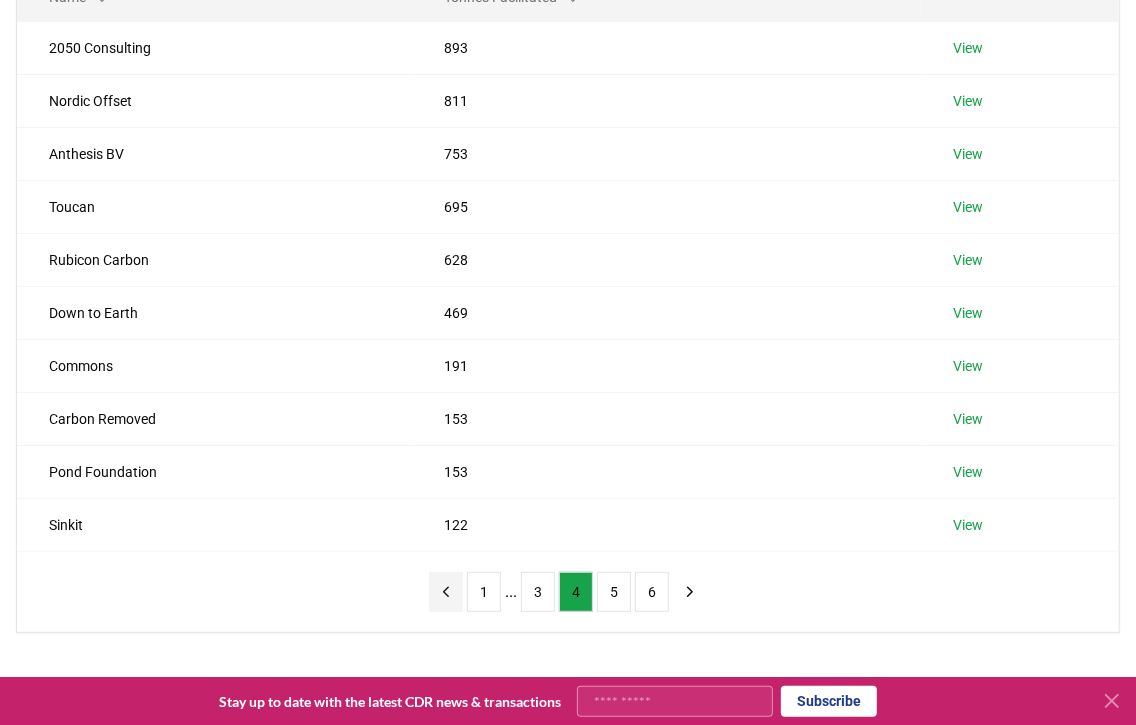 click 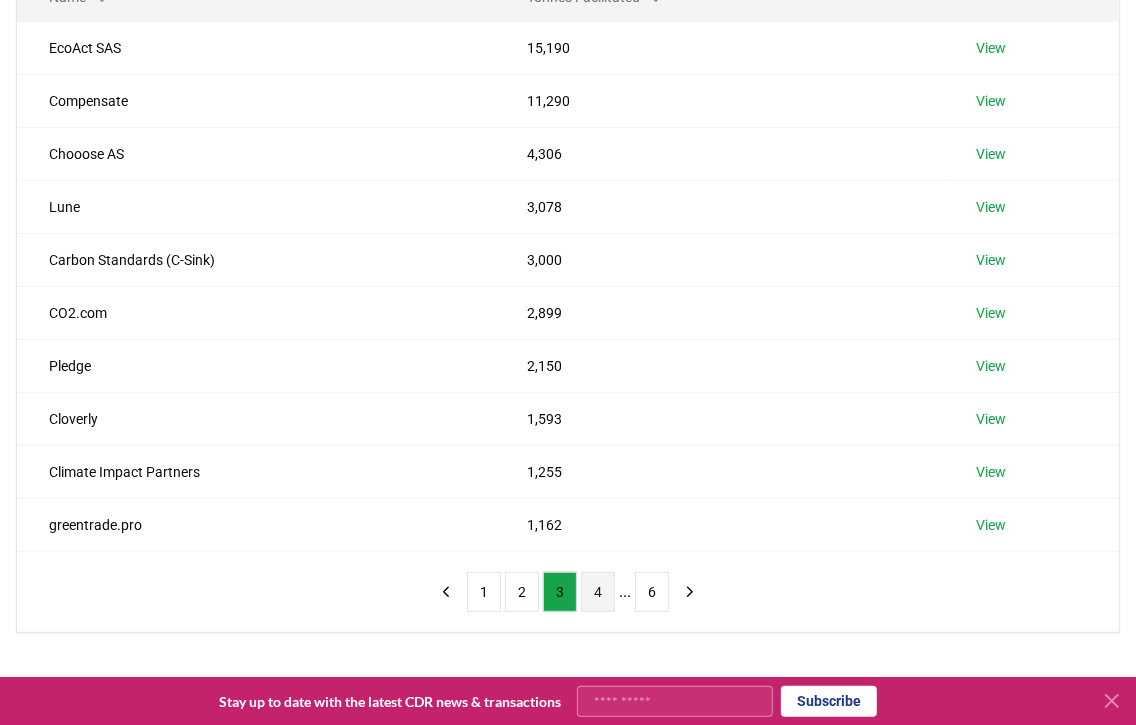click on "4" at bounding box center [598, 592] 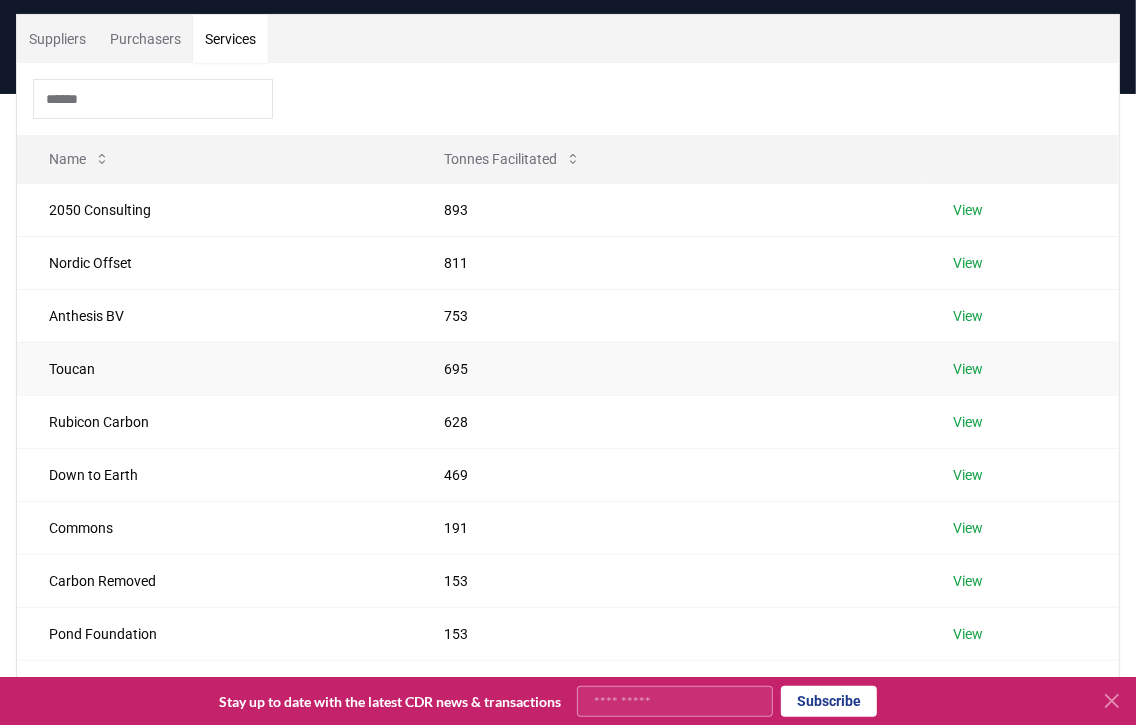 scroll, scrollTop: 300, scrollLeft: 0, axis: vertical 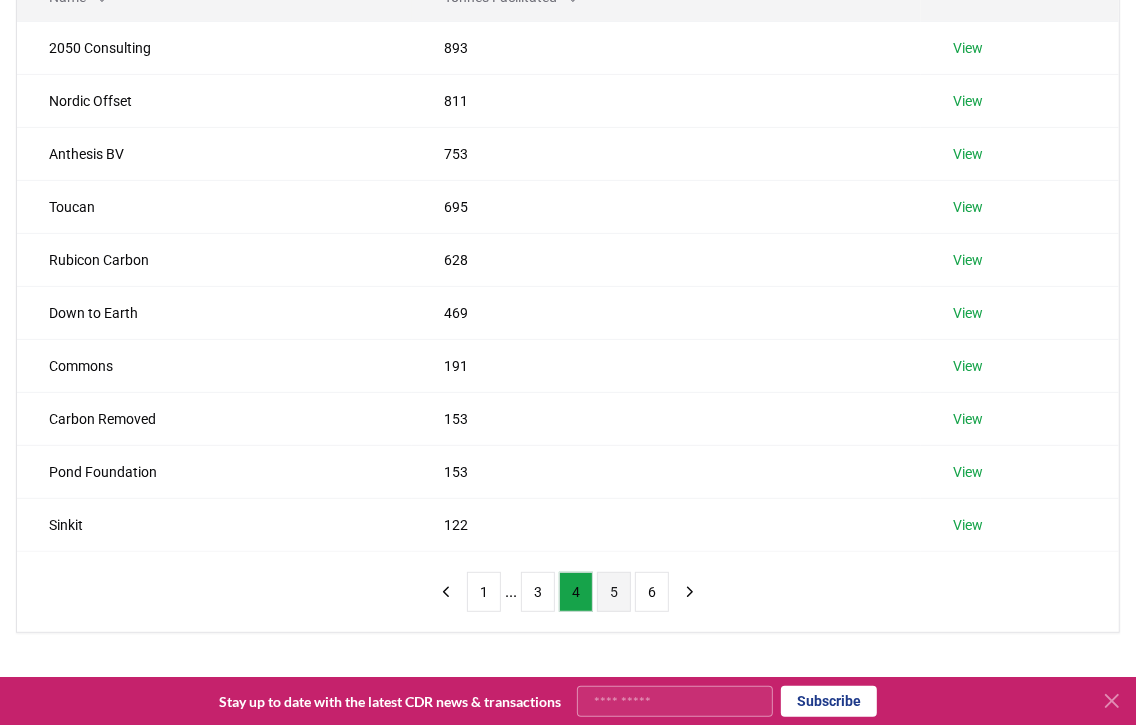 click on "5" at bounding box center [614, 592] 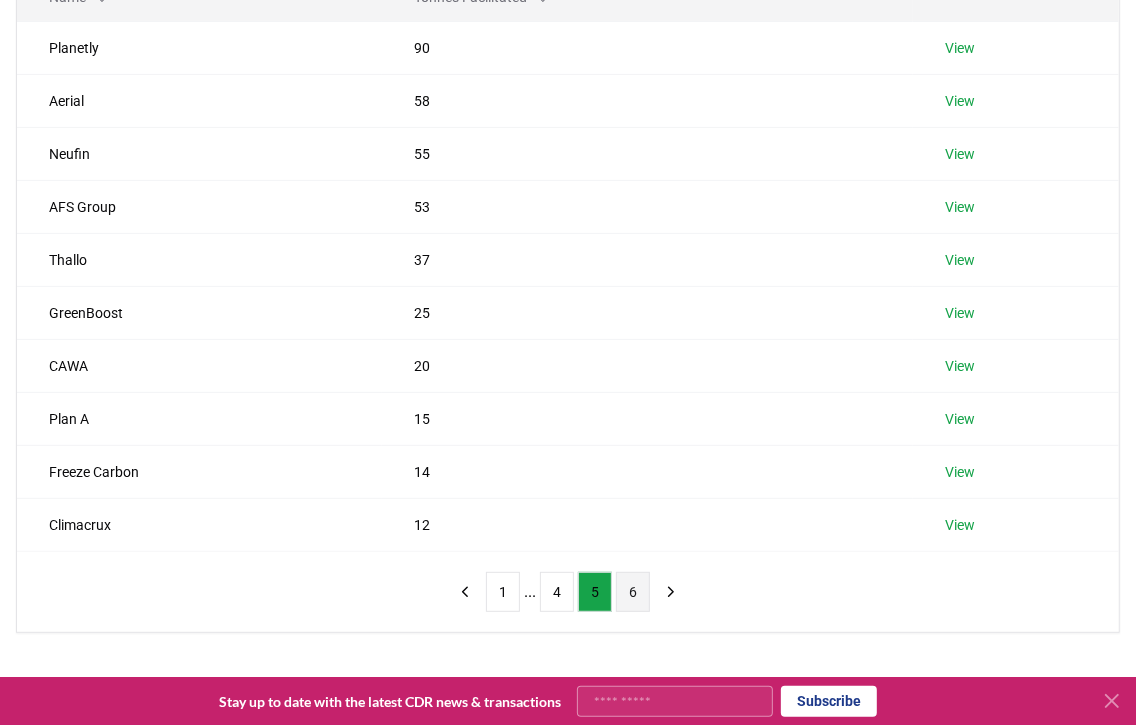 click on "6" at bounding box center (633, 592) 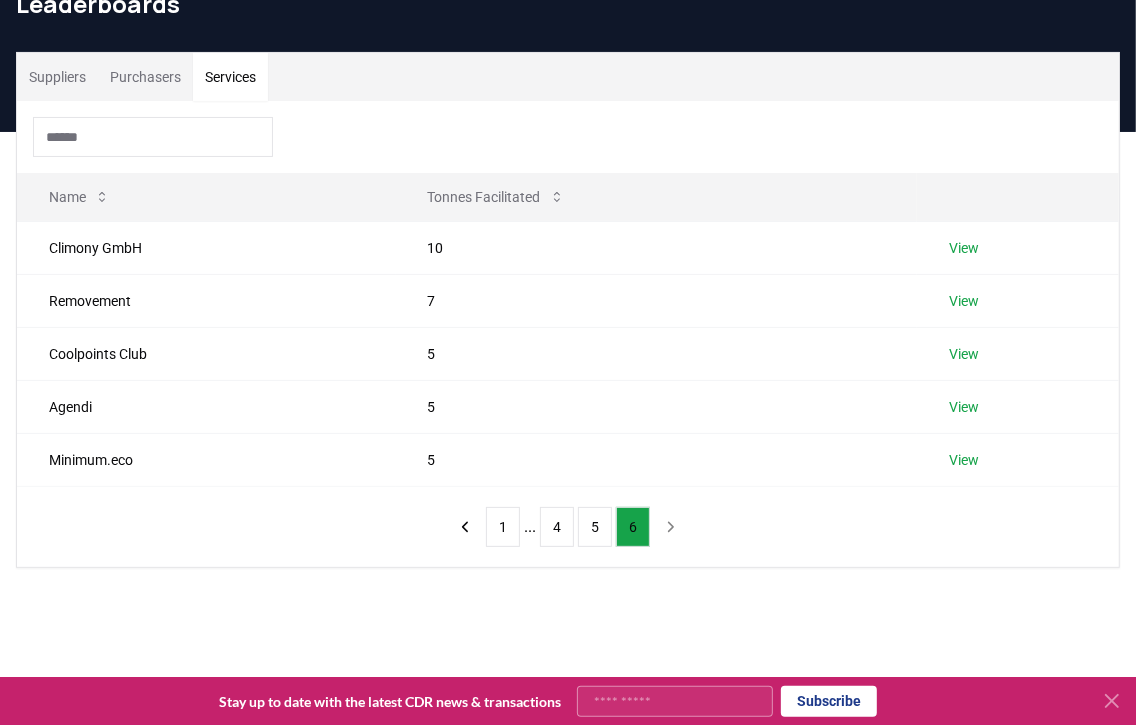 scroll, scrollTop: 0, scrollLeft: 0, axis: both 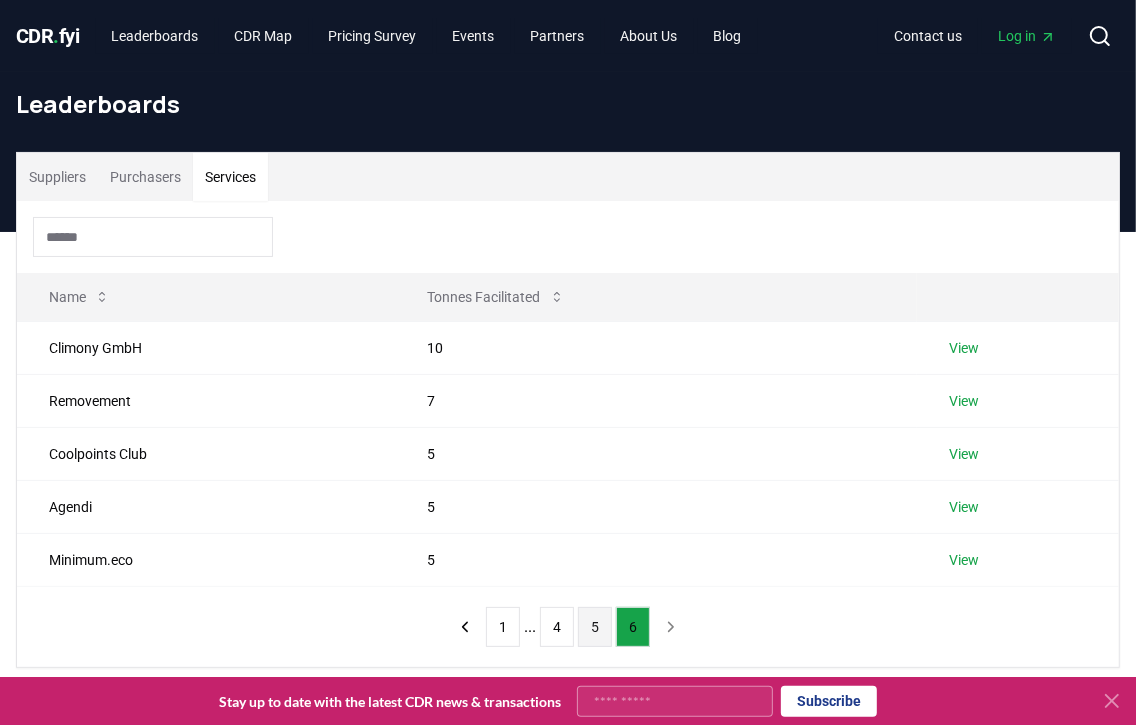 click on "5" at bounding box center (595, 627) 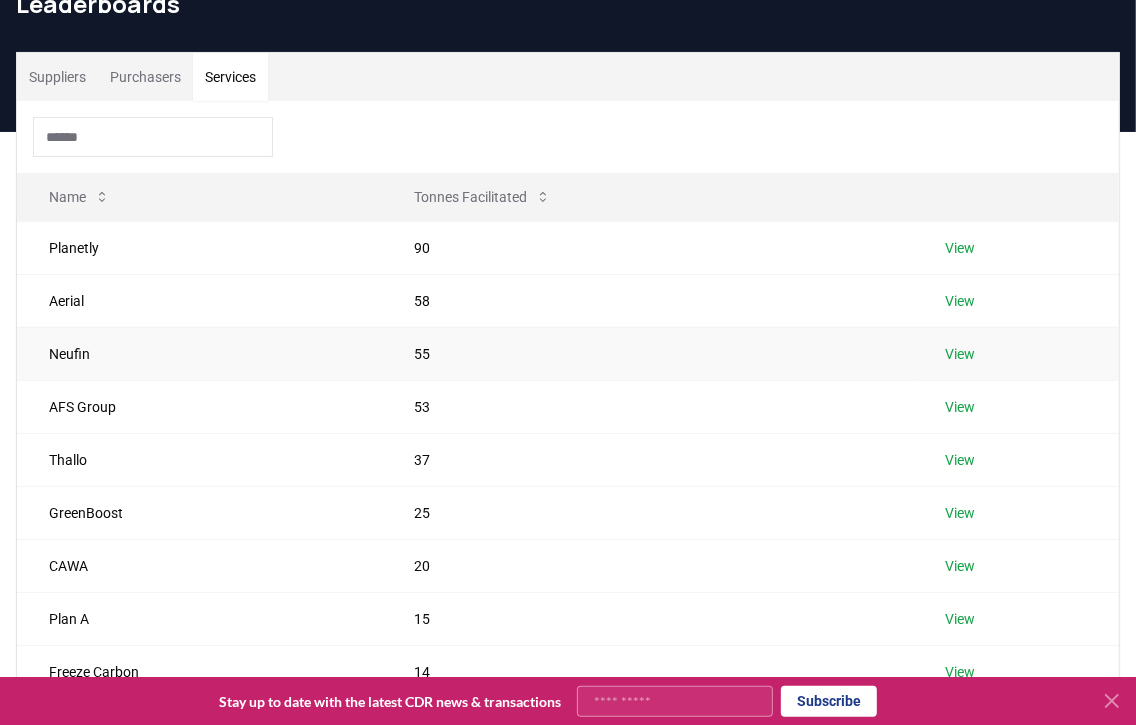 scroll, scrollTop: 199, scrollLeft: 0, axis: vertical 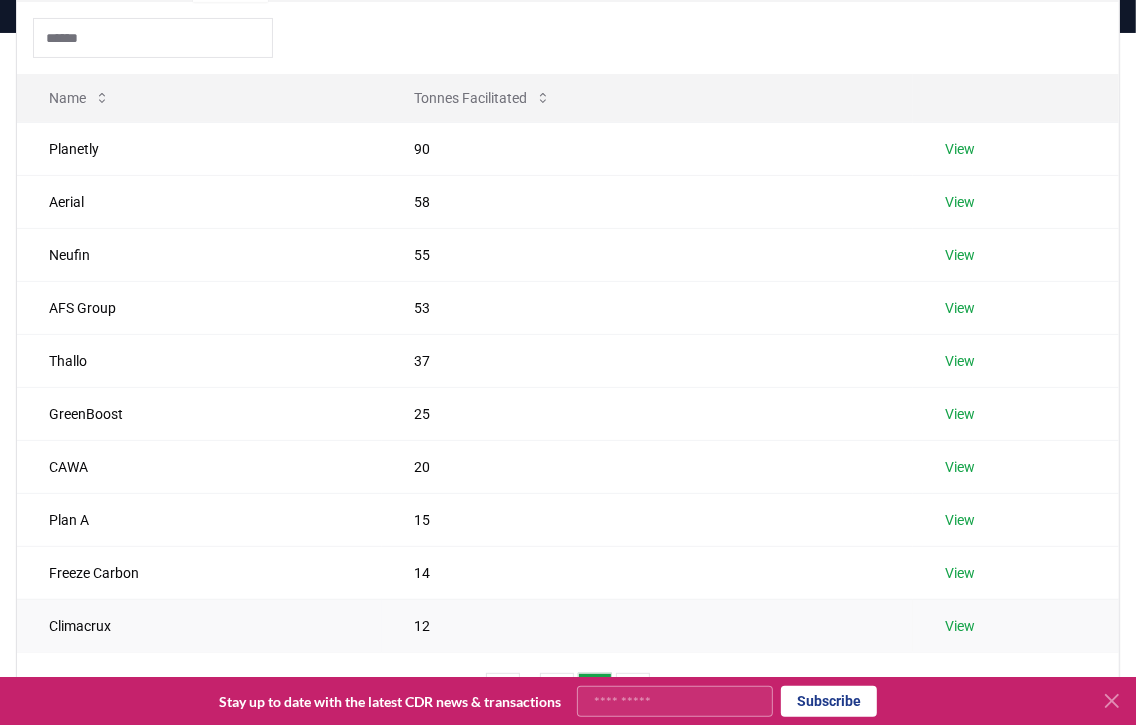 click on "View" at bounding box center [960, 626] 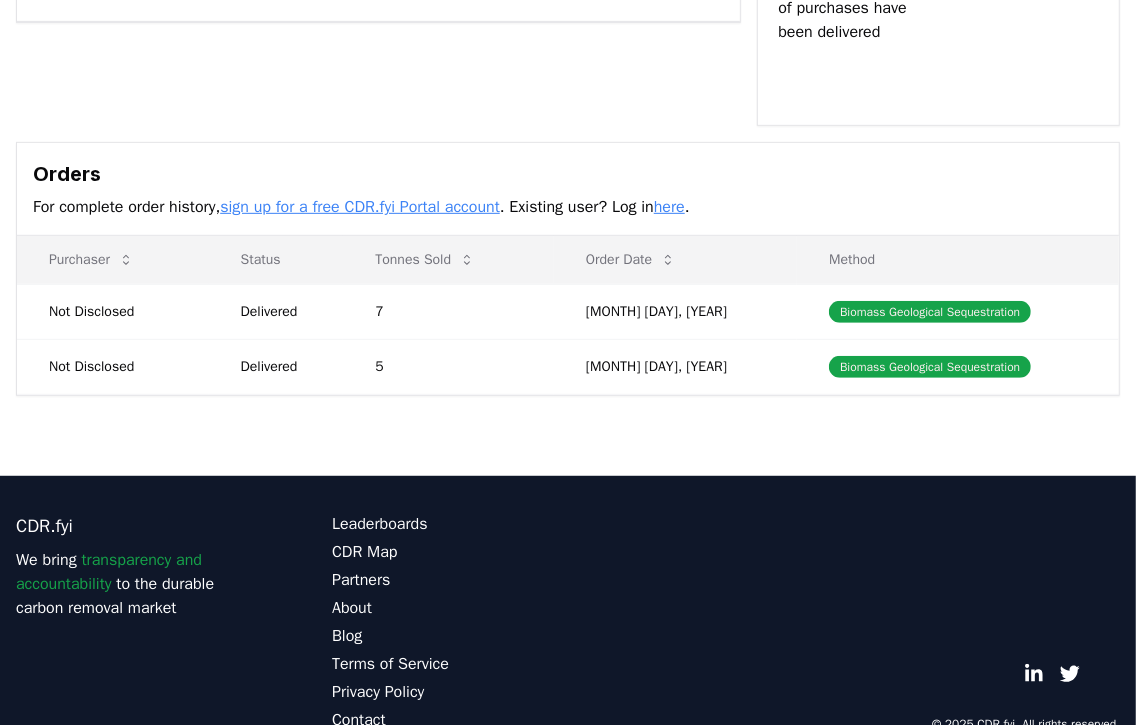 scroll, scrollTop: 600, scrollLeft: 0, axis: vertical 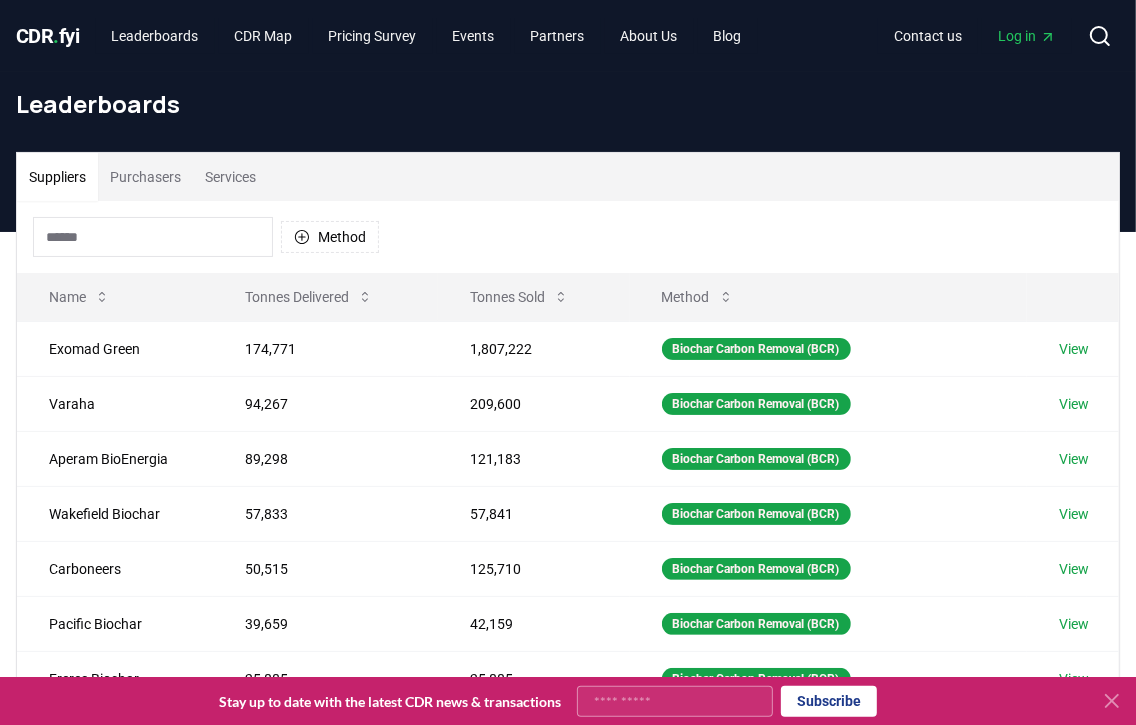 click on "Services" at bounding box center [230, 177] 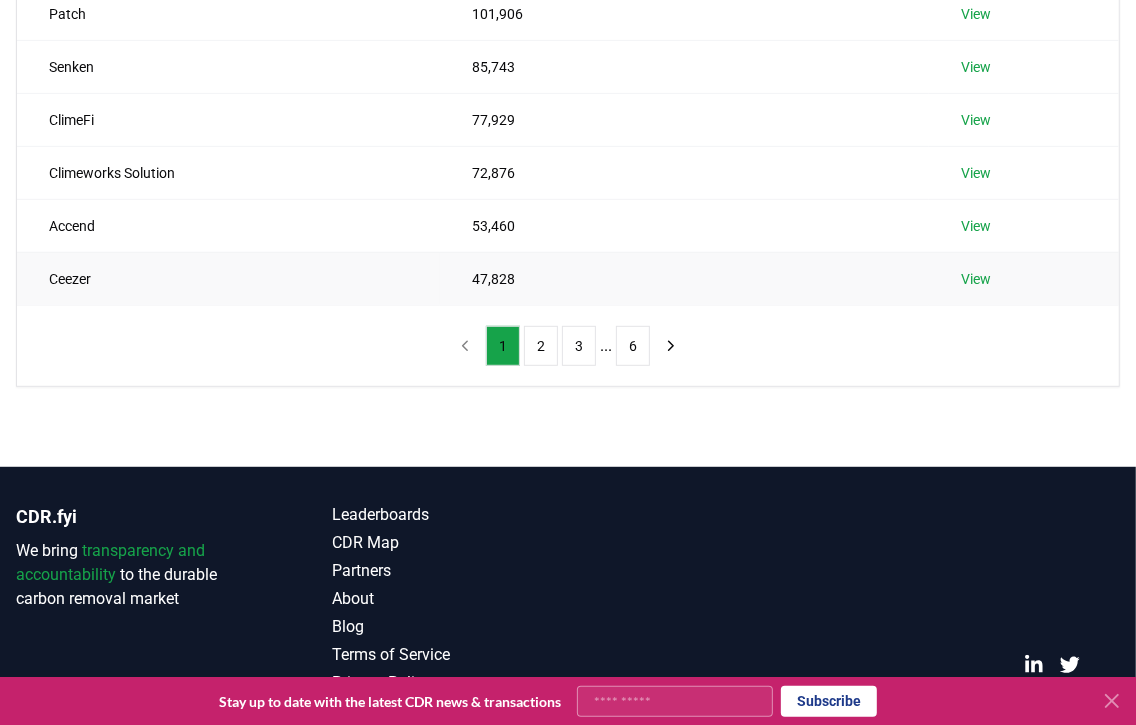scroll, scrollTop: 577, scrollLeft: 0, axis: vertical 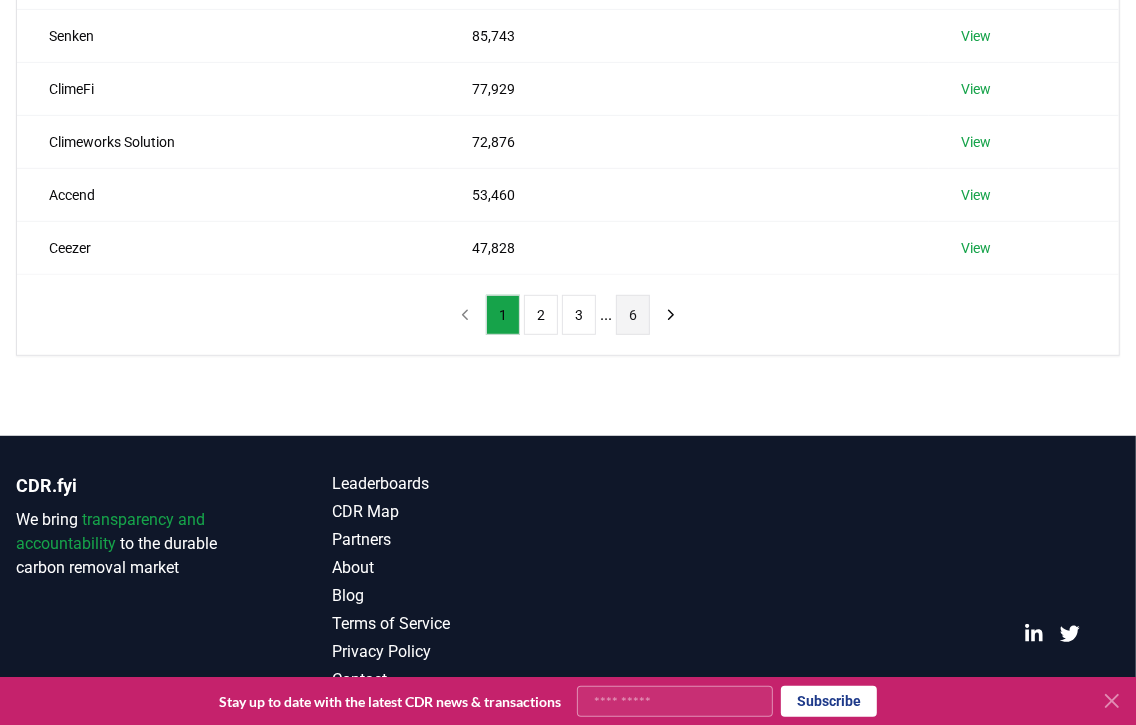 click on "6" at bounding box center (633, 315) 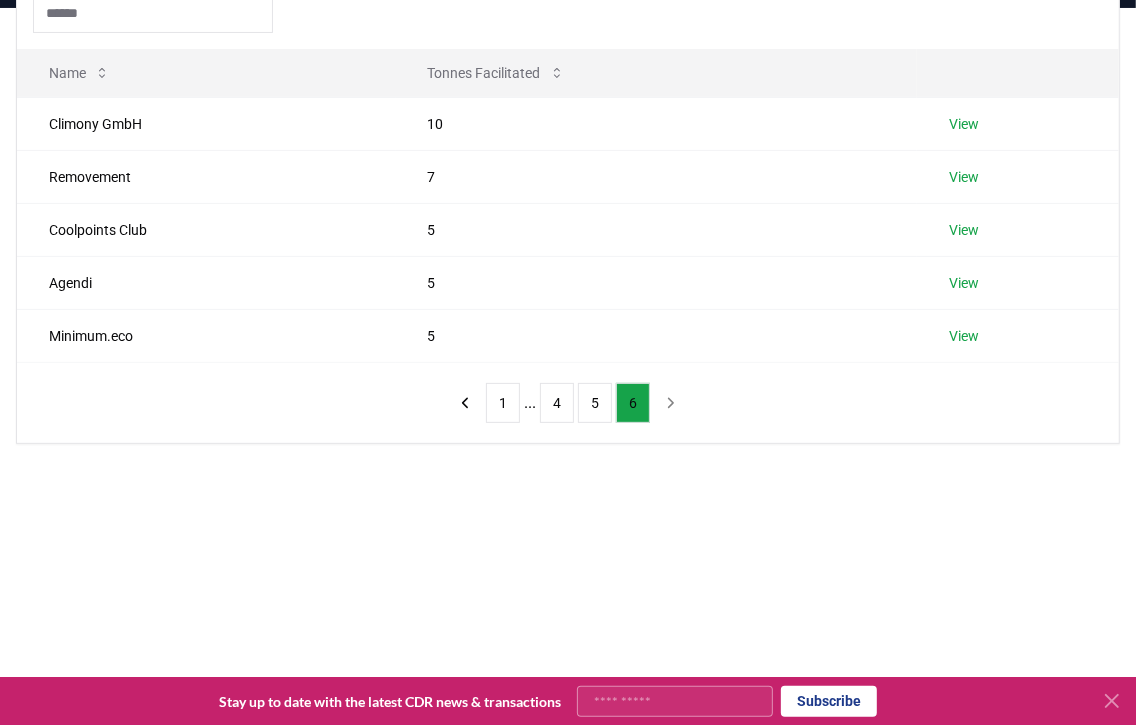 scroll, scrollTop: 224, scrollLeft: 0, axis: vertical 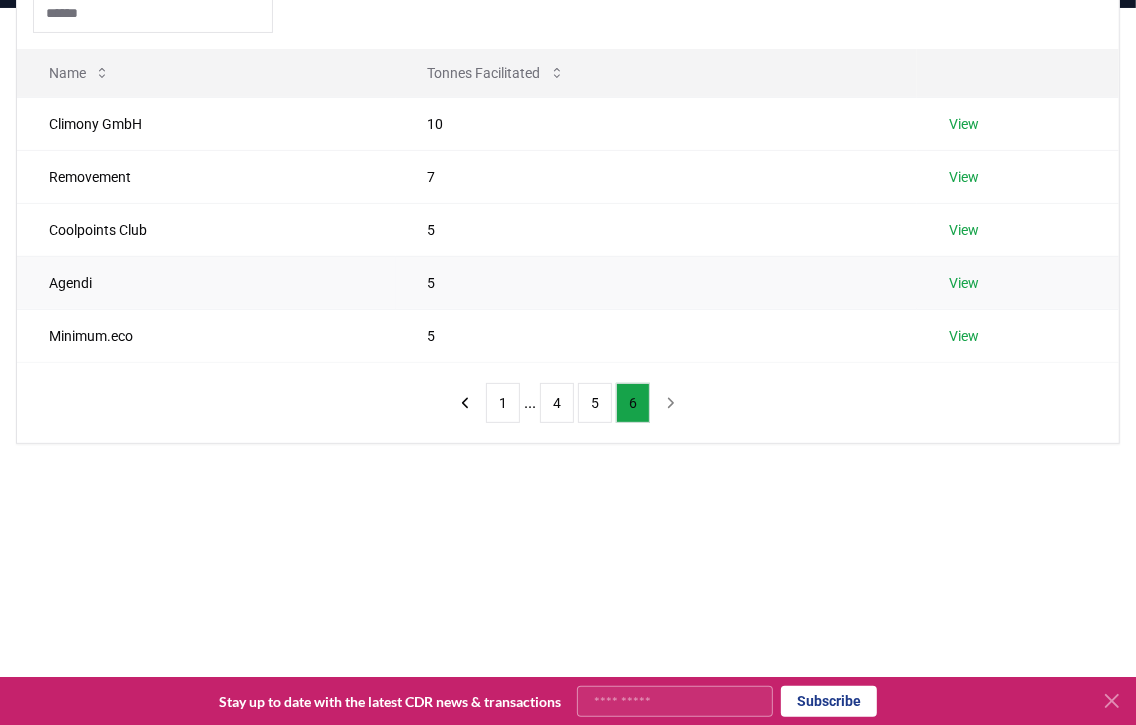 click on "View" at bounding box center (964, 283) 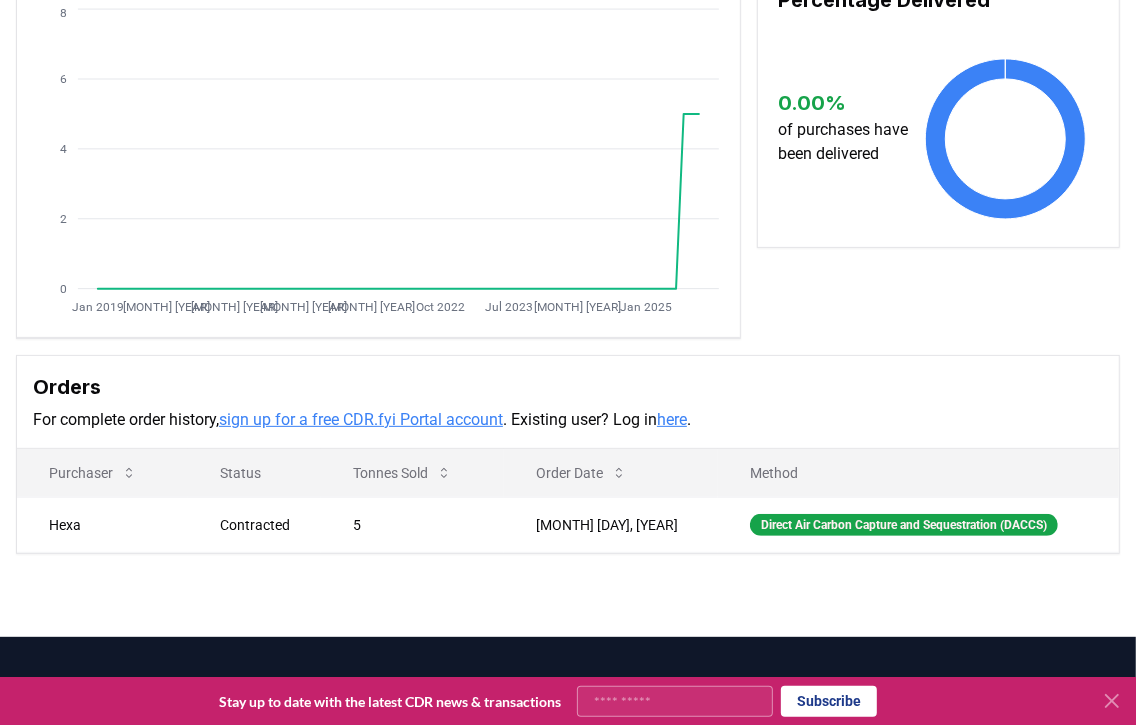 scroll, scrollTop: 399, scrollLeft: 0, axis: vertical 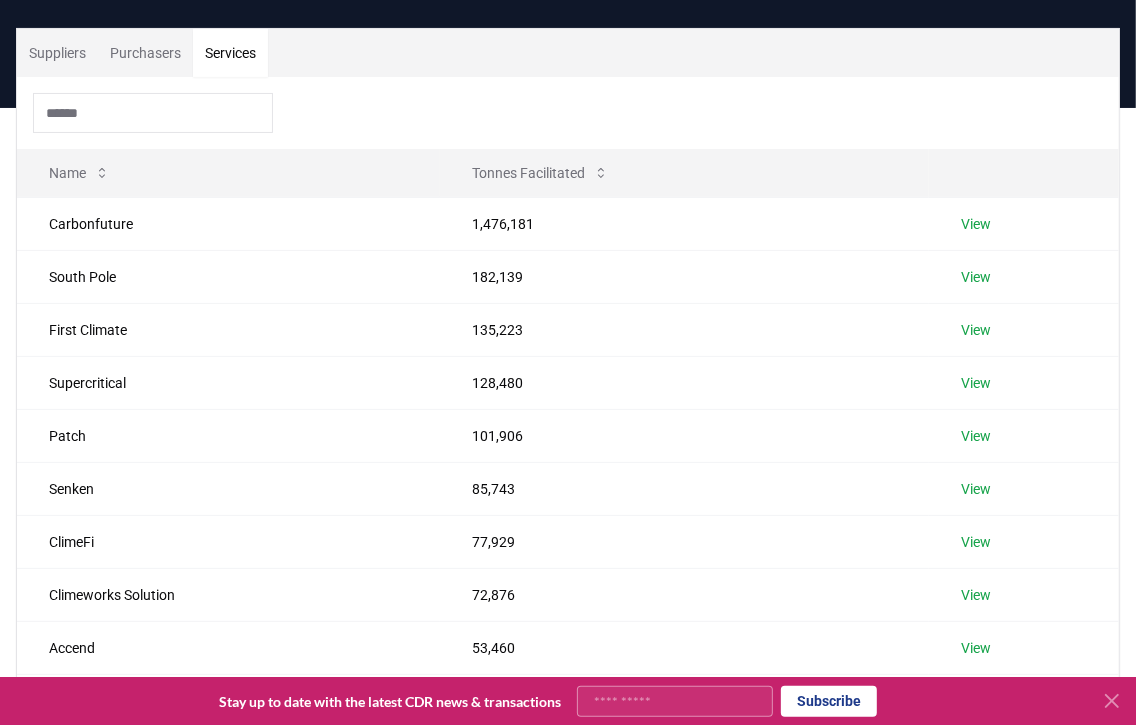 click on "Services" at bounding box center (230, 53) 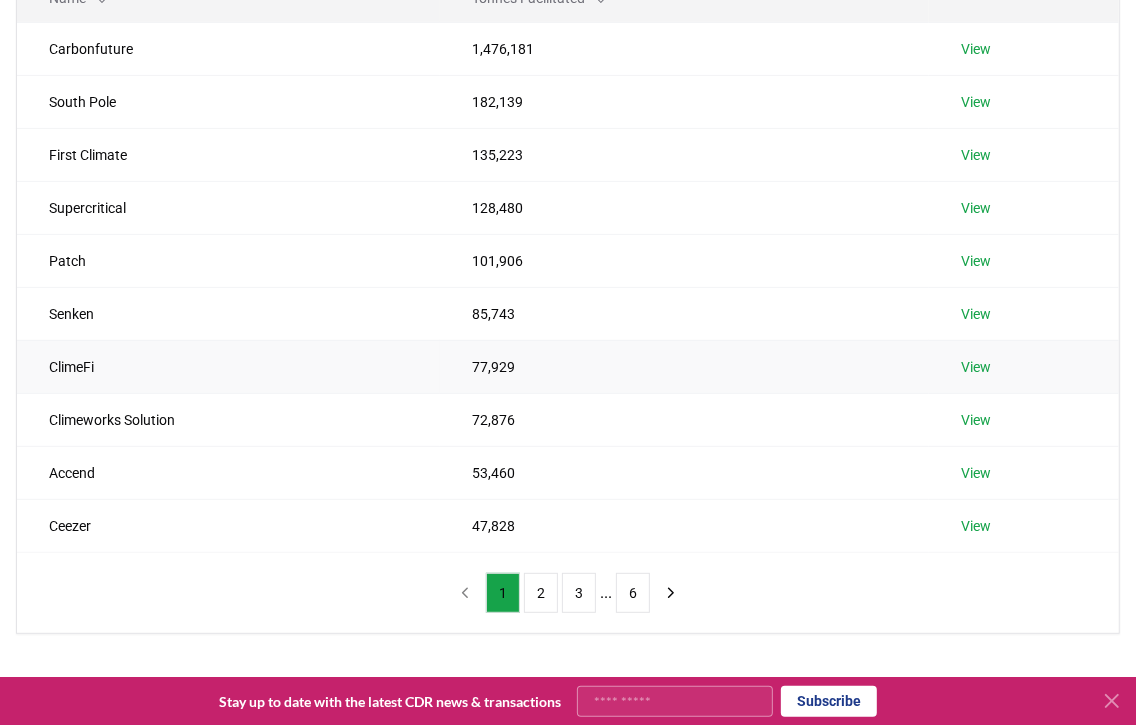 scroll, scrollTop: 577, scrollLeft: 0, axis: vertical 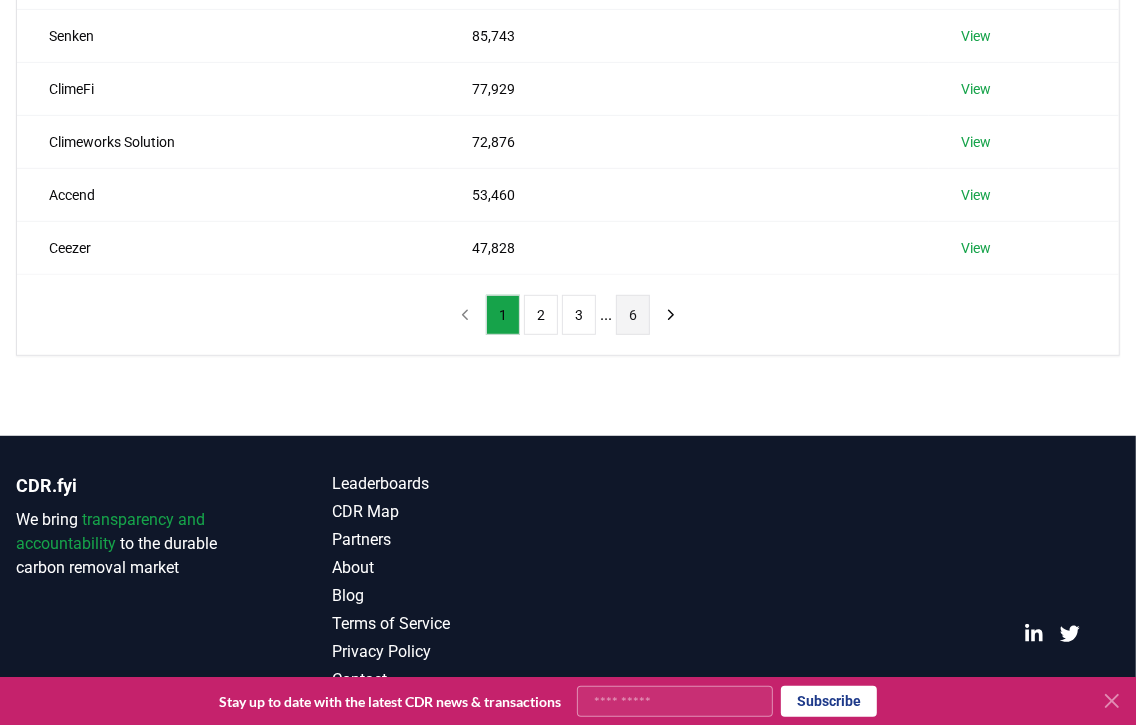 click on "6" at bounding box center [633, 315] 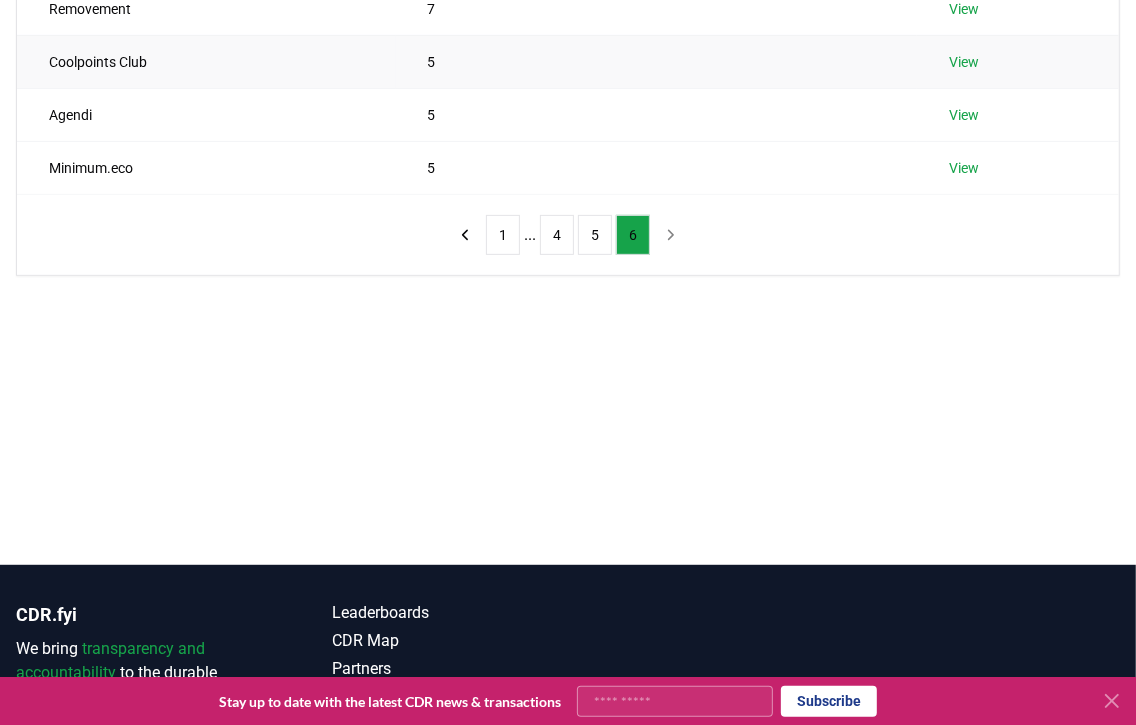 scroll, scrollTop: 224, scrollLeft: 0, axis: vertical 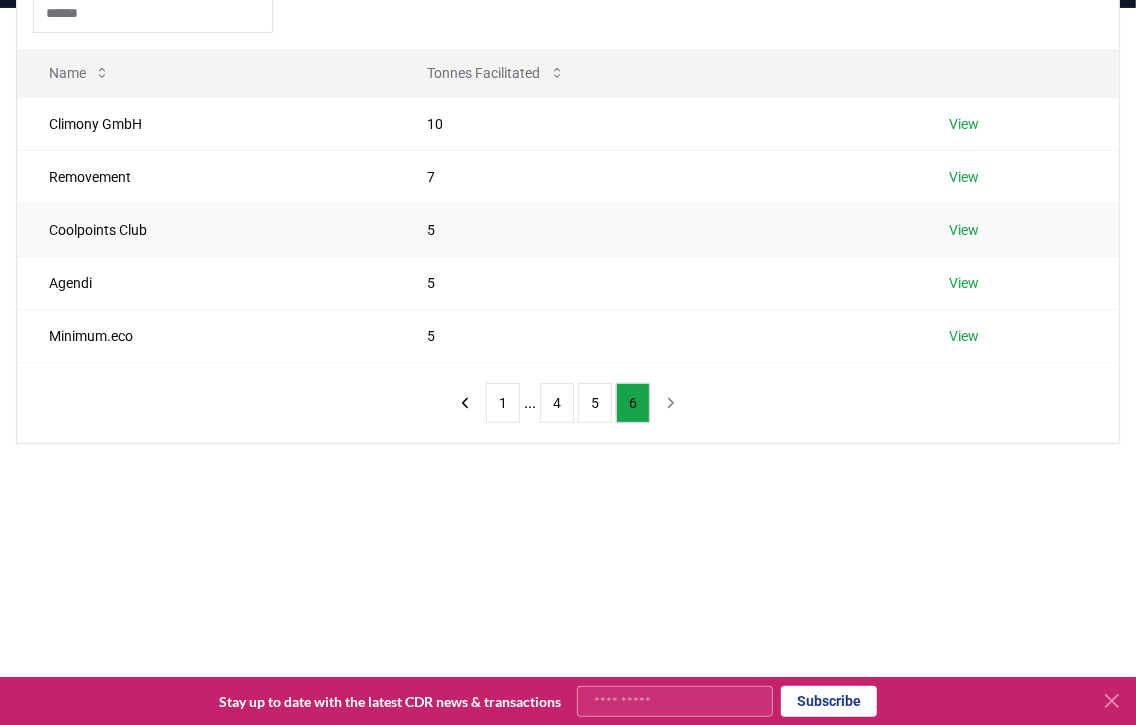 click on "View" at bounding box center [964, 230] 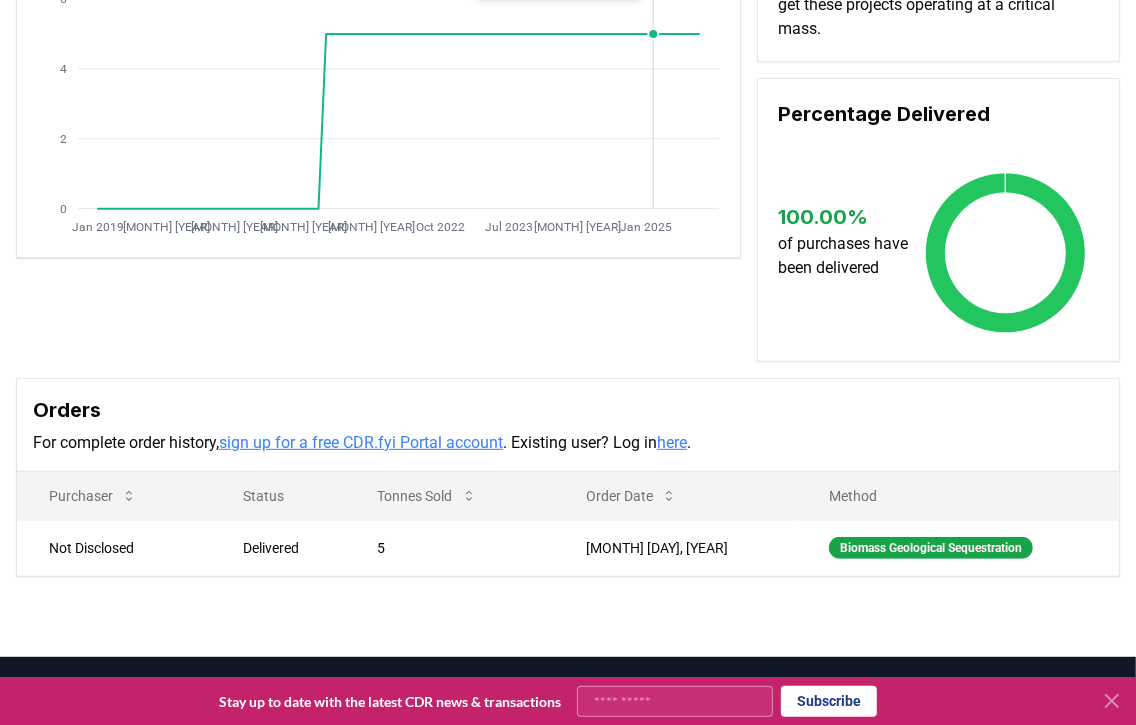 scroll, scrollTop: 399, scrollLeft: 0, axis: vertical 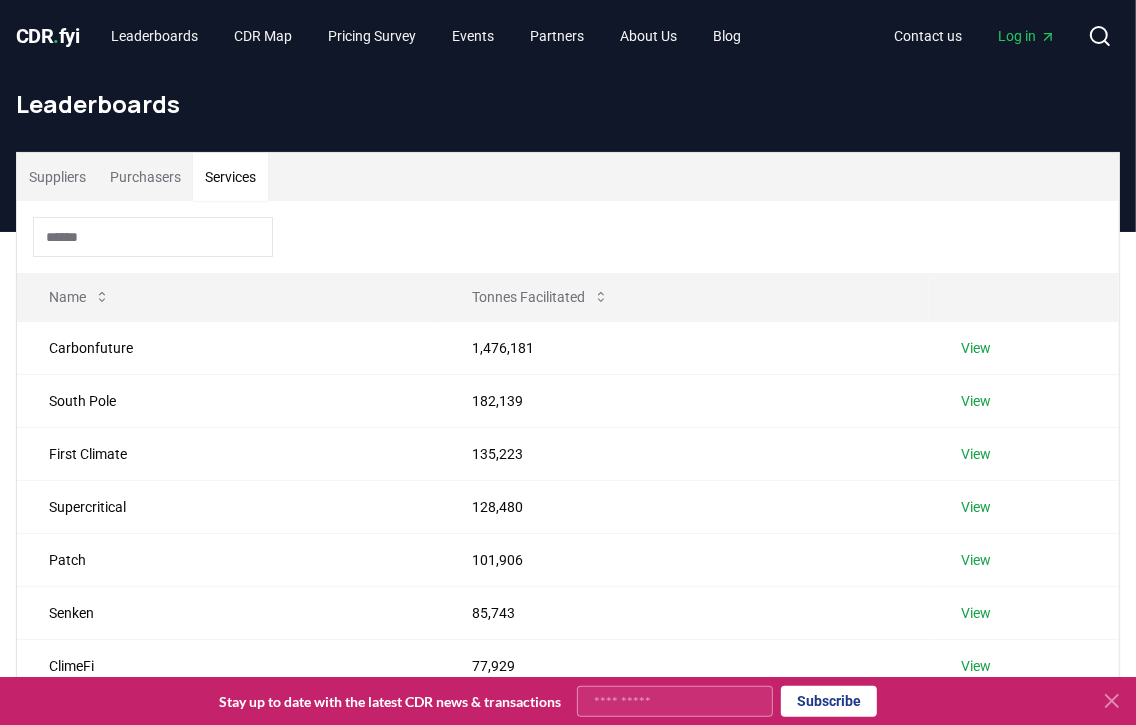 click on "Services" at bounding box center (230, 177) 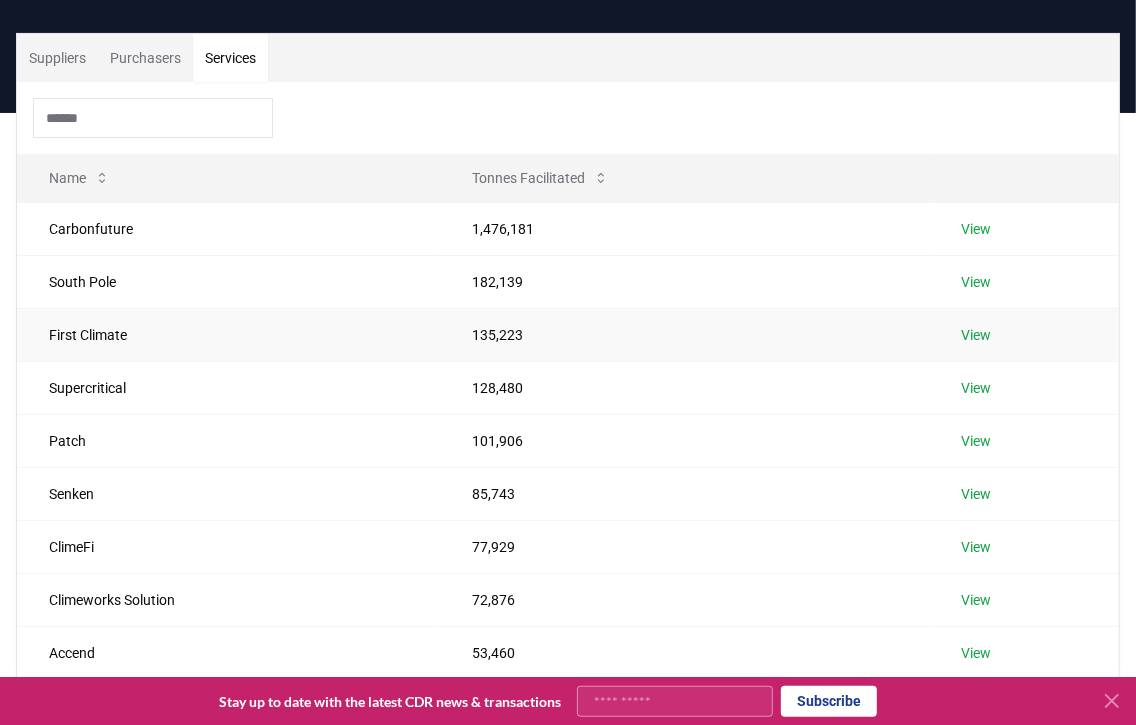 scroll, scrollTop: 399, scrollLeft: 0, axis: vertical 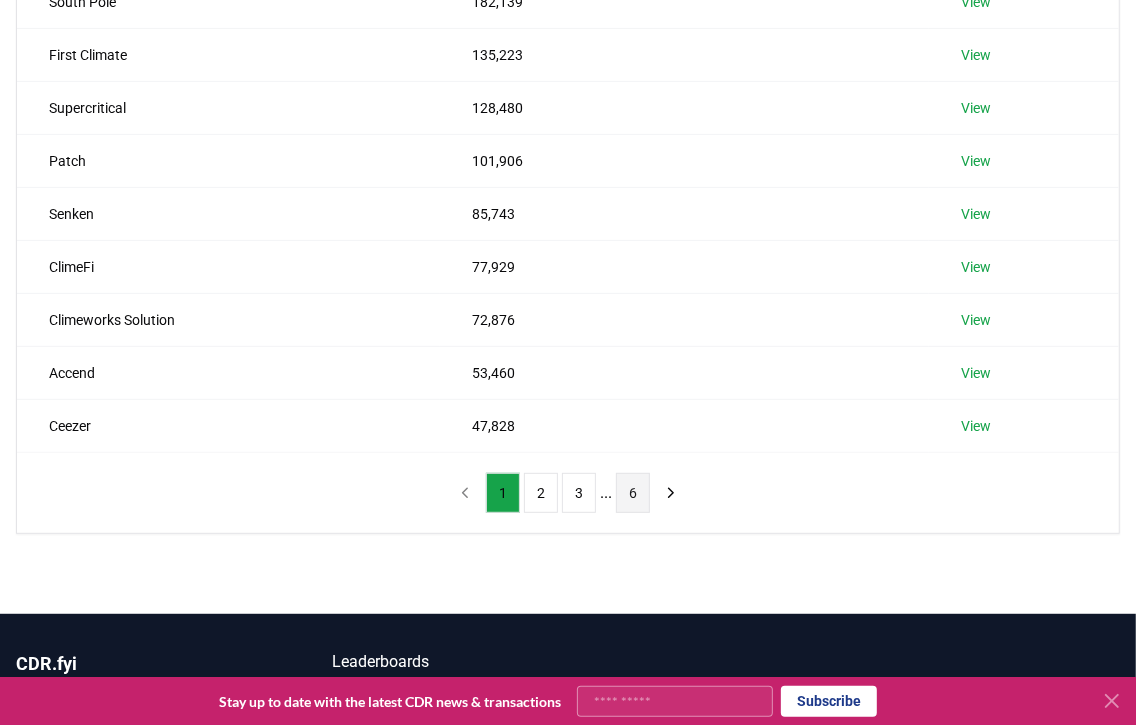 click on "6" at bounding box center (633, 493) 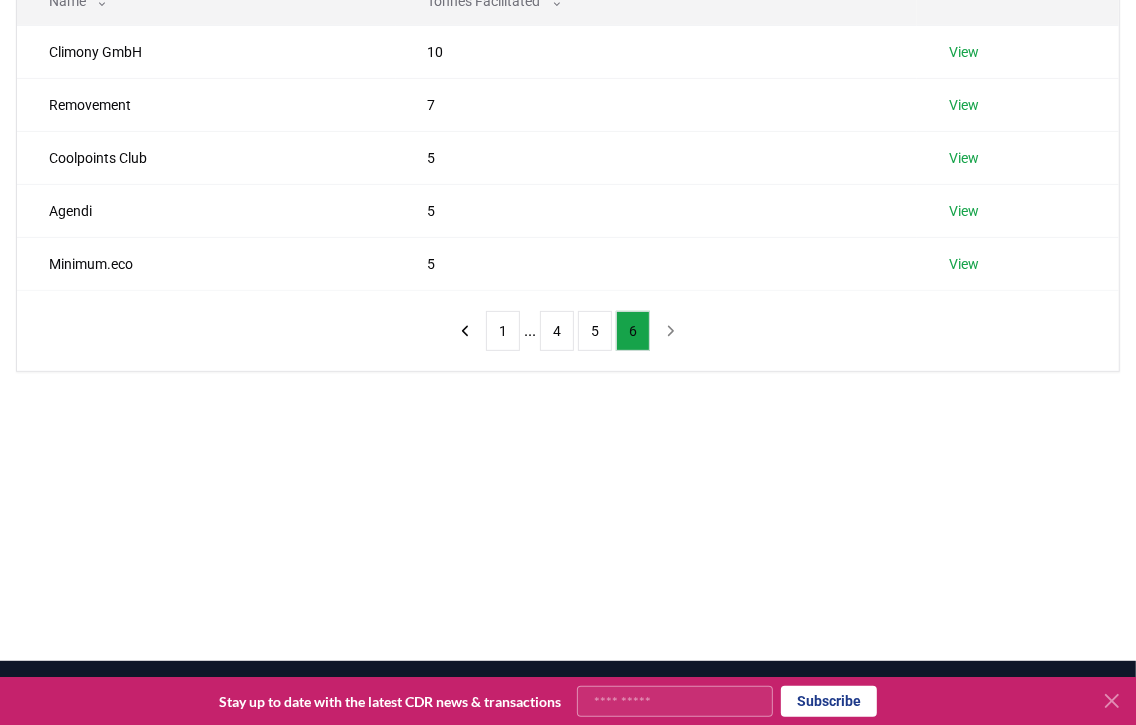 scroll, scrollTop: 199, scrollLeft: 0, axis: vertical 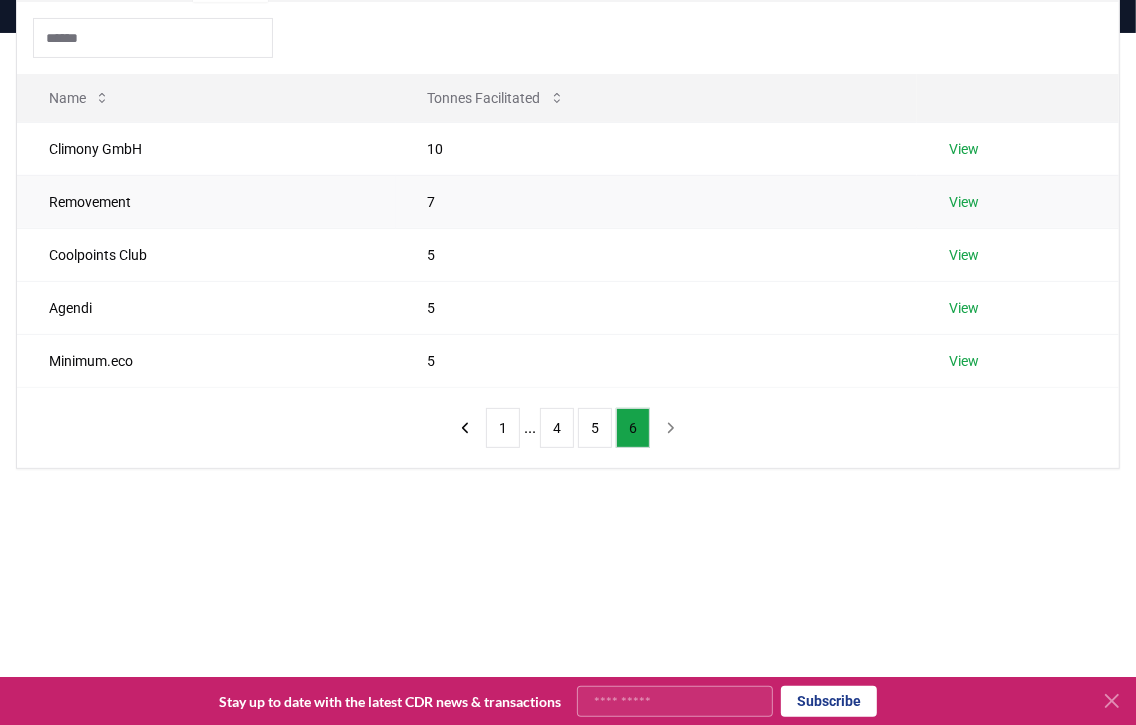 click on "View" at bounding box center [964, 202] 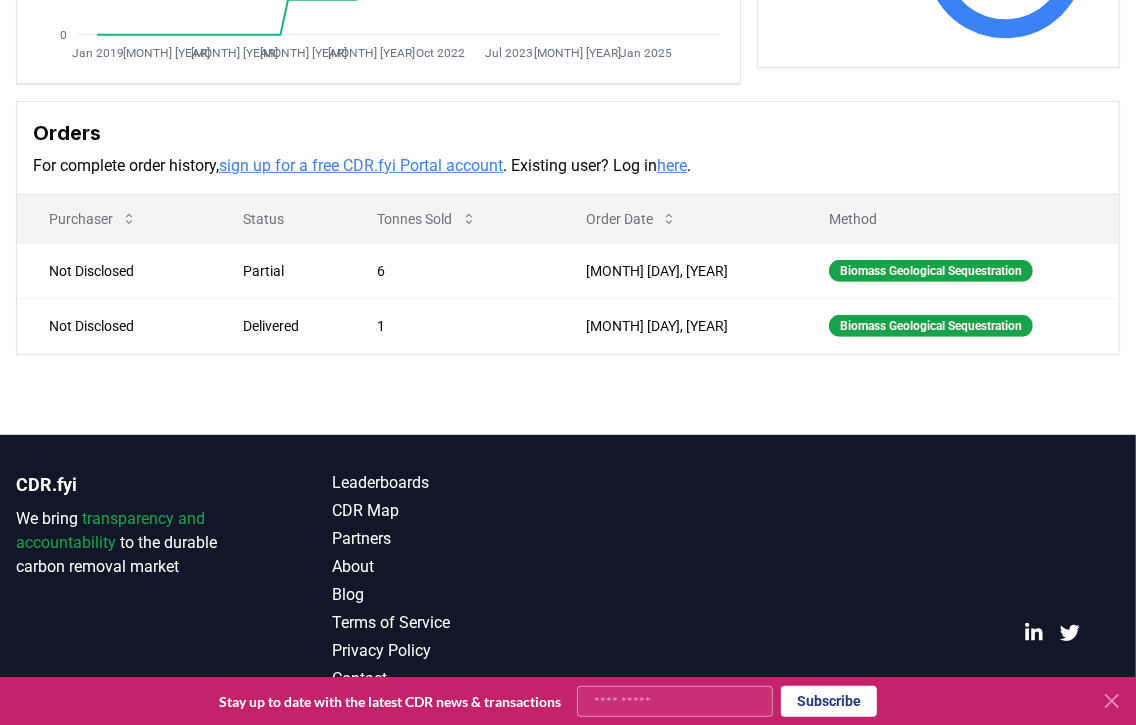 scroll, scrollTop: 499, scrollLeft: 0, axis: vertical 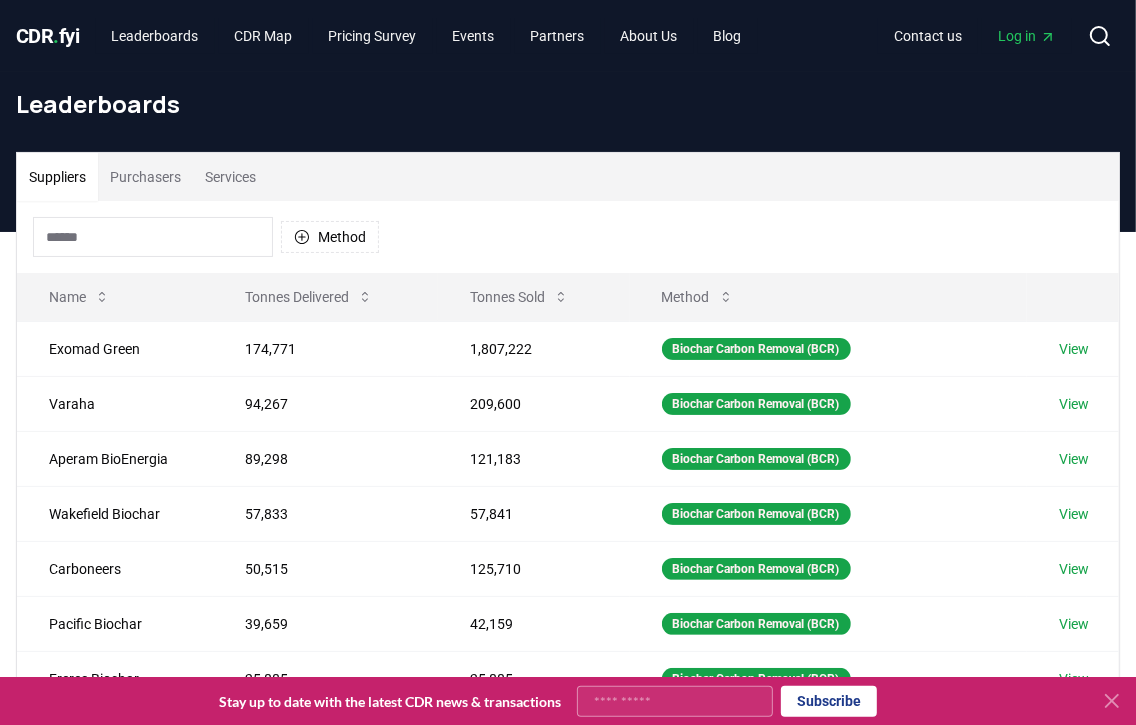 click on "Services" at bounding box center (230, 177) 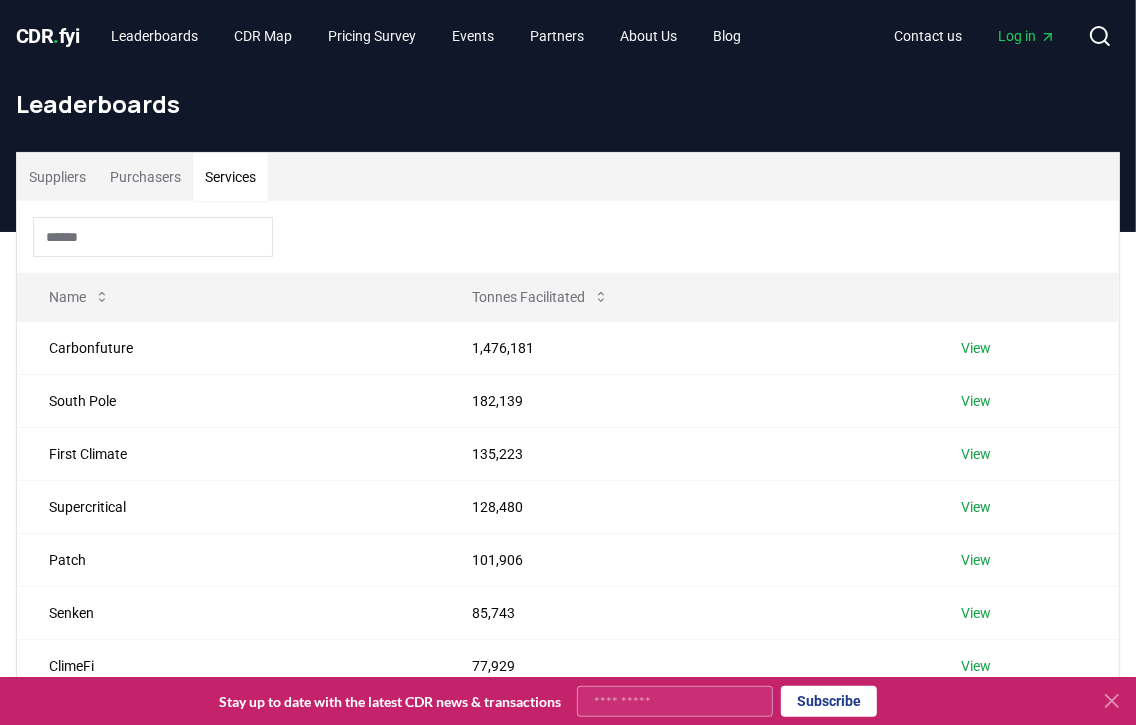 click on "Services" at bounding box center [230, 177] 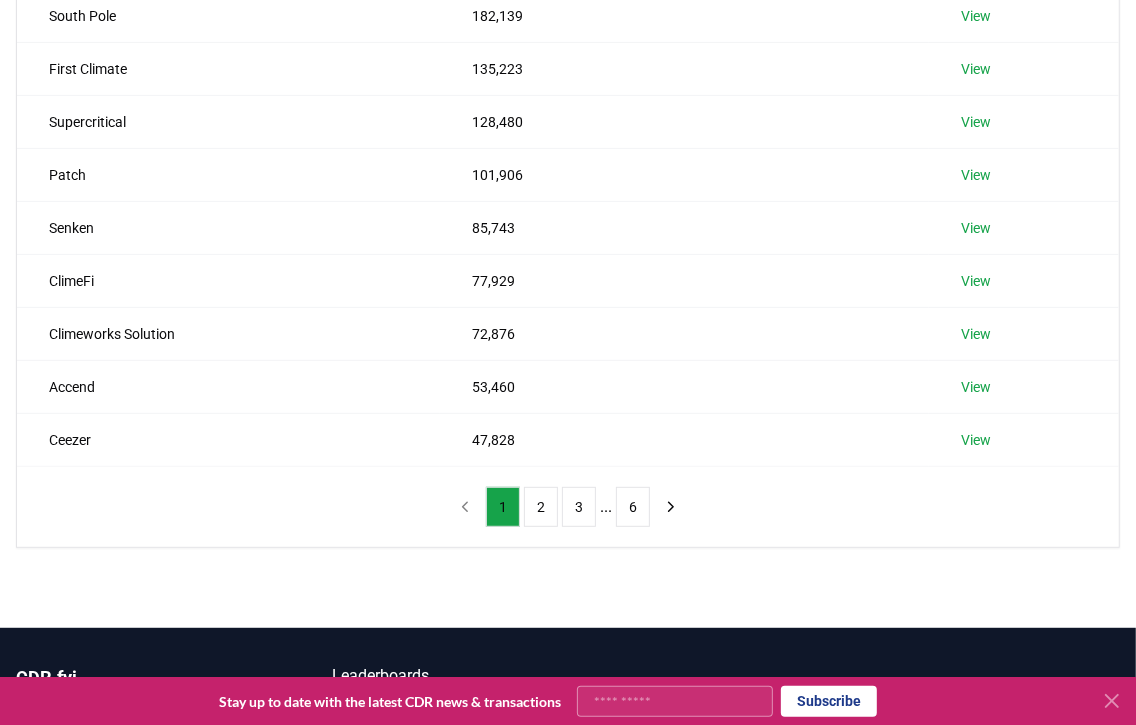 scroll, scrollTop: 399, scrollLeft: 0, axis: vertical 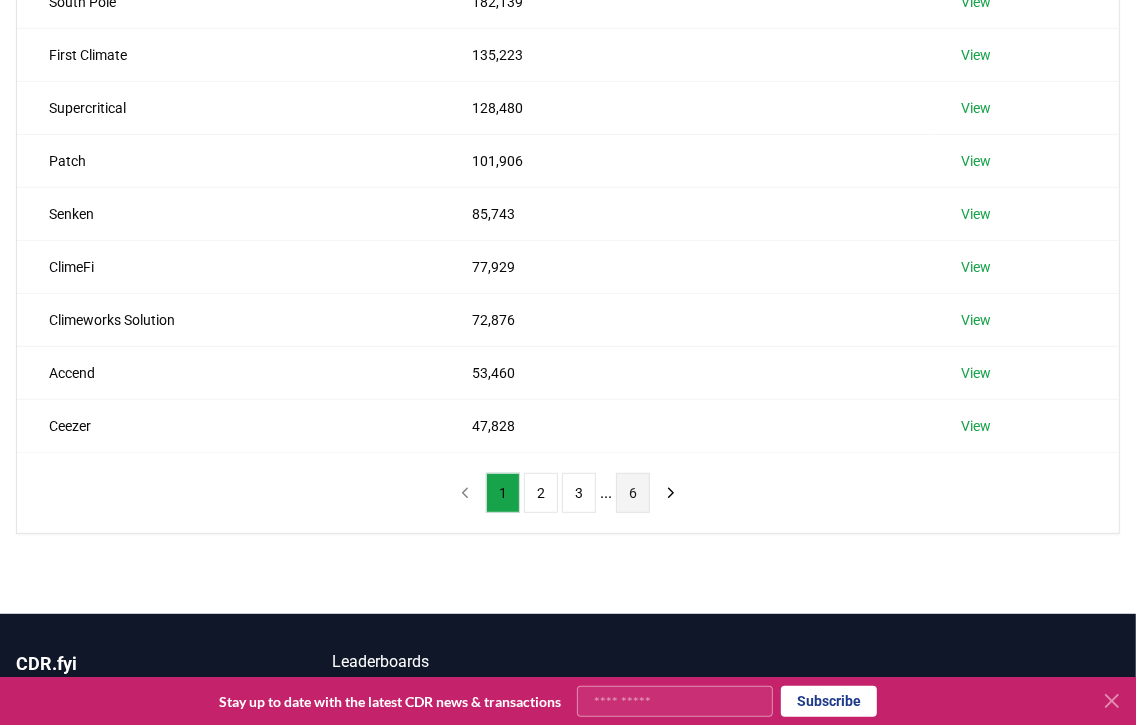 click on "6" at bounding box center [633, 493] 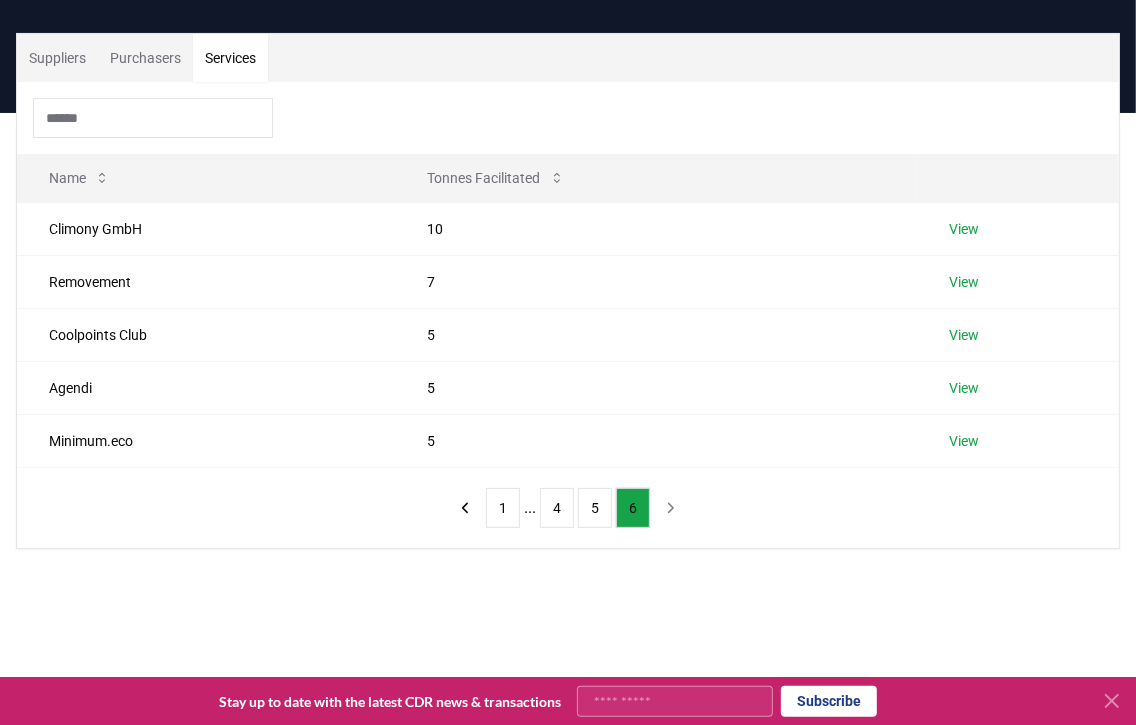 scroll, scrollTop: 99, scrollLeft: 0, axis: vertical 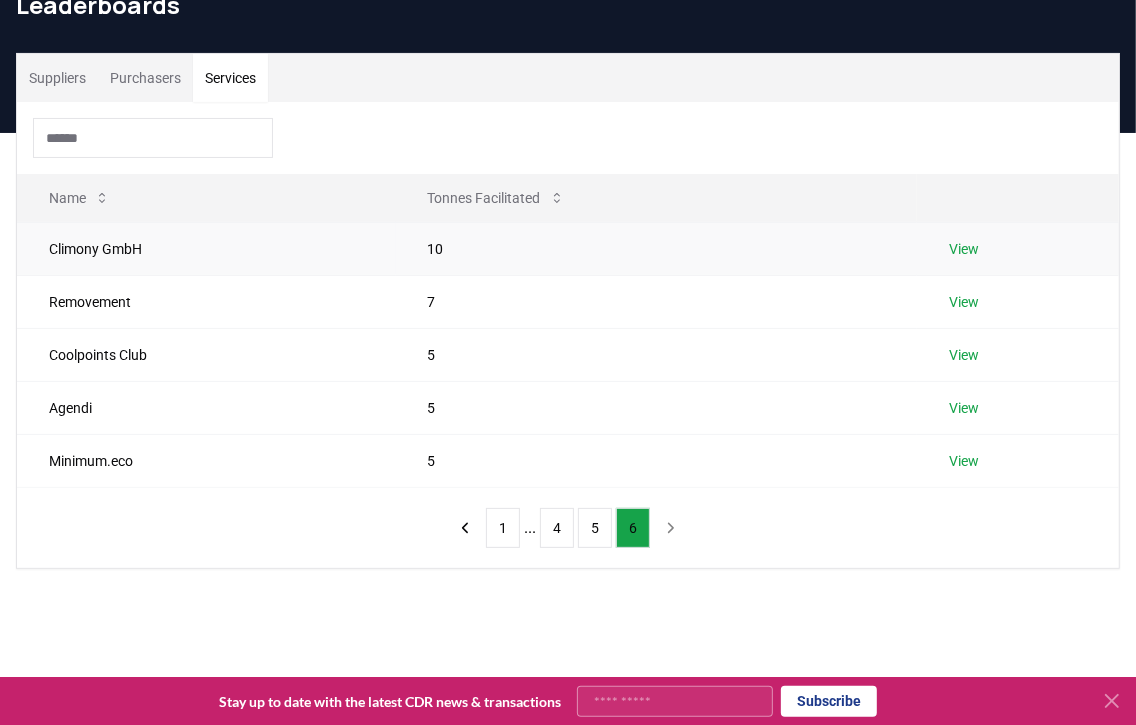click on "View" at bounding box center [964, 249] 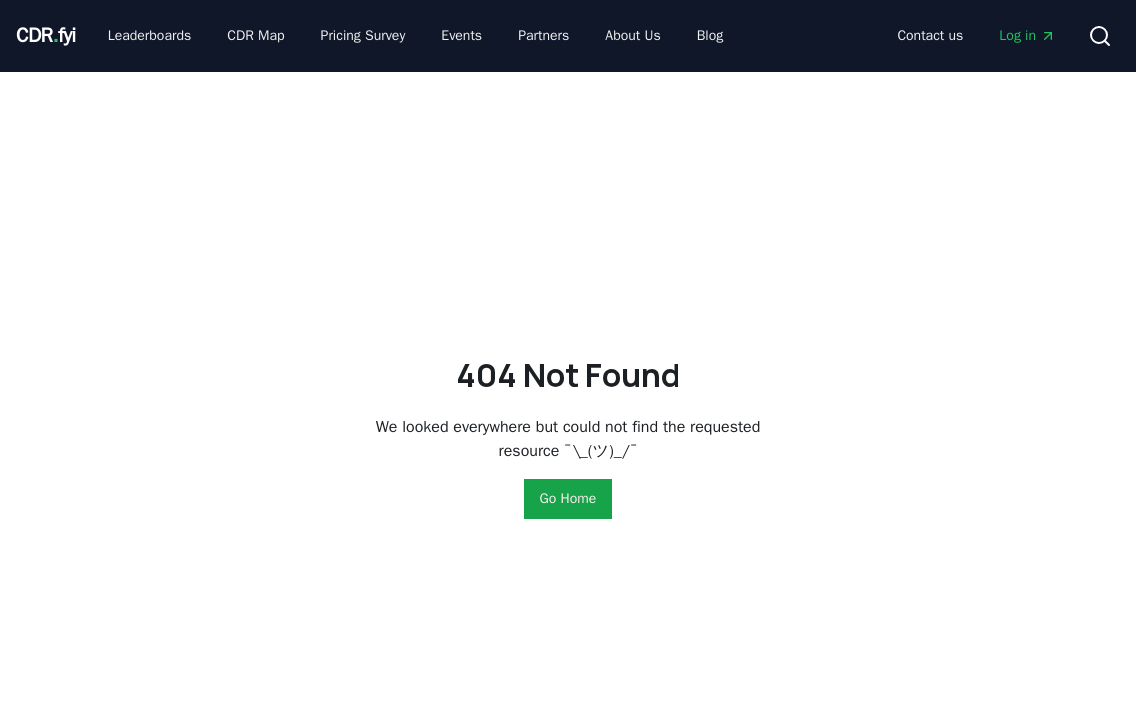 scroll, scrollTop: 0, scrollLeft: 0, axis: both 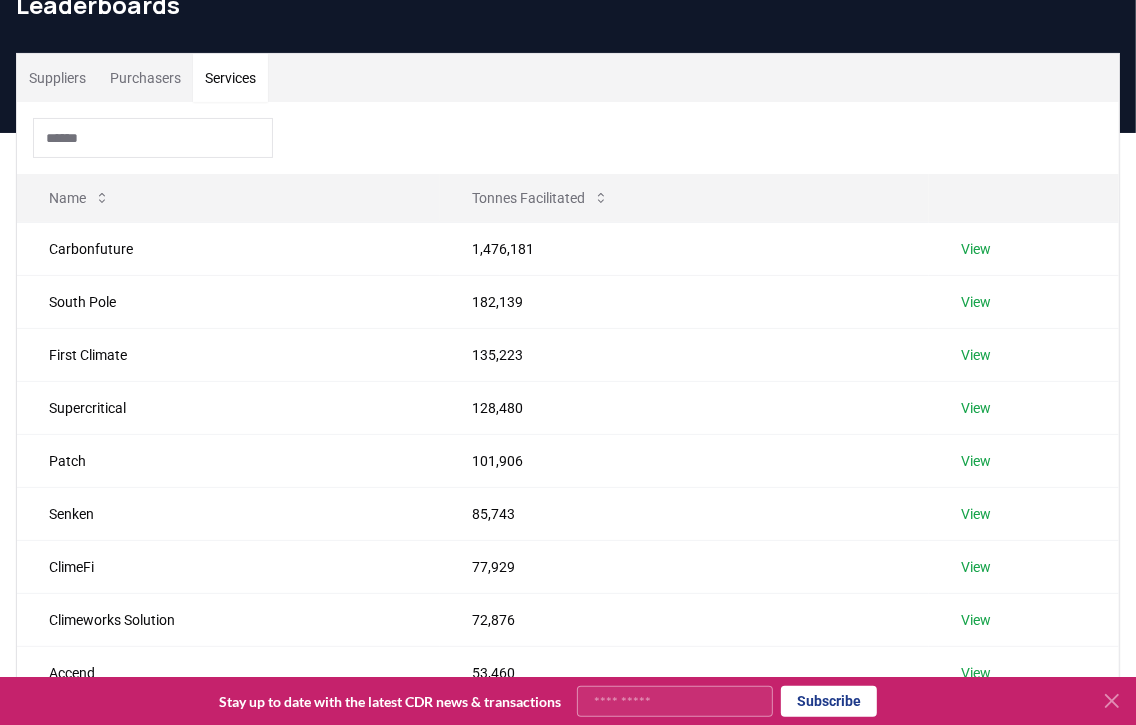 click on "Services" at bounding box center (230, 78) 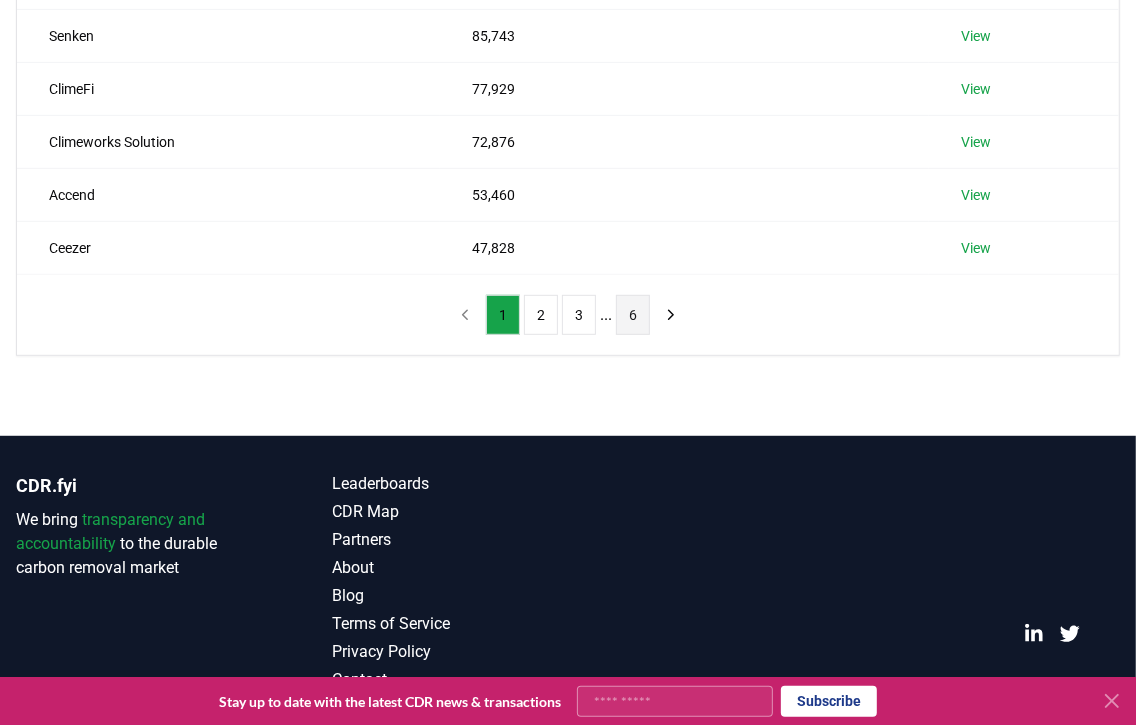 click on "6" at bounding box center (633, 315) 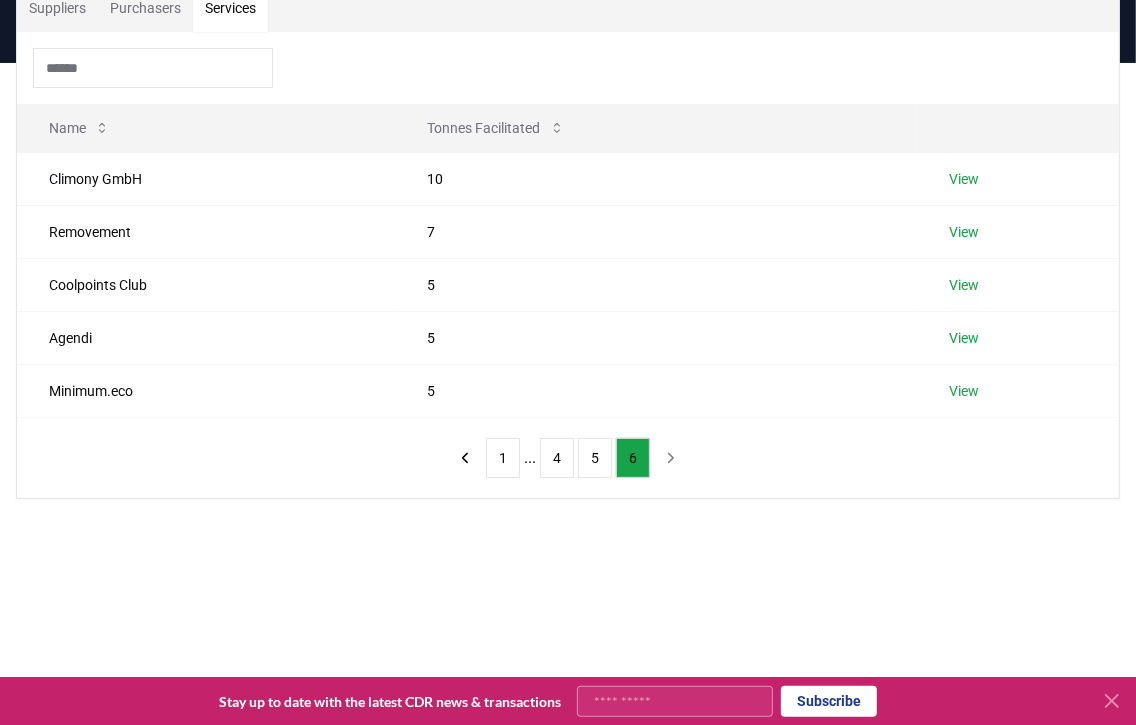 scroll, scrollTop: 124, scrollLeft: 0, axis: vertical 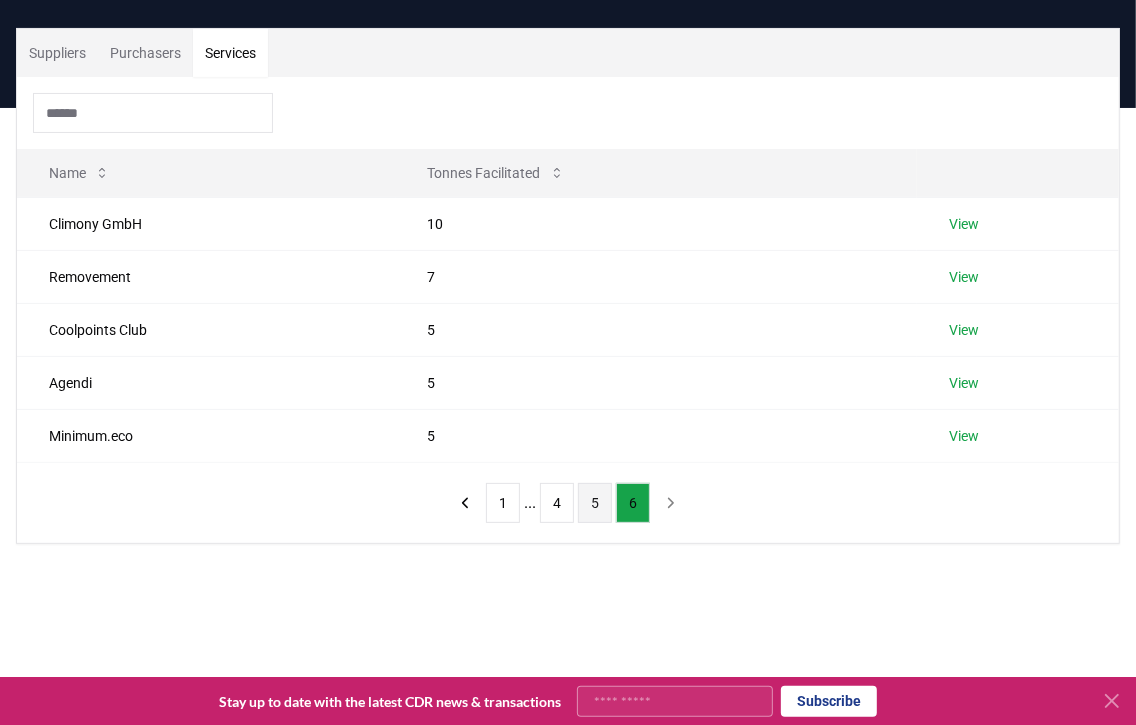 click on "5" at bounding box center (595, 503) 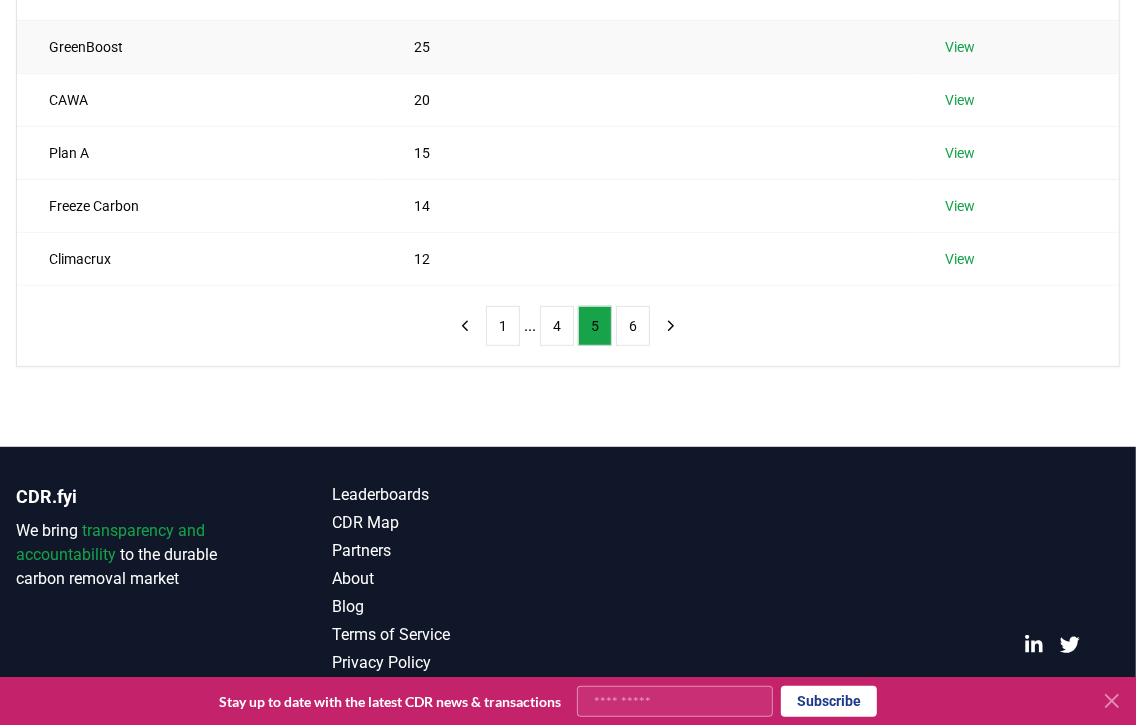 scroll, scrollTop: 577, scrollLeft: 0, axis: vertical 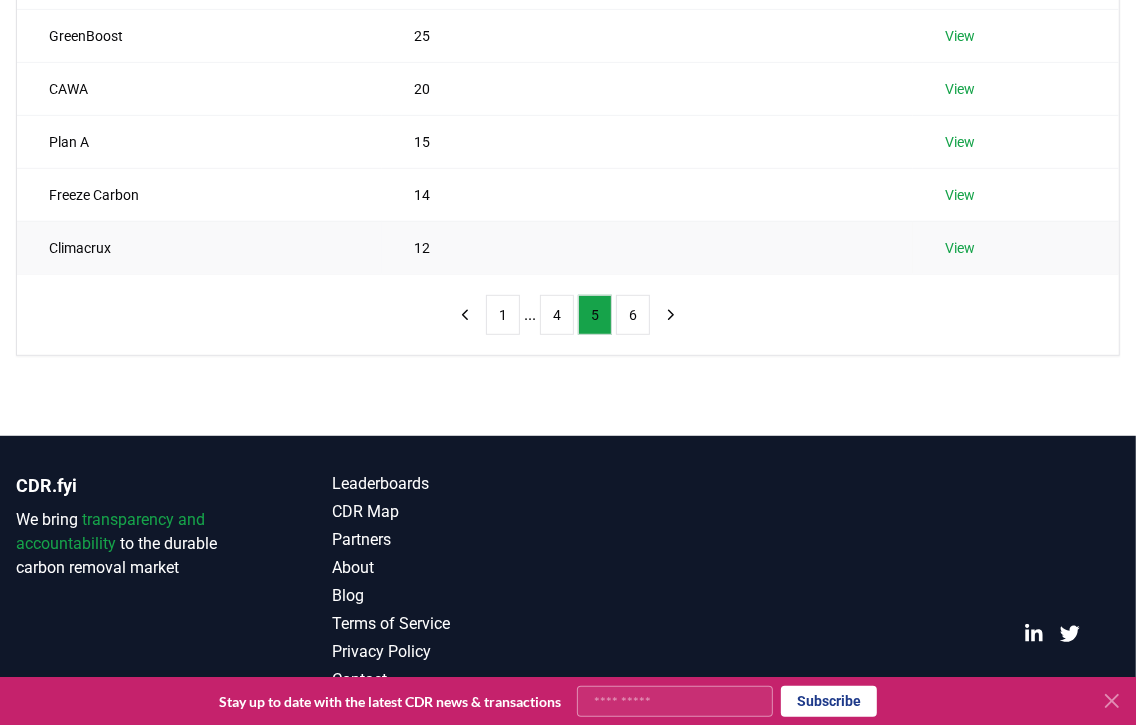 click on "View" at bounding box center [960, 248] 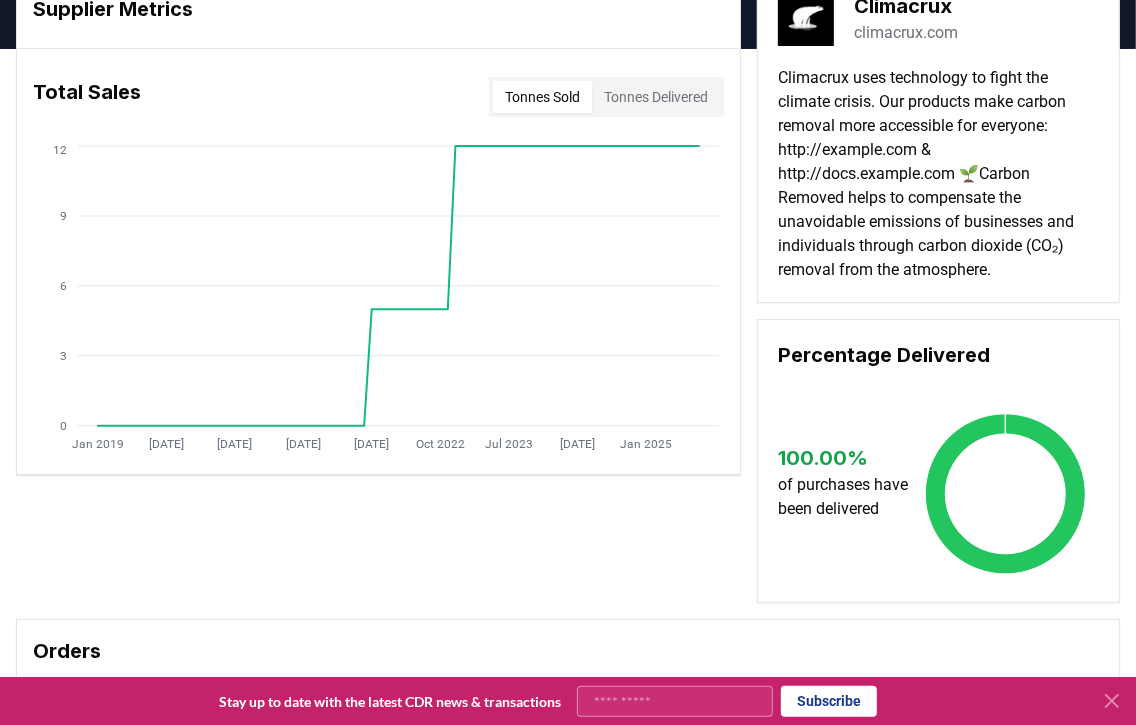 scroll, scrollTop: 99, scrollLeft: 0, axis: vertical 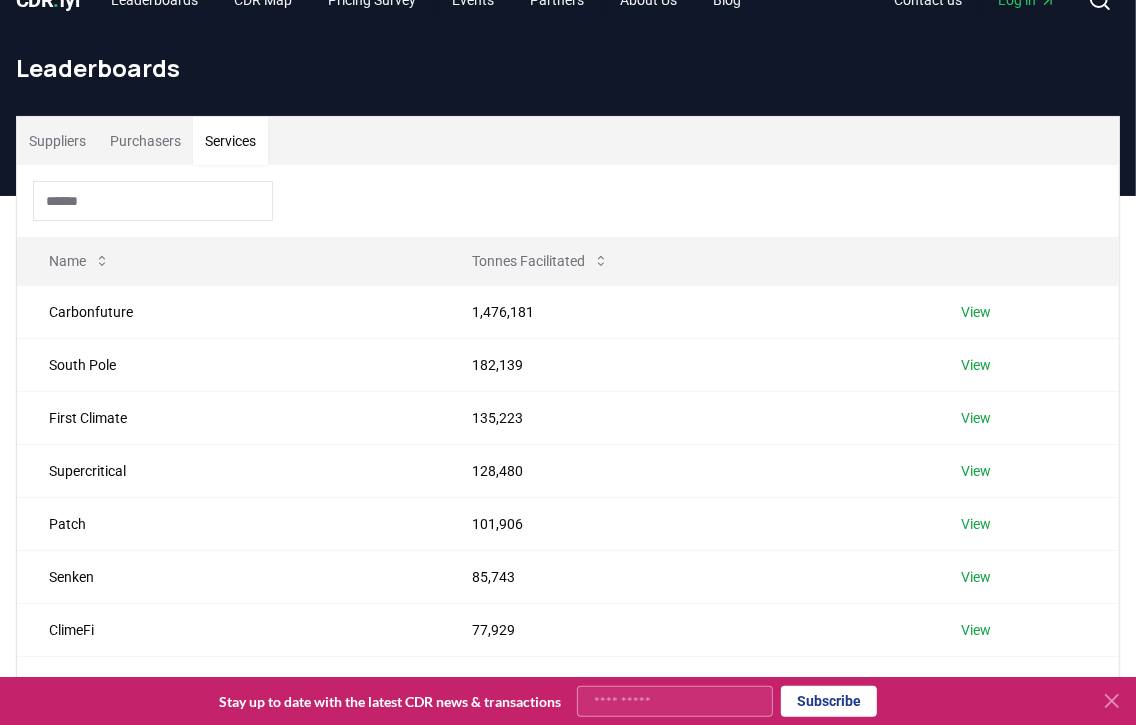 click on "Services" at bounding box center [230, 141] 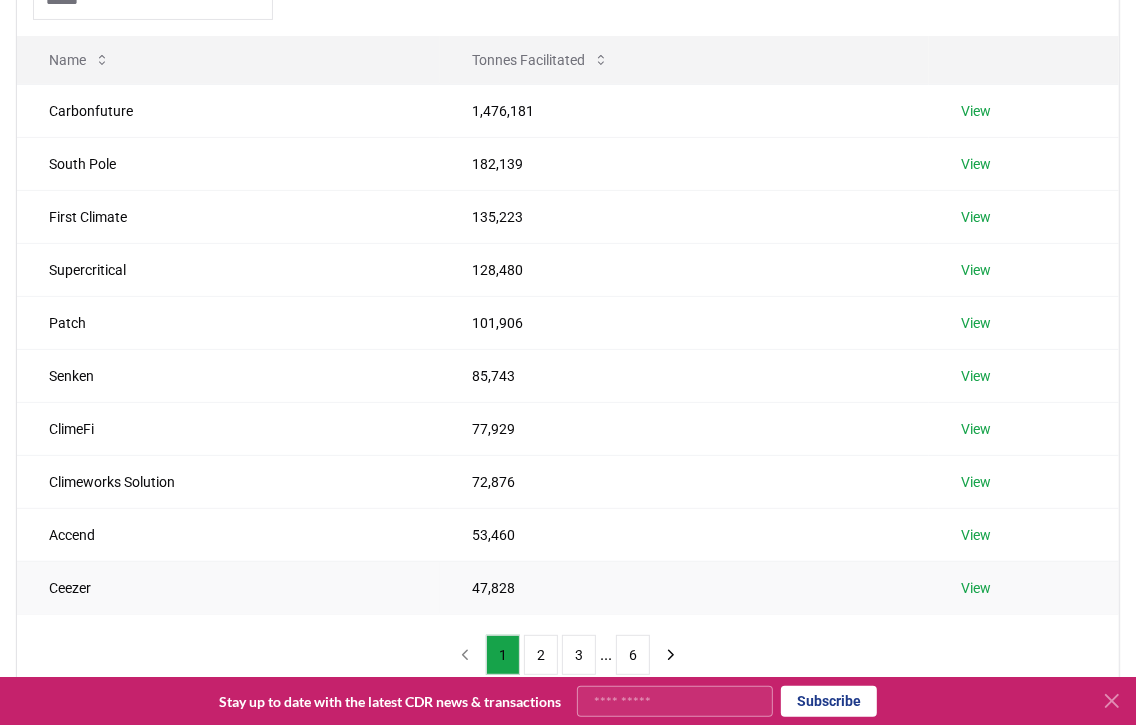 scroll, scrollTop: 536, scrollLeft: 0, axis: vertical 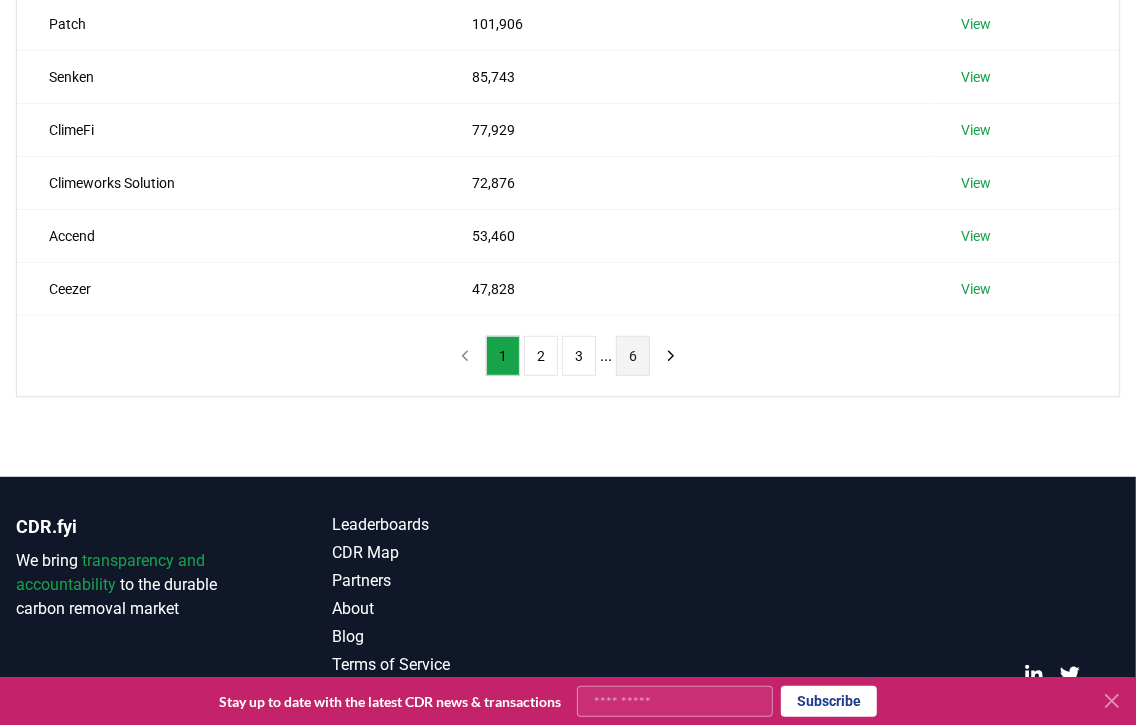 click on "6" at bounding box center (633, 356) 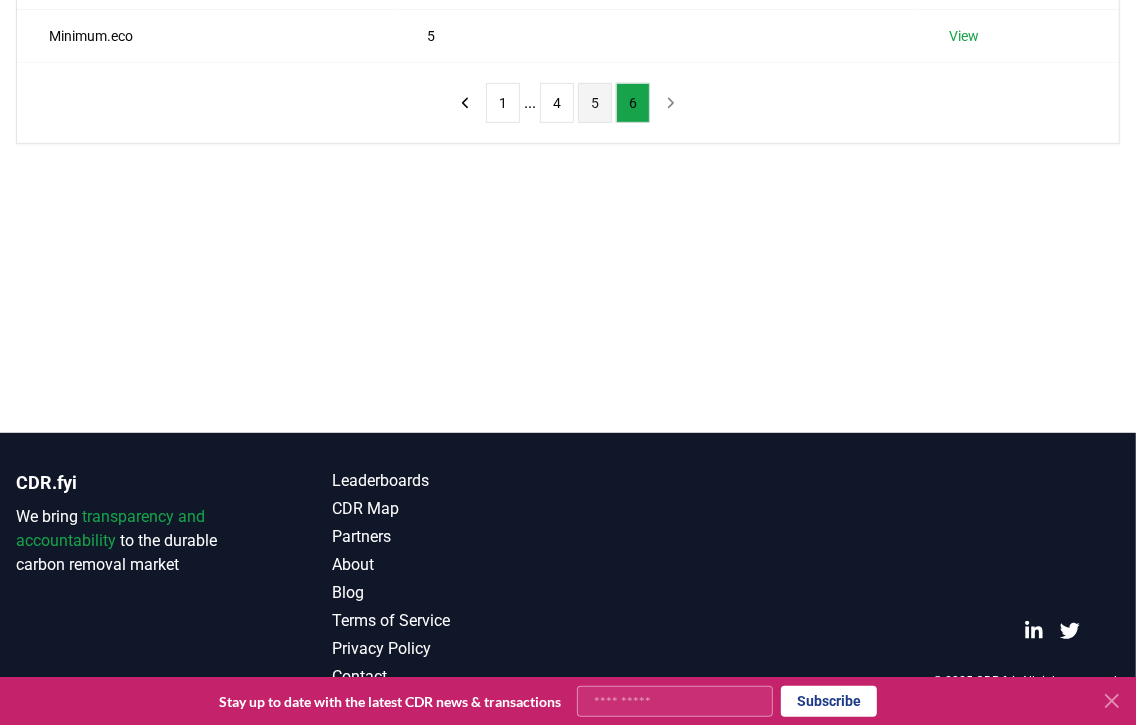 click on "5" at bounding box center (595, 103) 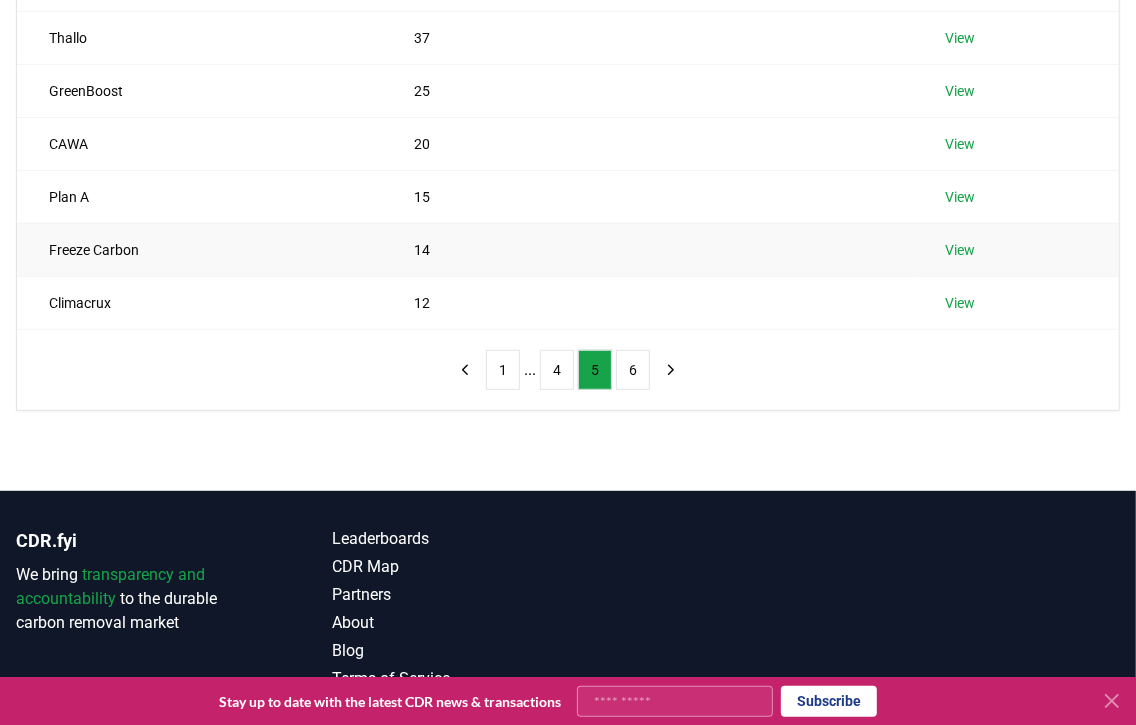 scroll, scrollTop: 524, scrollLeft: 0, axis: vertical 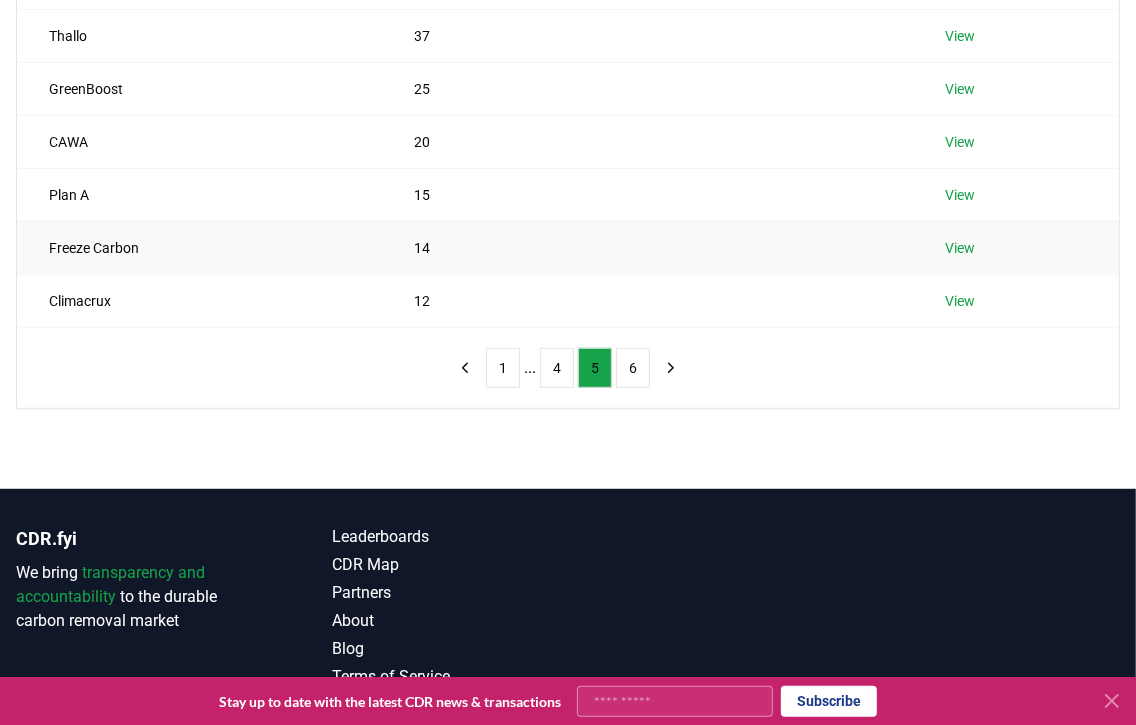 click on "View" at bounding box center [960, 248] 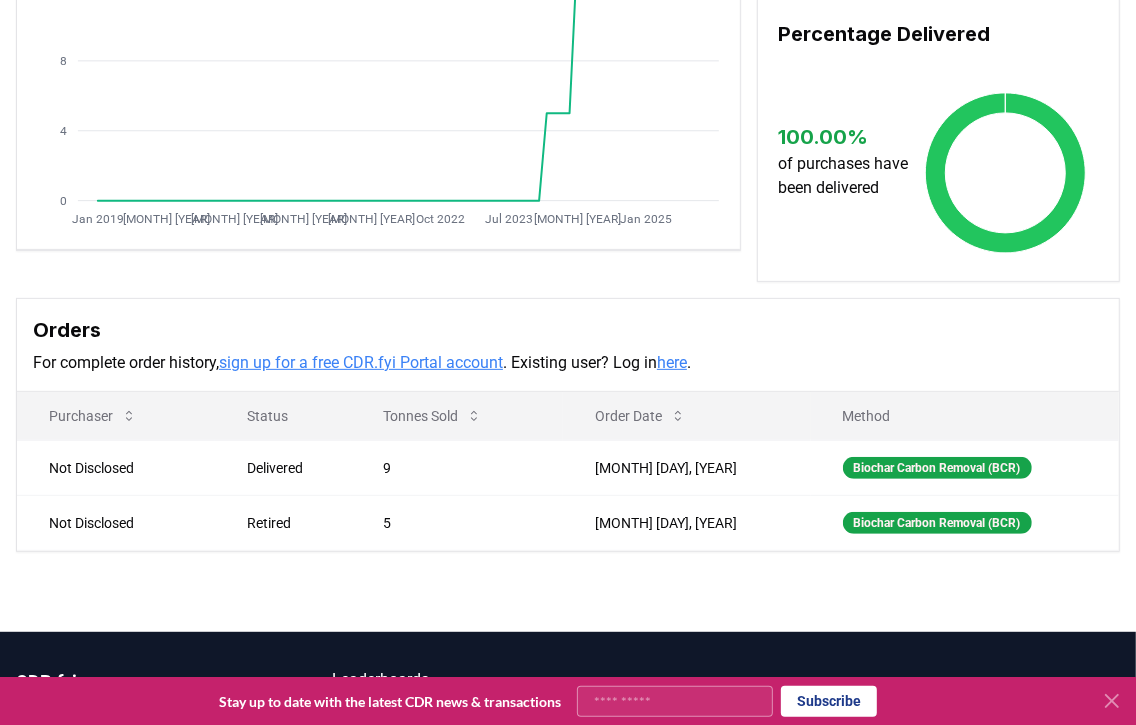 scroll, scrollTop: 224, scrollLeft: 0, axis: vertical 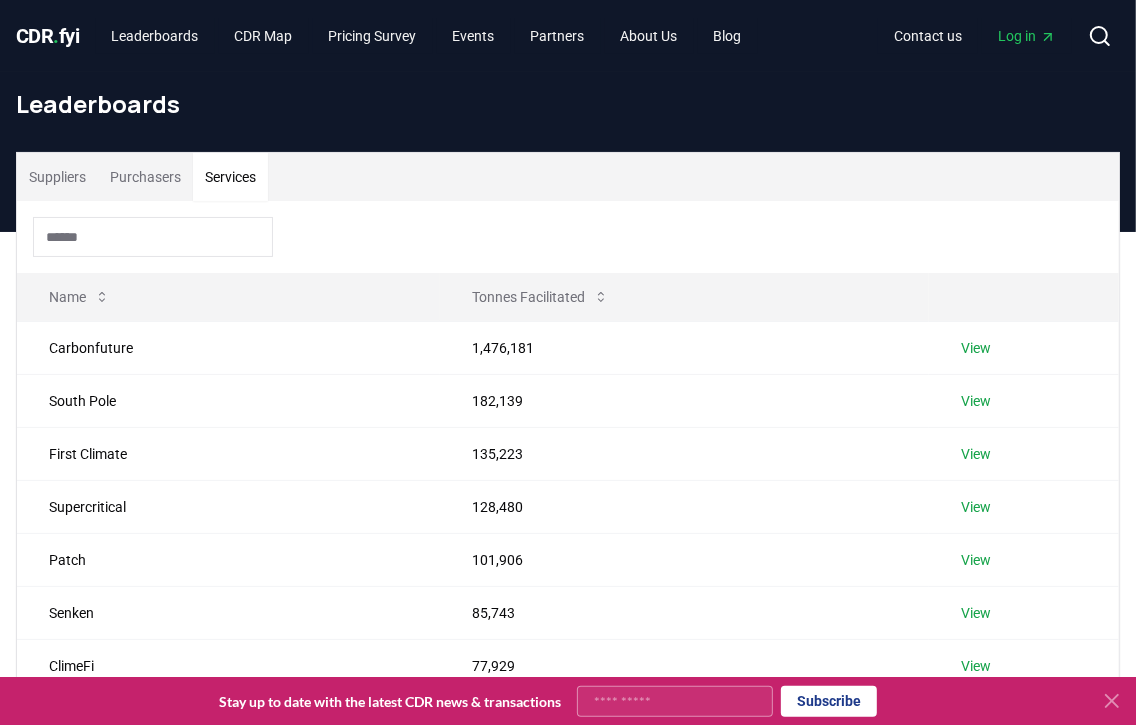 click on "Services" at bounding box center [230, 177] 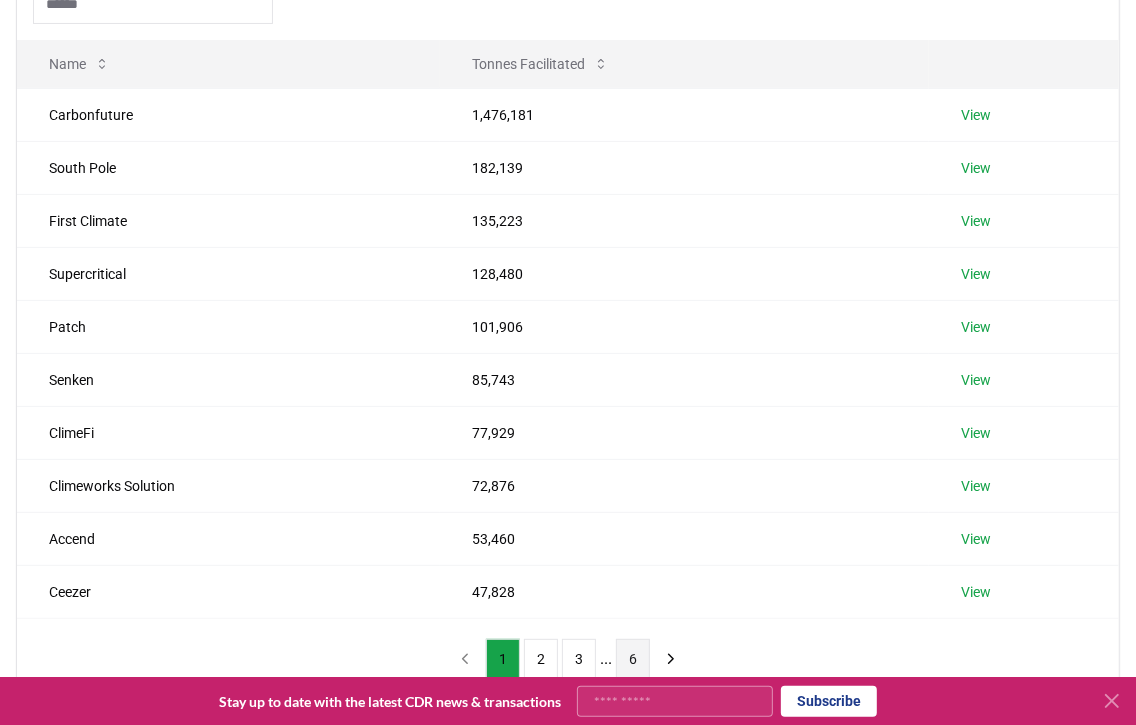 scroll, scrollTop: 499, scrollLeft: 0, axis: vertical 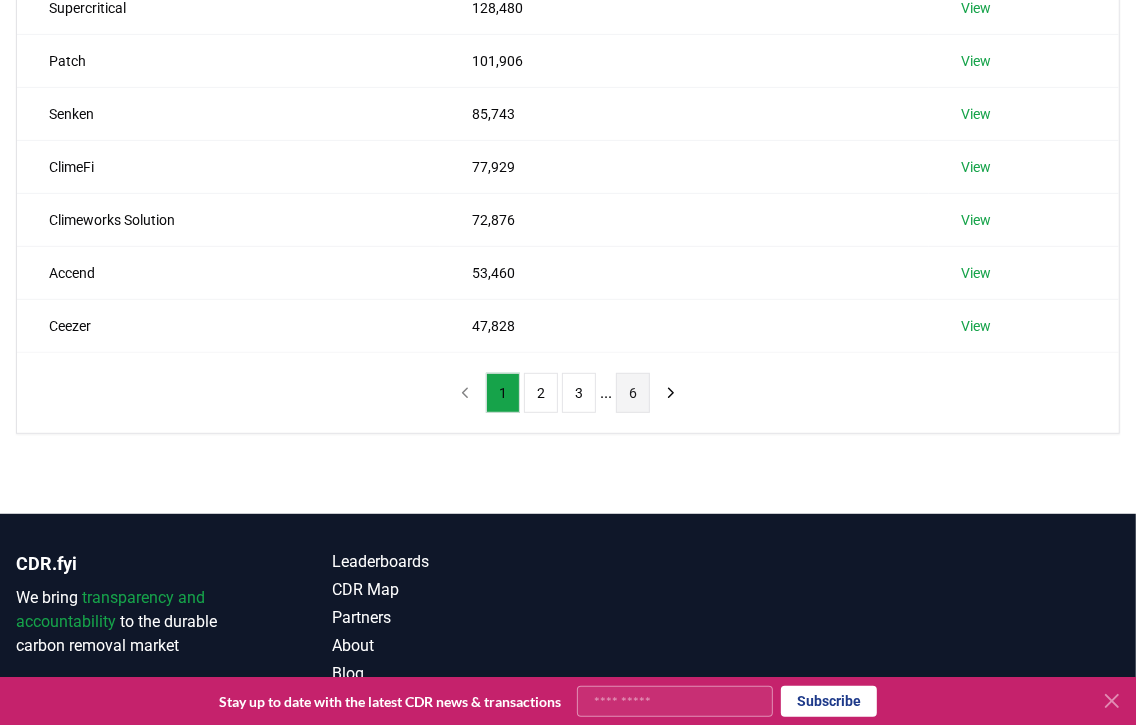 click on "6" at bounding box center (633, 393) 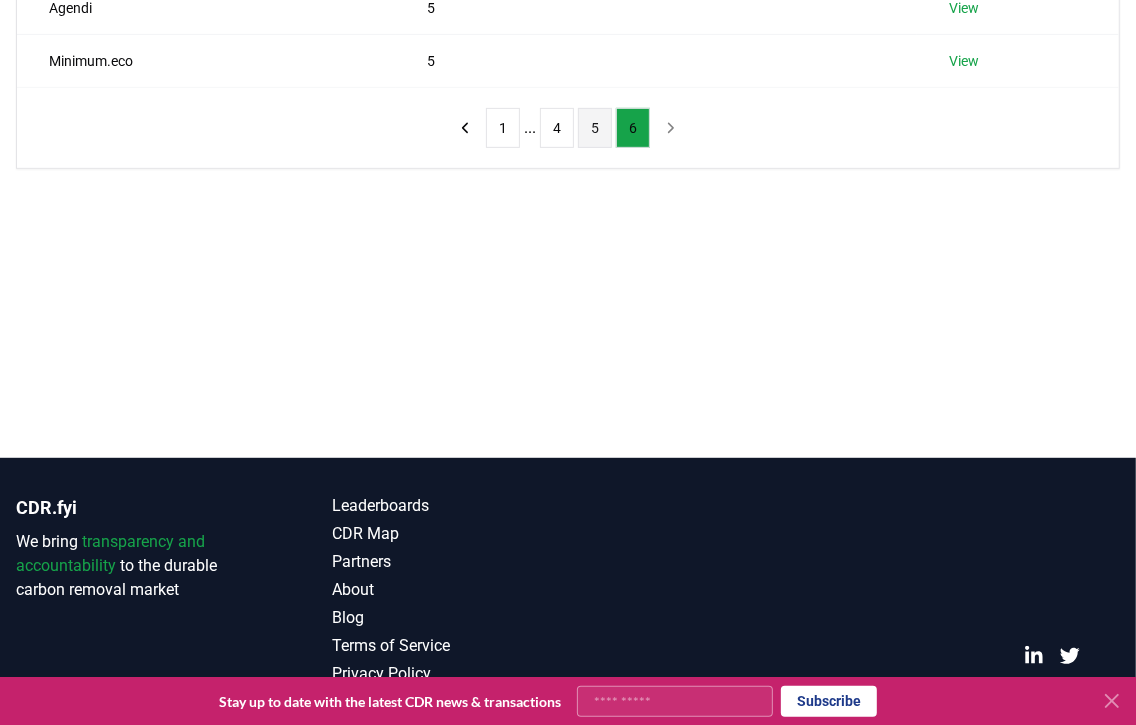 click on "5" at bounding box center (595, 128) 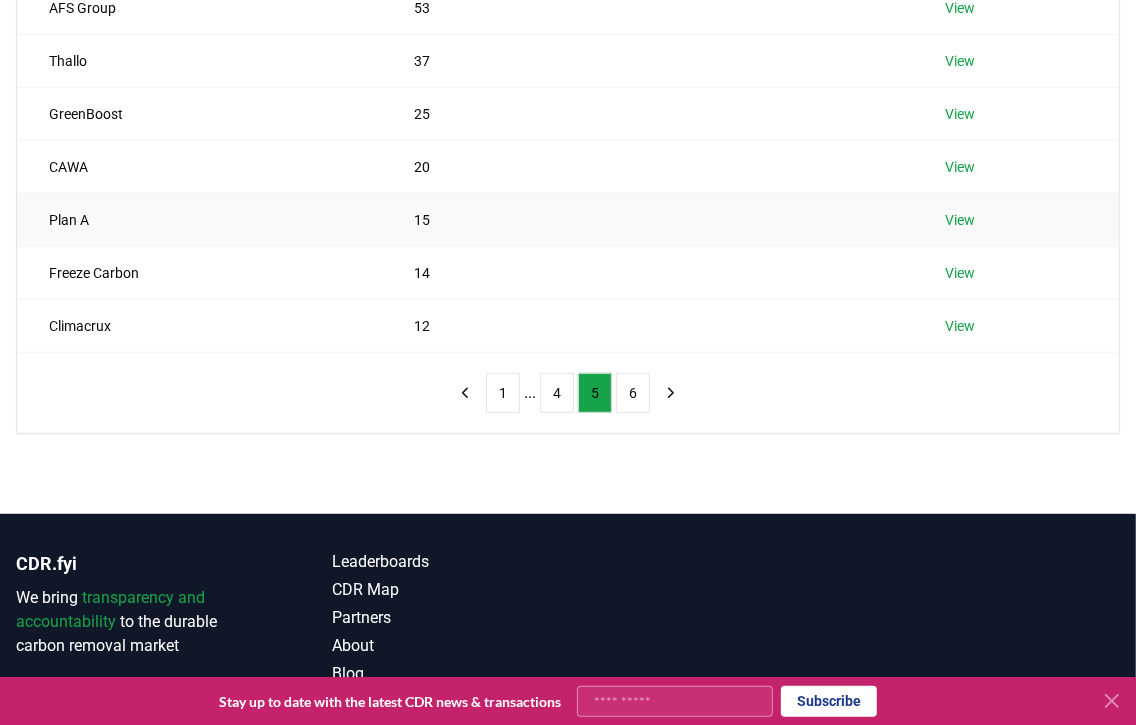 click on "View" at bounding box center [960, 220] 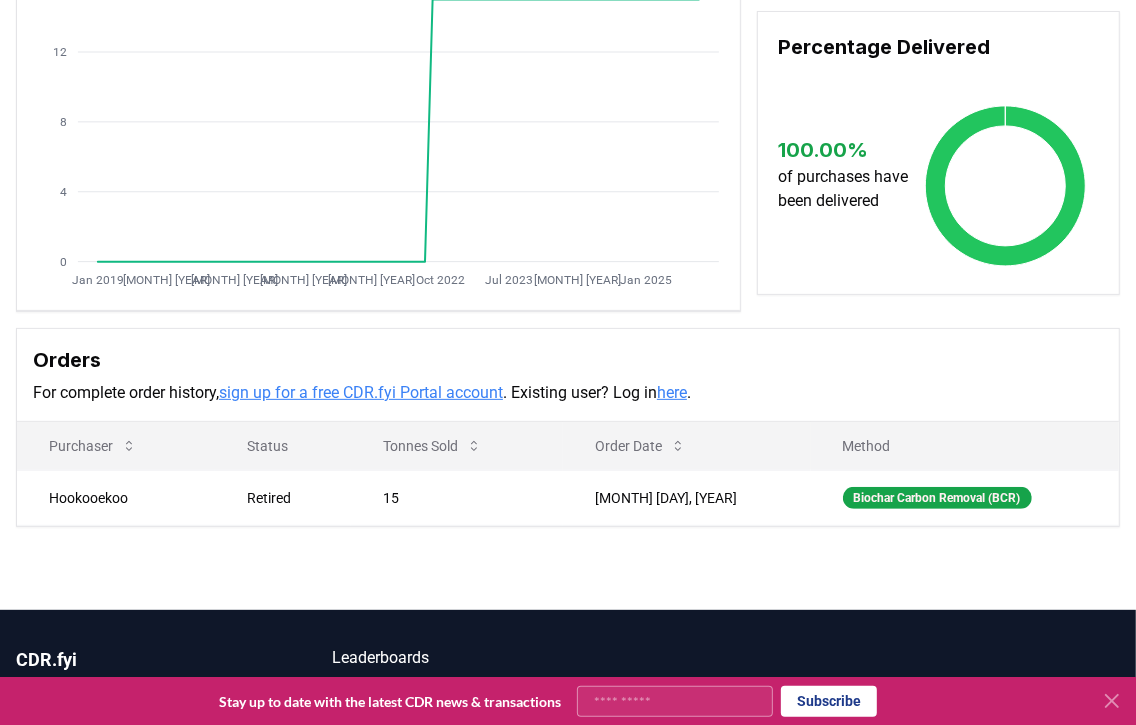 scroll, scrollTop: 399, scrollLeft: 0, axis: vertical 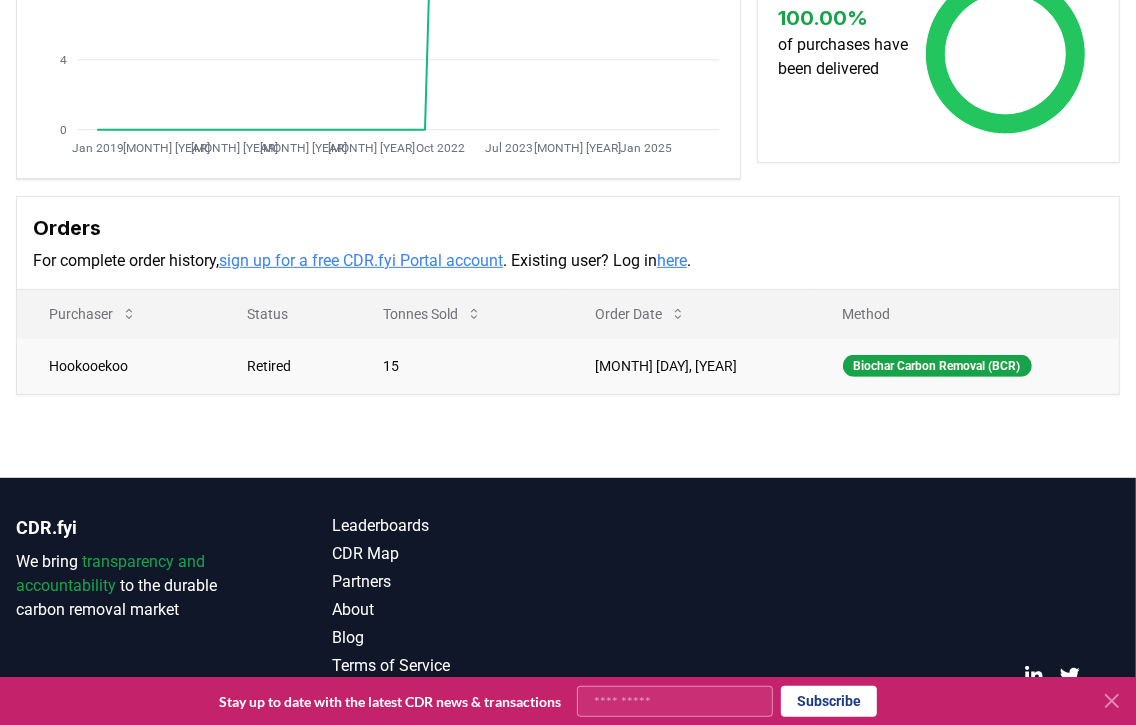 click on "15" at bounding box center (457, 365) 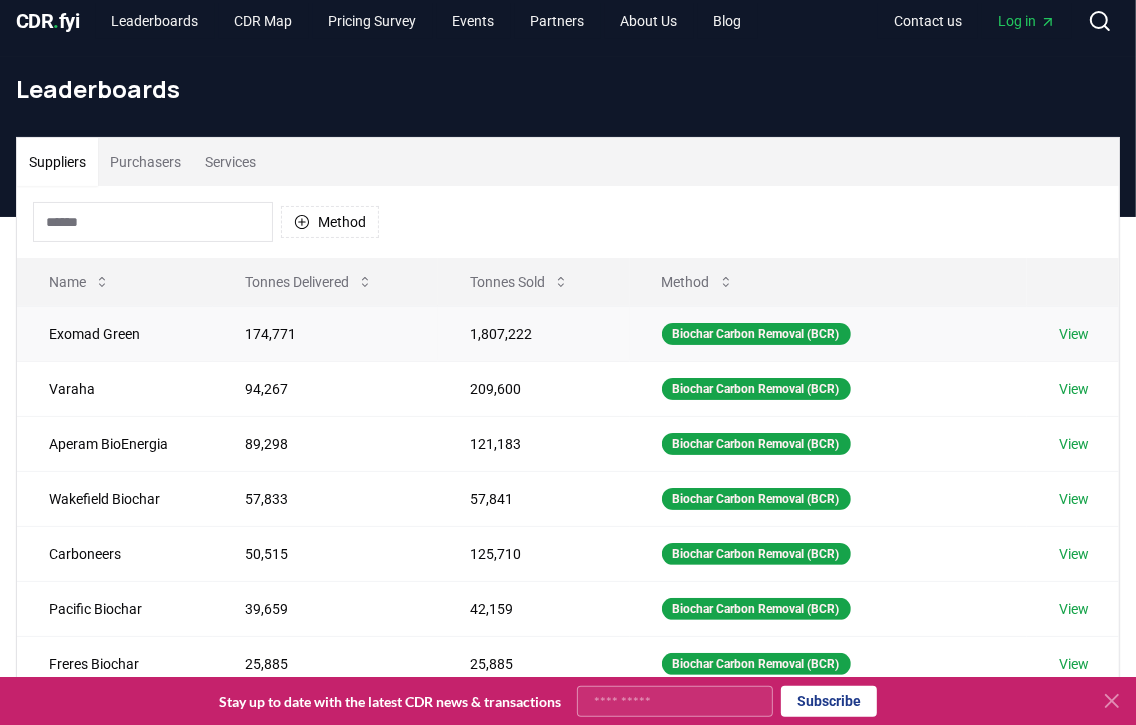 scroll, scrollTop: 0, scrollLeft: 0, axis: both 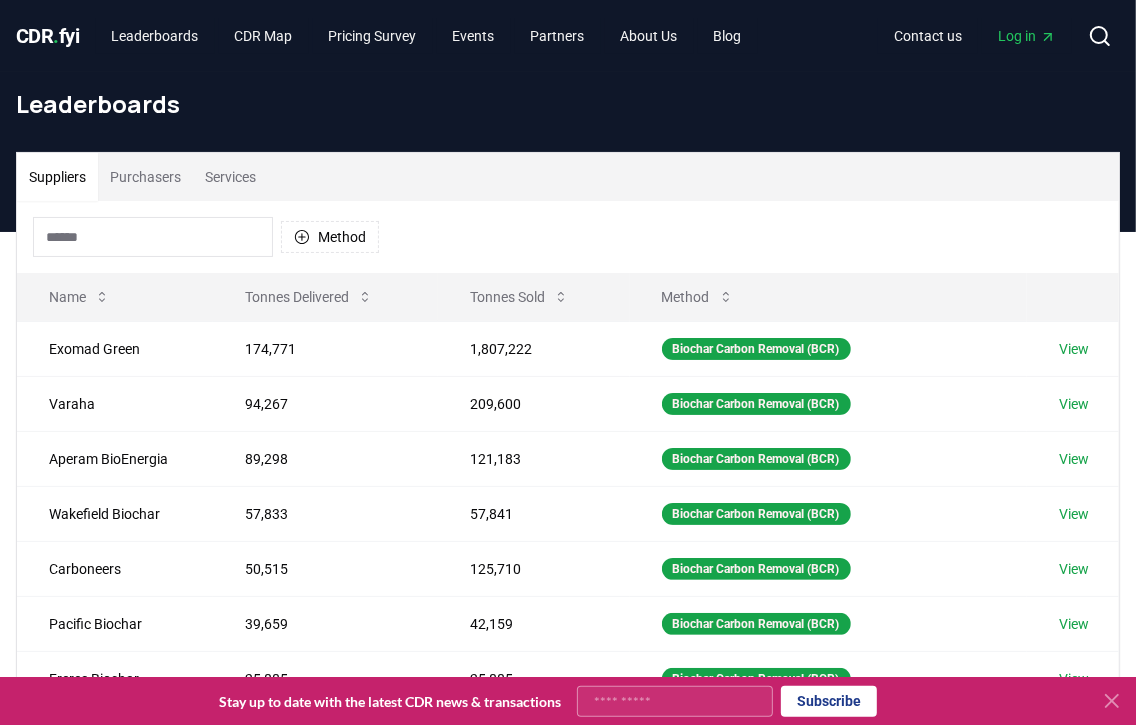 click on "Services" at bounding box center [230, 177] 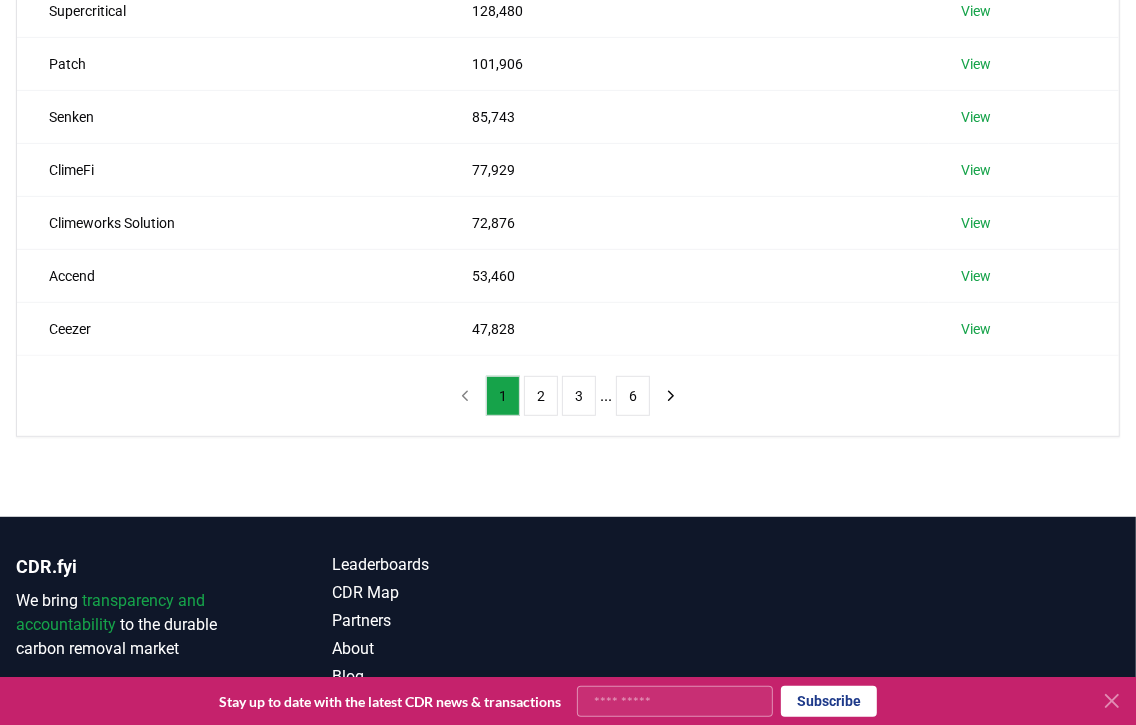 scroll, scrollTop: 499, scrollLeft: 0, axis: vertical 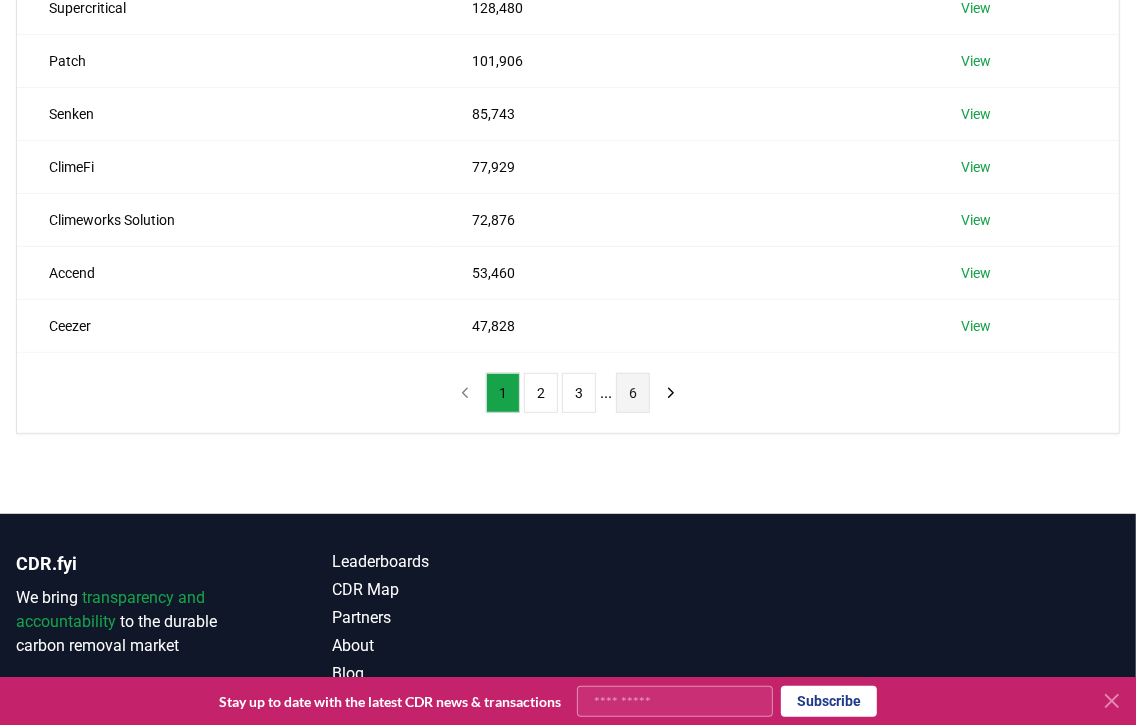 click on "6" at bounding box center (633, 393) 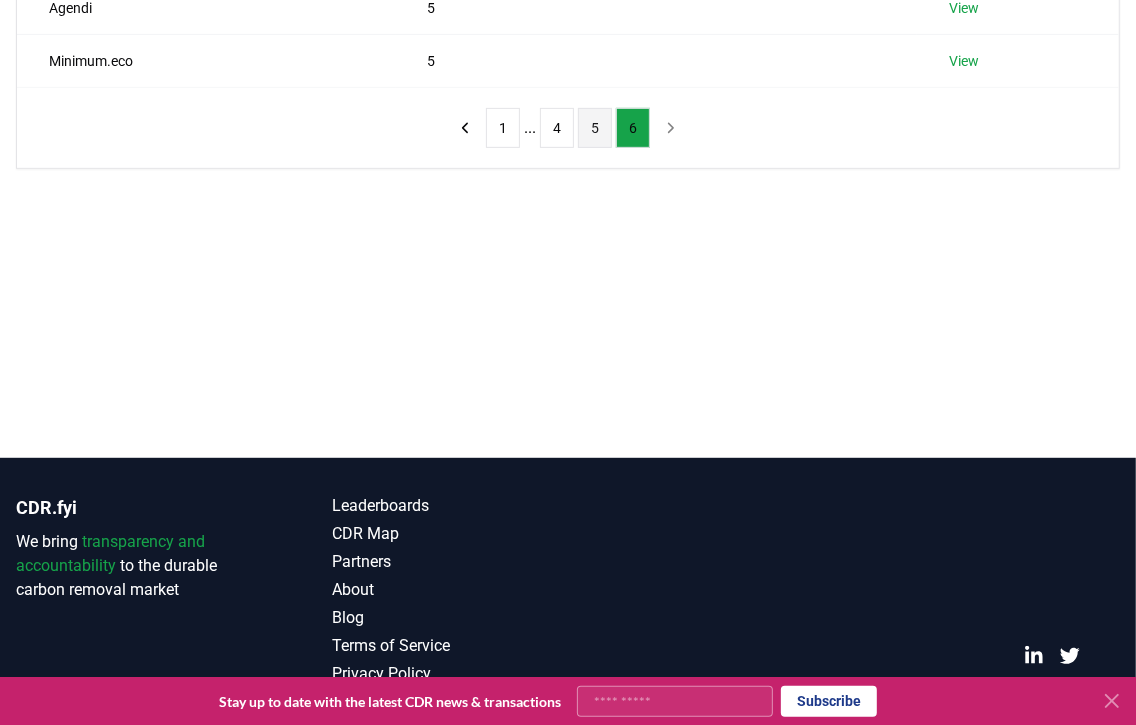 click on "5" at bounding box center [595, 128] 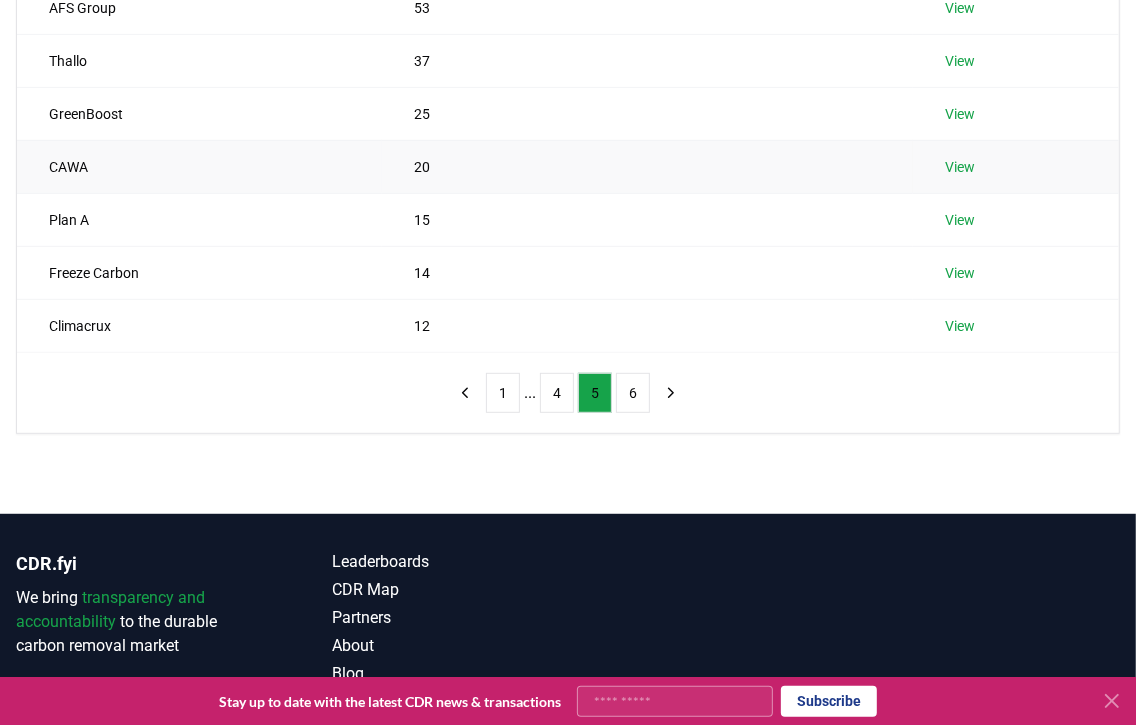 click on "View" at bounding box center [960, 167] 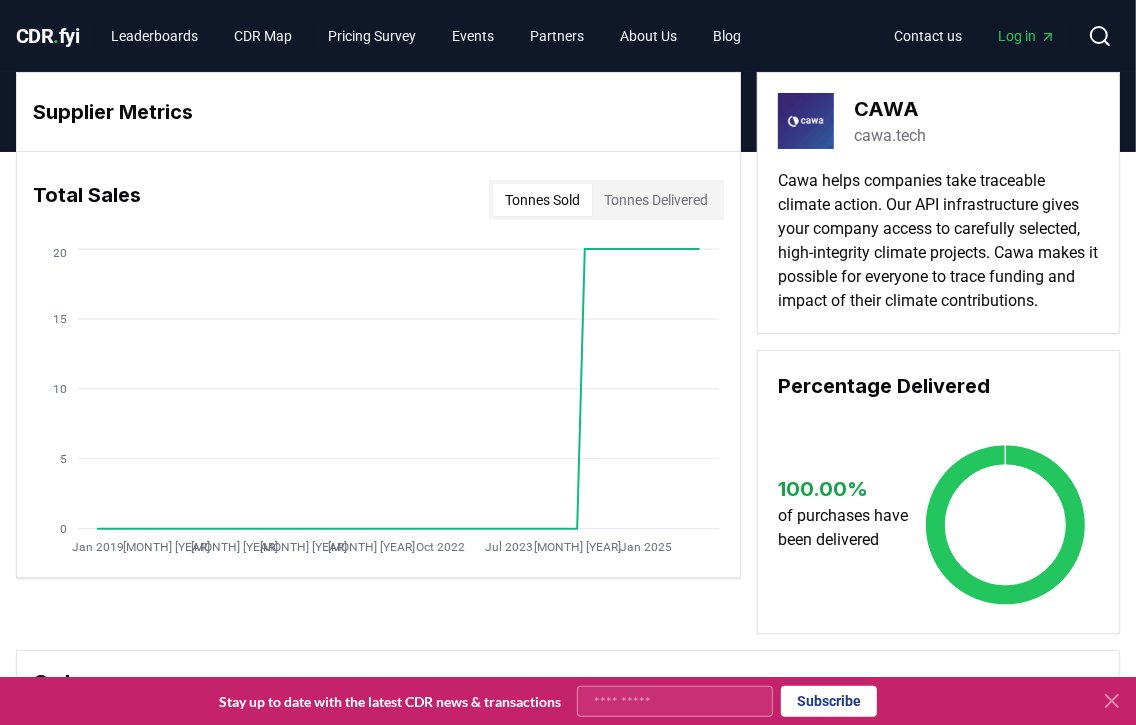 scroll, scrollTop: 399, scrollLeft: 0, axis: vertical 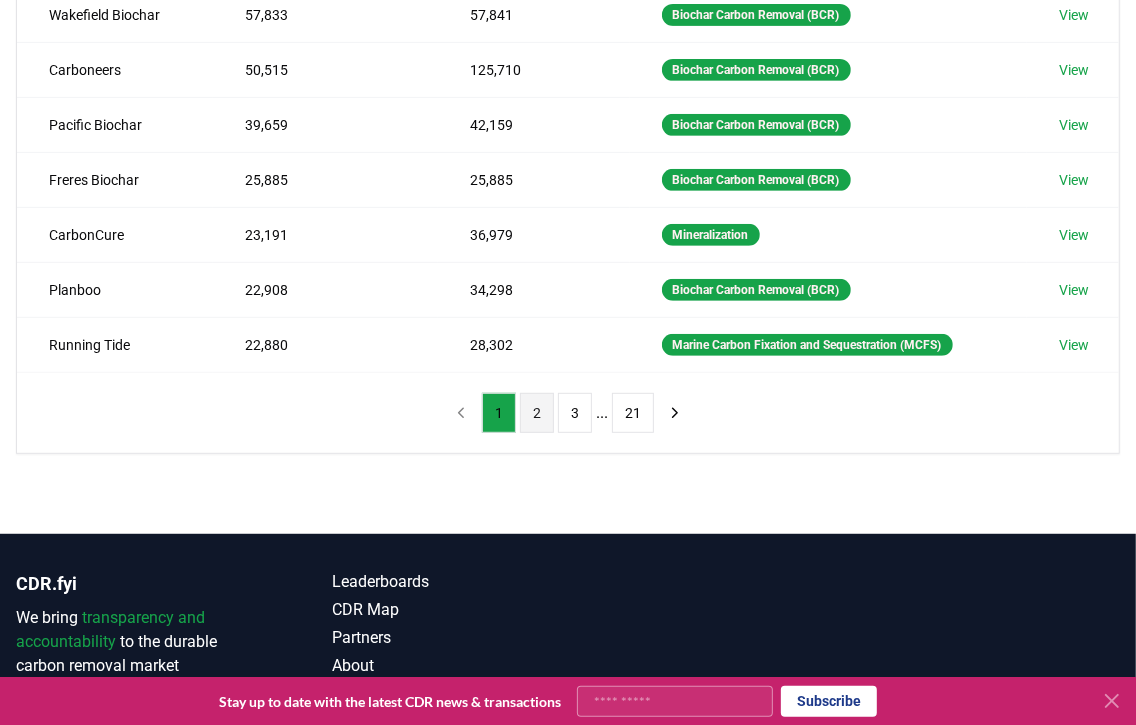 click on "2" at bounding box center (537, 413) 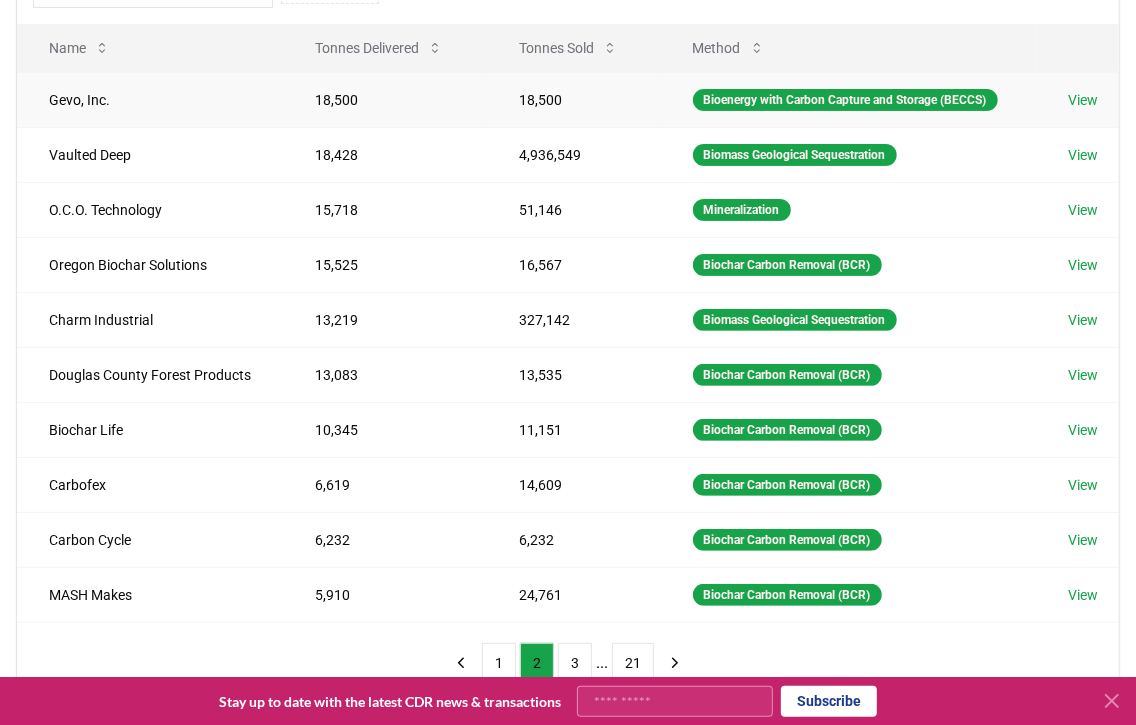 scroll, scrollTop: 594, scrollLeft: 0, axis: vertical 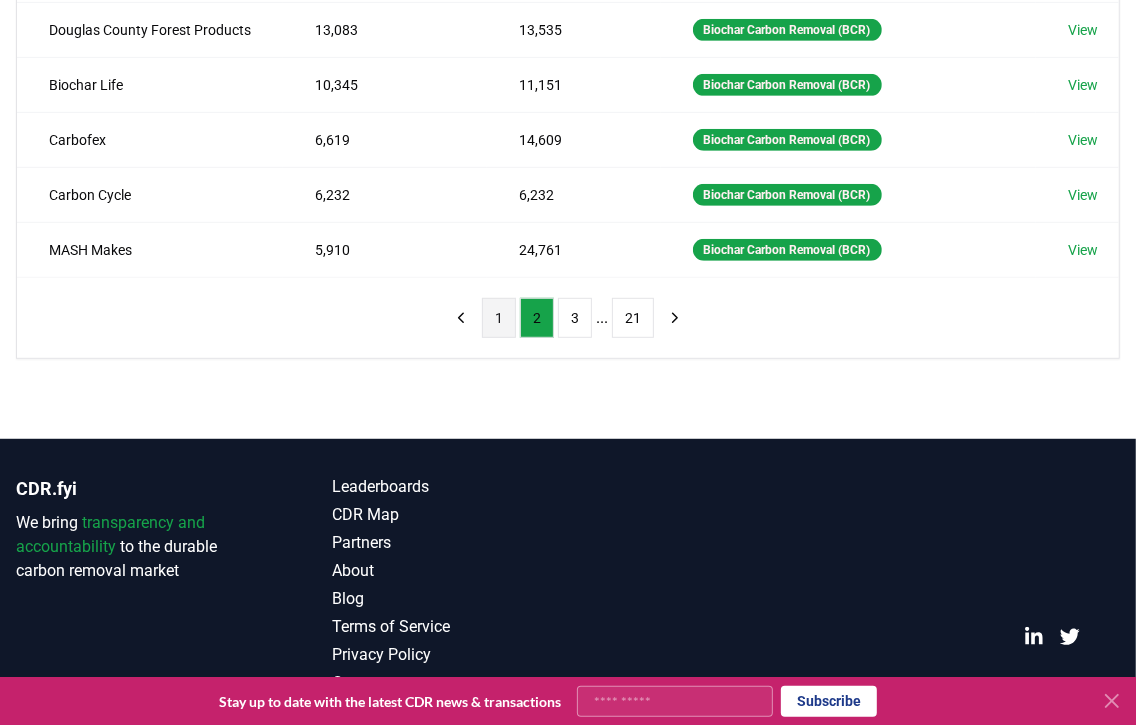 click on "1" at bounding box center (499, 318) 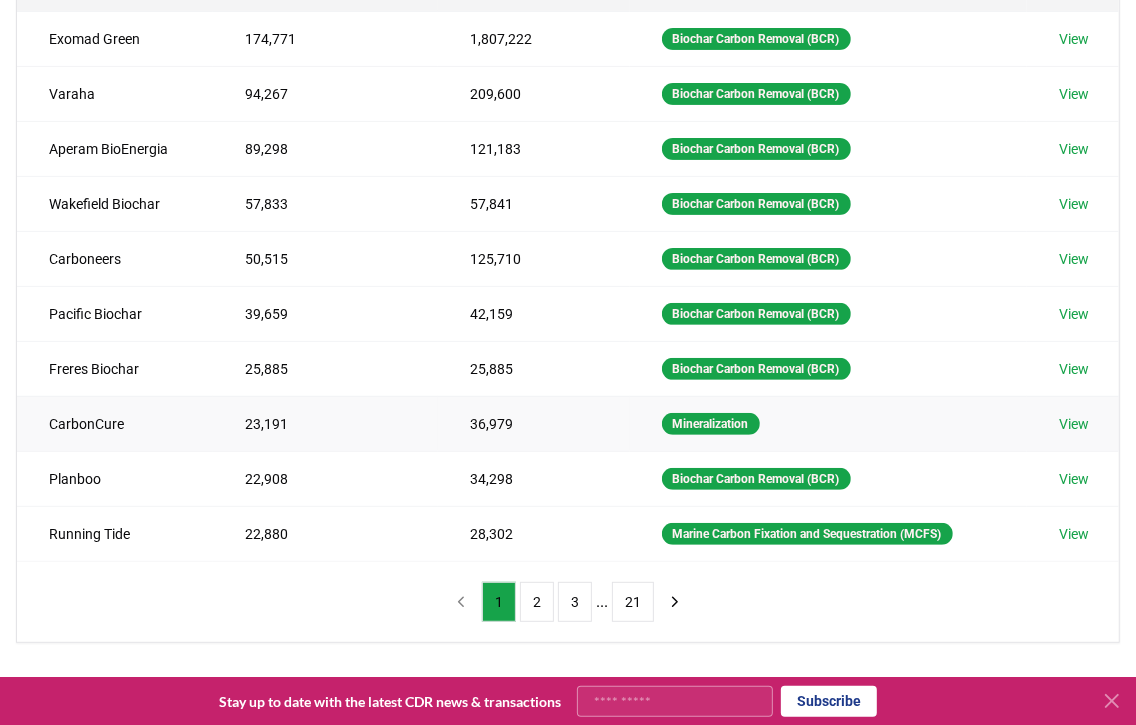 scroll, scrollTop: 0, scrollLeft: 0, axis: both 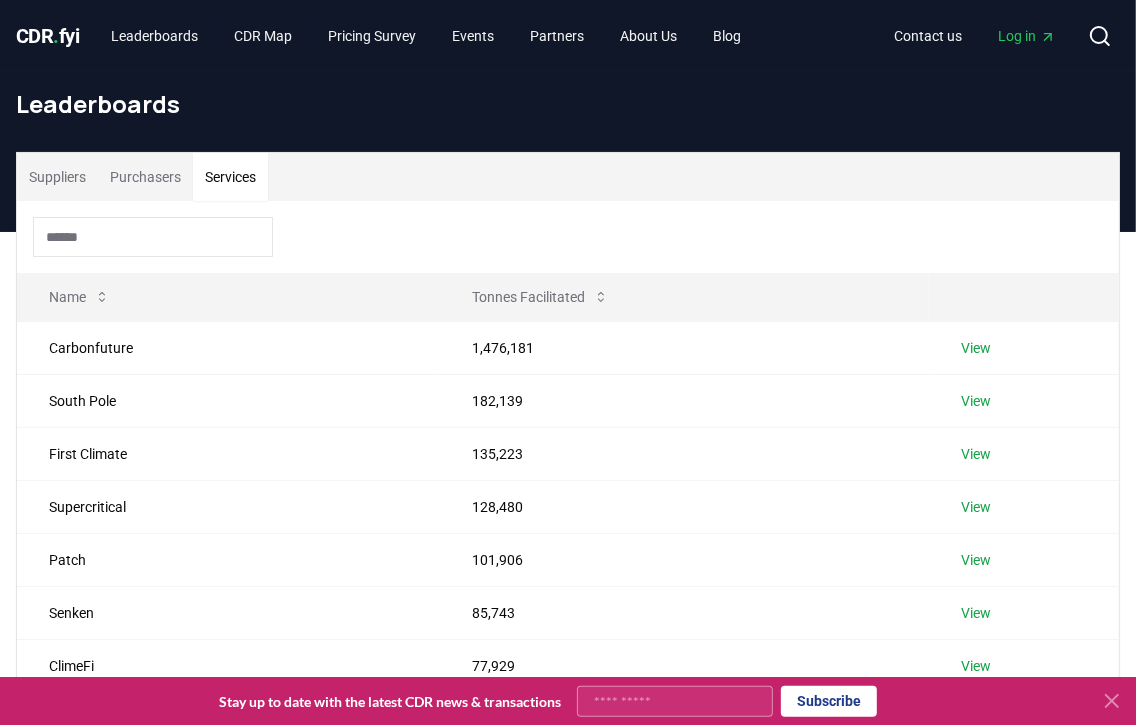 click on "Services" at bounding box center (230, 177) 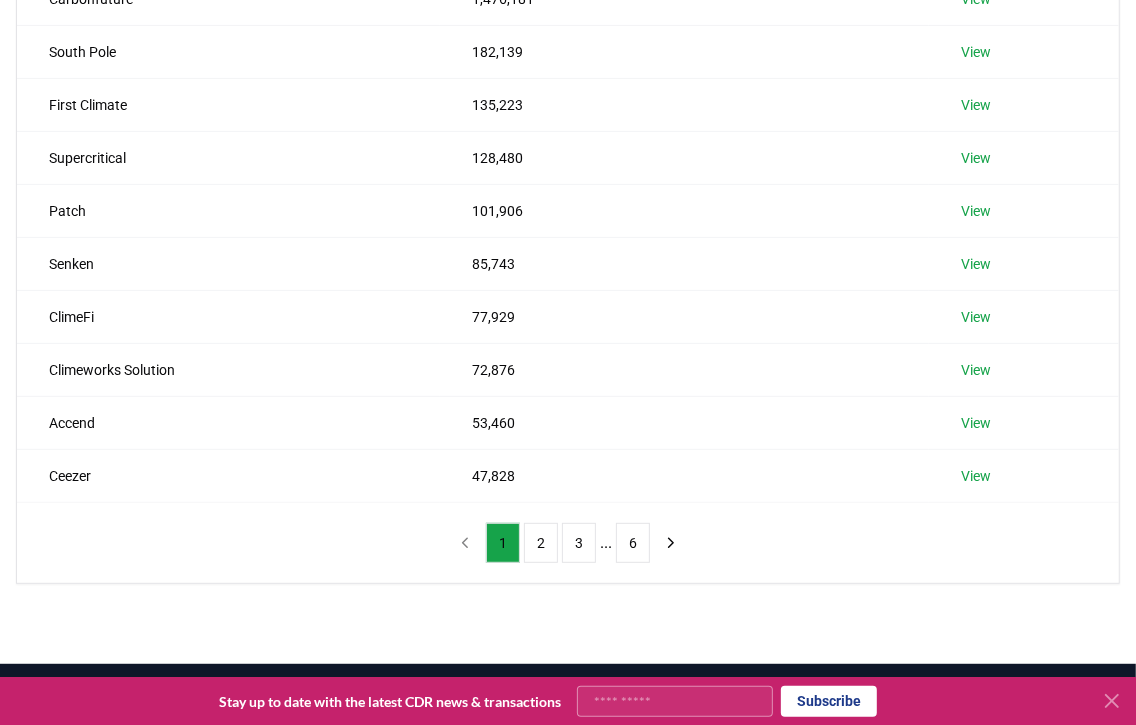scroll, scrollTop: 399, scrollLeft: 0, axis: vertical 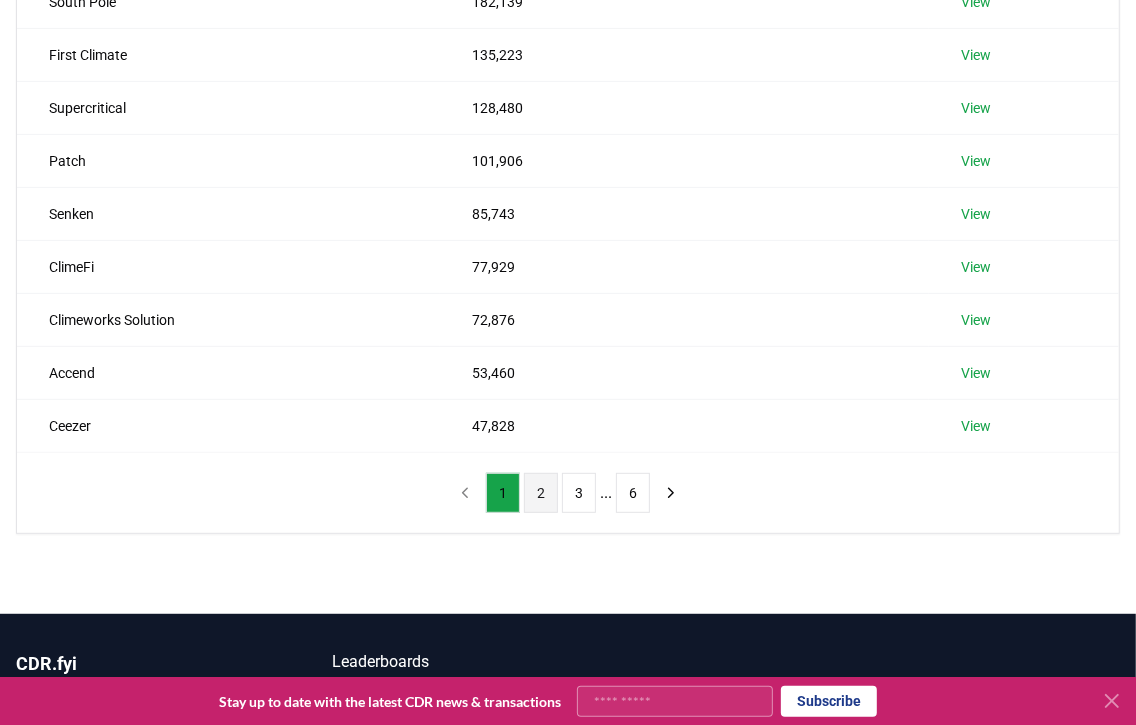 click on "2" at bounding box center [541, 493] 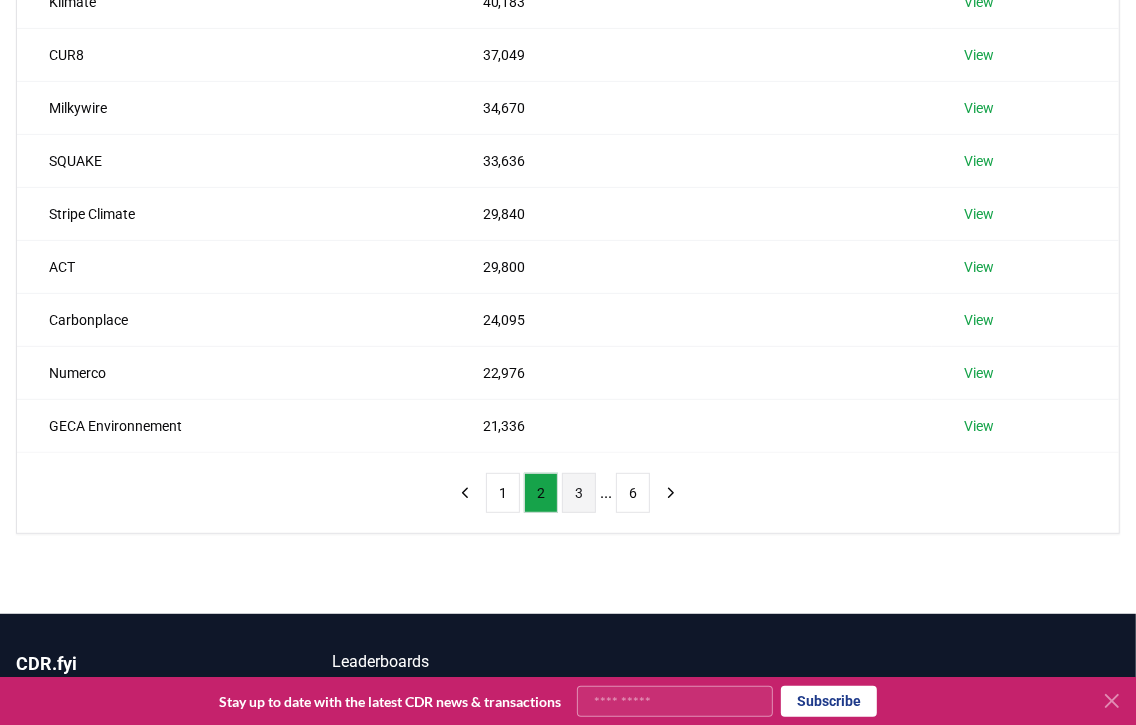 click on "3" at bounding box center [579, 493] 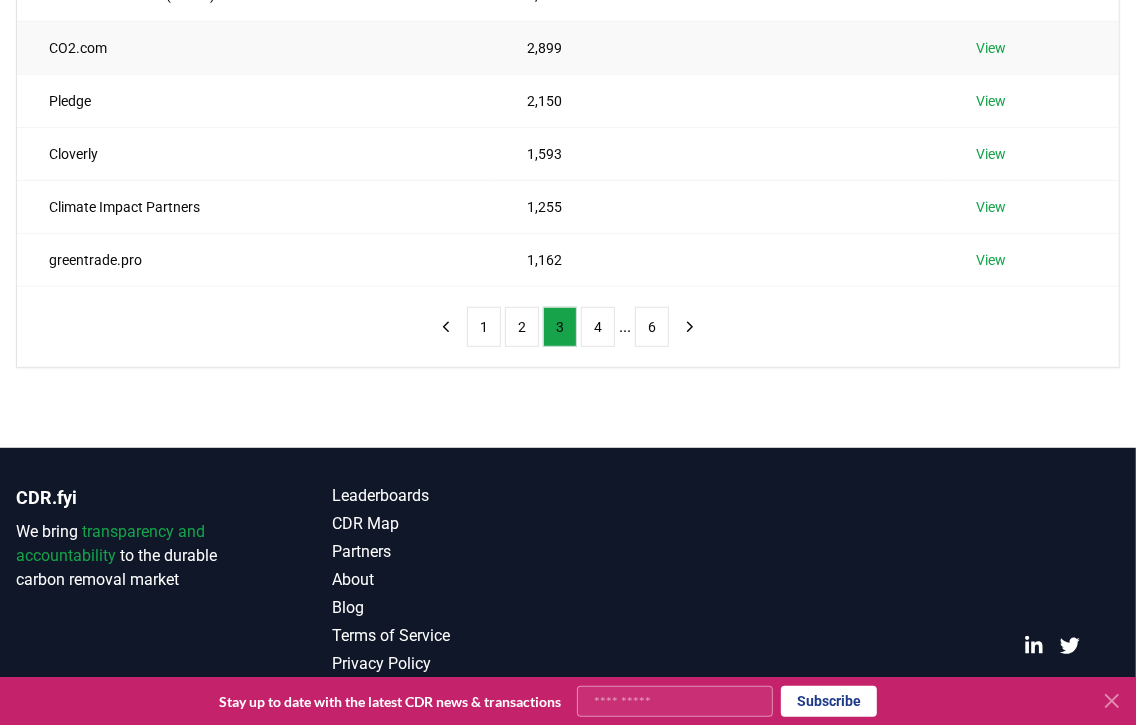 scroll, scrollTop: 577, scrollLeft: 0, axis: vertical 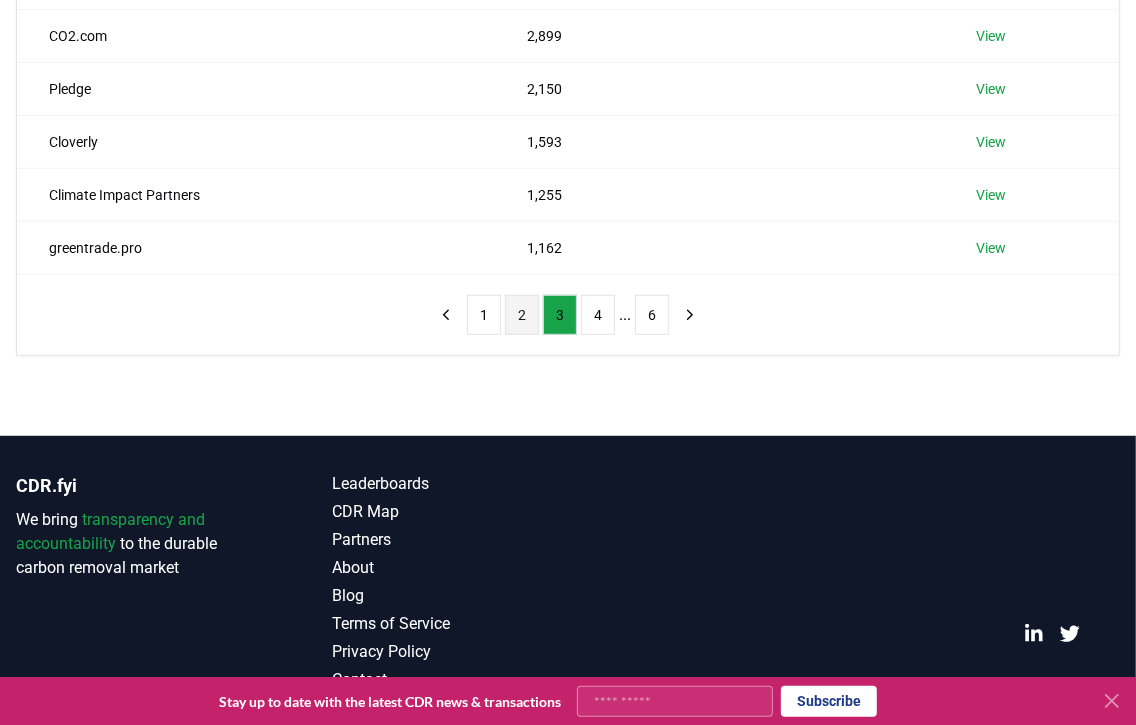 click on "2" at bounding box center [522, 315] 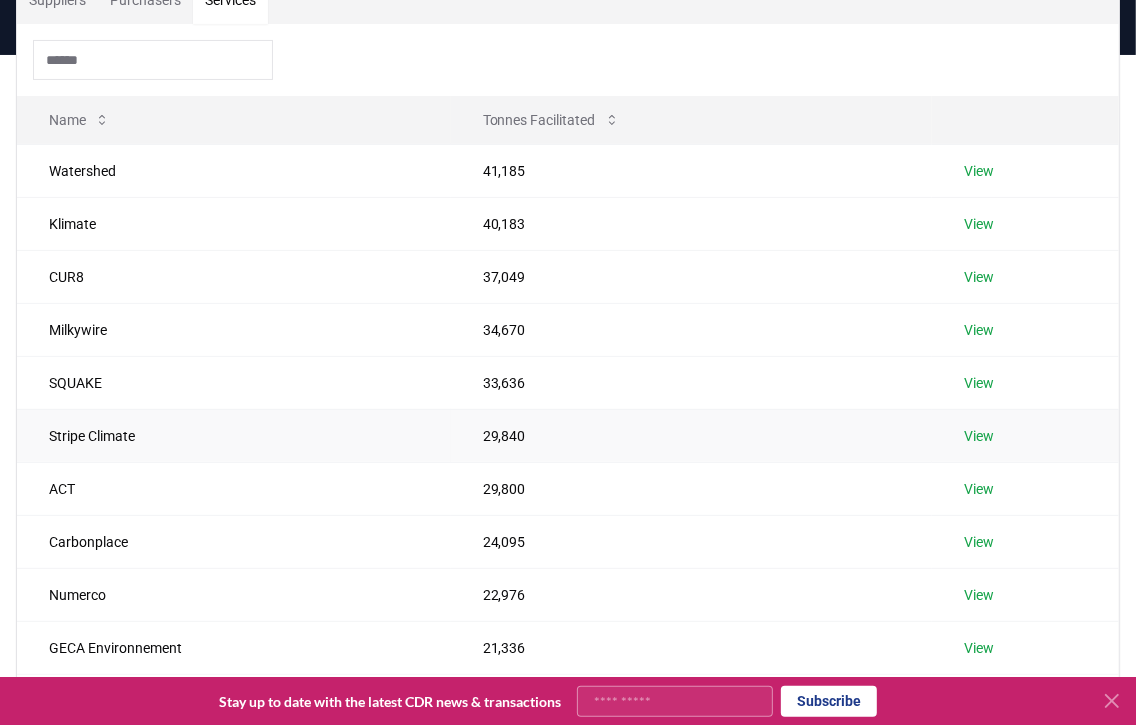 scroll, scrollTop: 177, scrollLeft: 0, axis: vertical 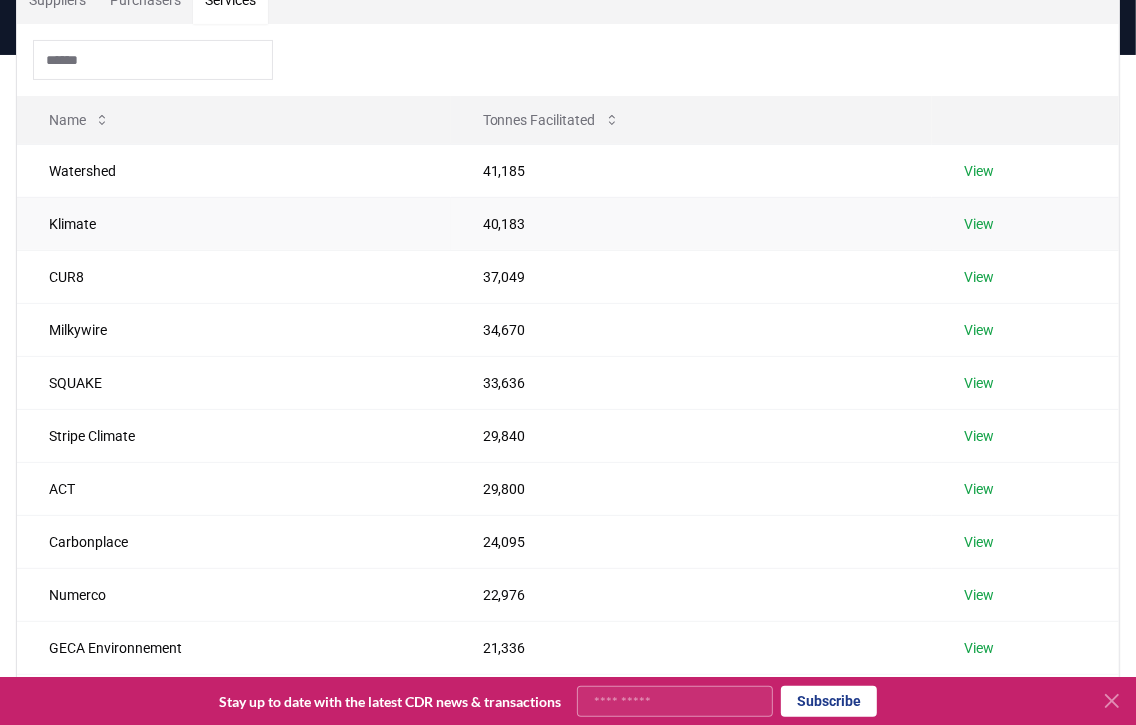 click on "View" at bounding box center [979, 224] 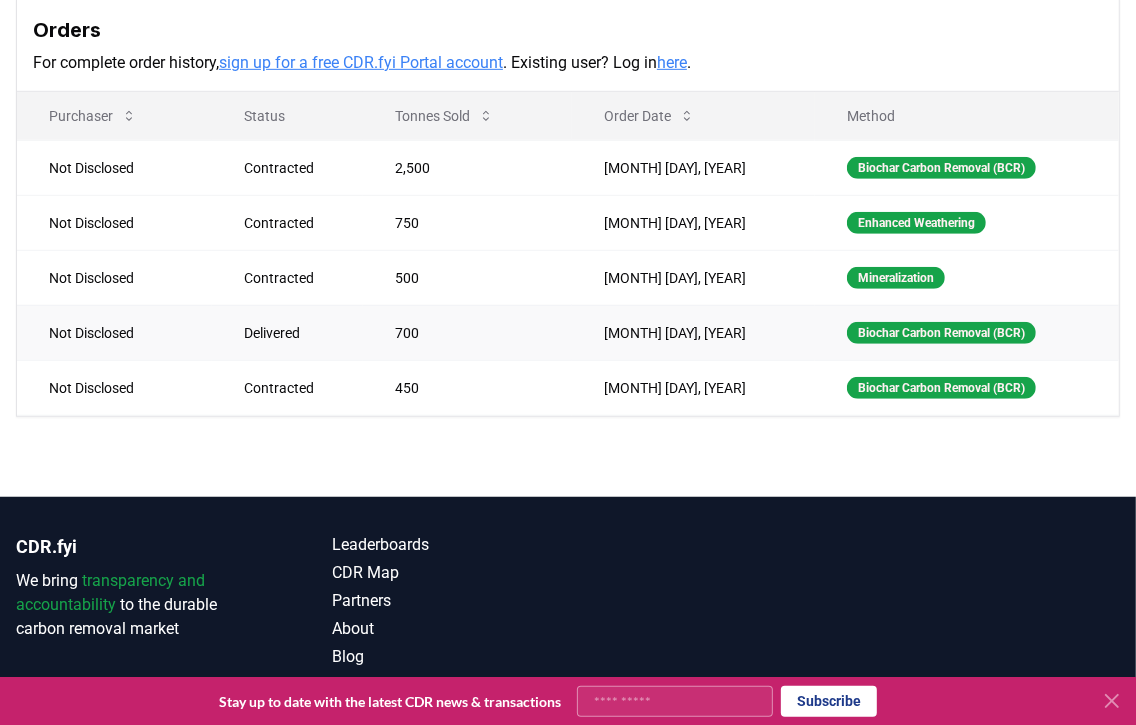 scroll, scrollTop: 399, scrollLeft: 0, axis: vertical 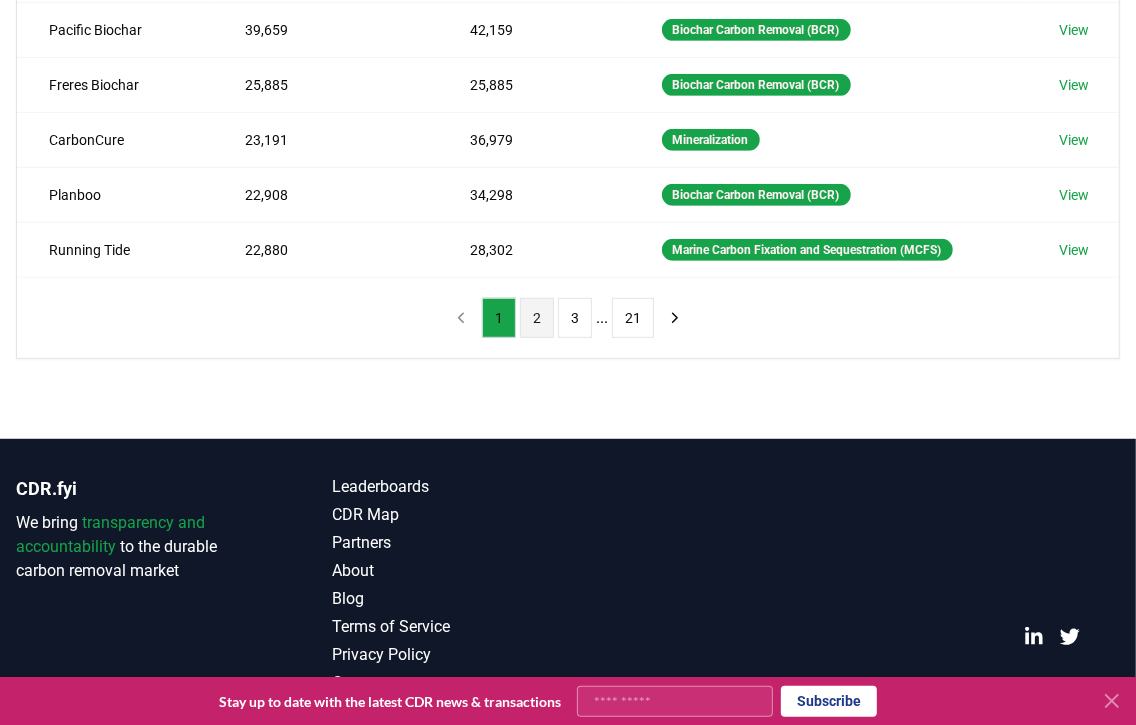 click on "2" at bounding box center (537, 318) 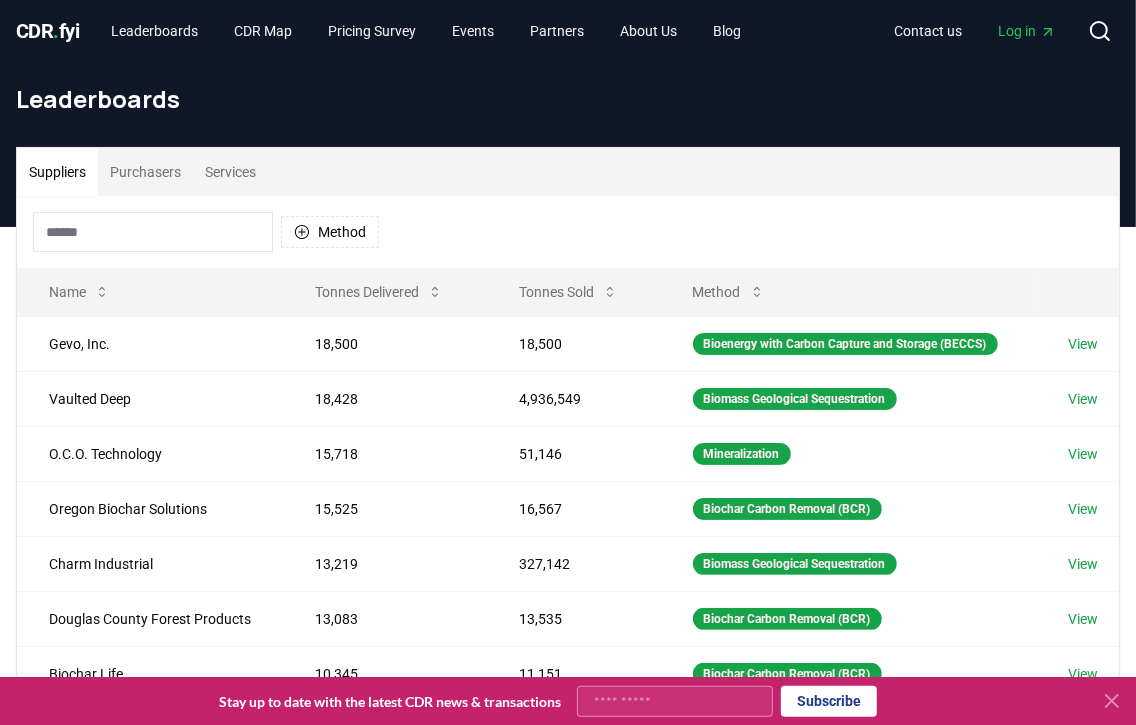 scroll, scrollTop: 0, scrollLeft: 0, axis: both 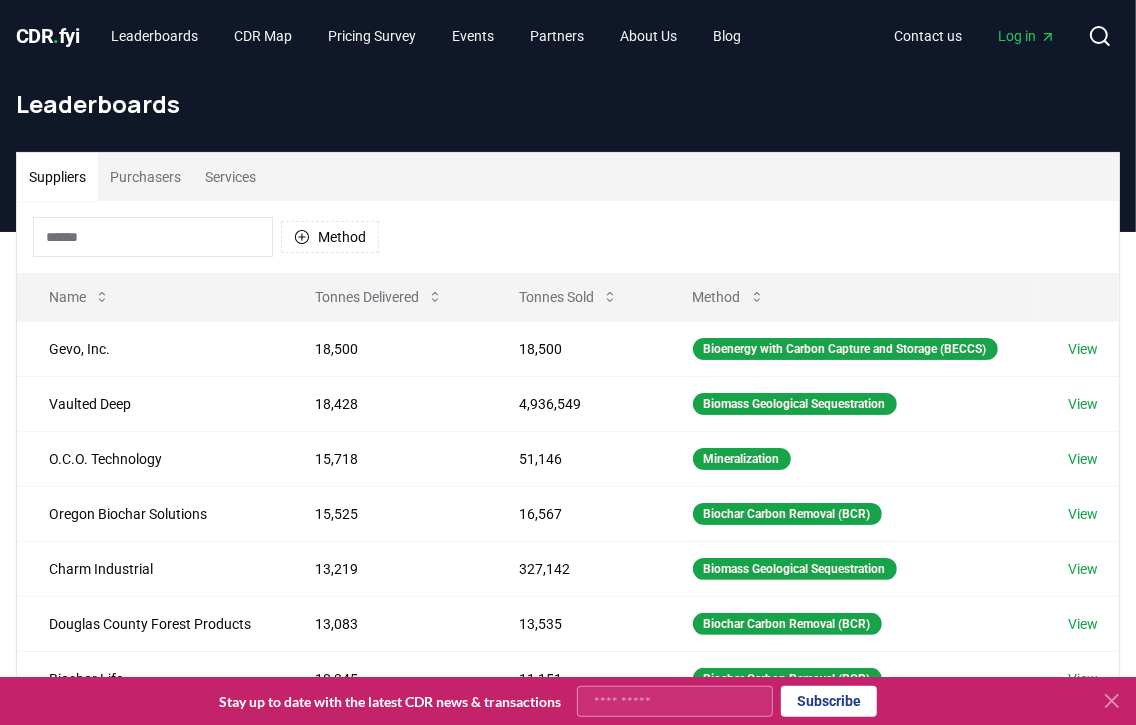 click on "Services" at bounding box center (230, 177) 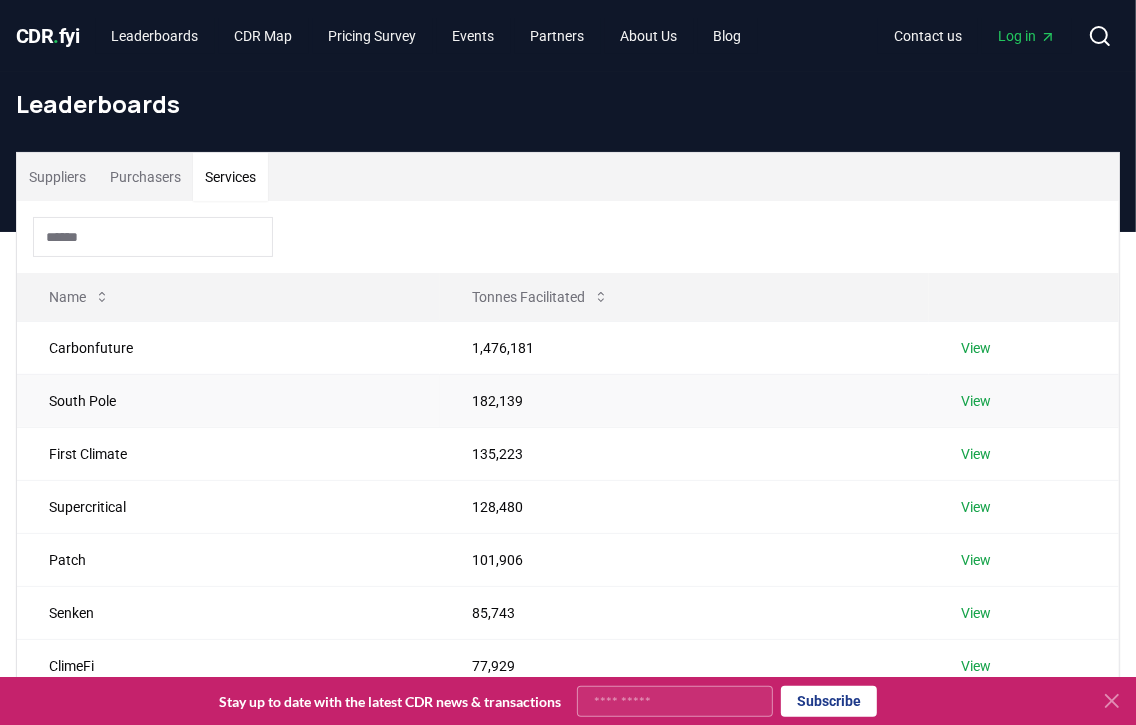 click on "View" at bounding box center (976, 401) 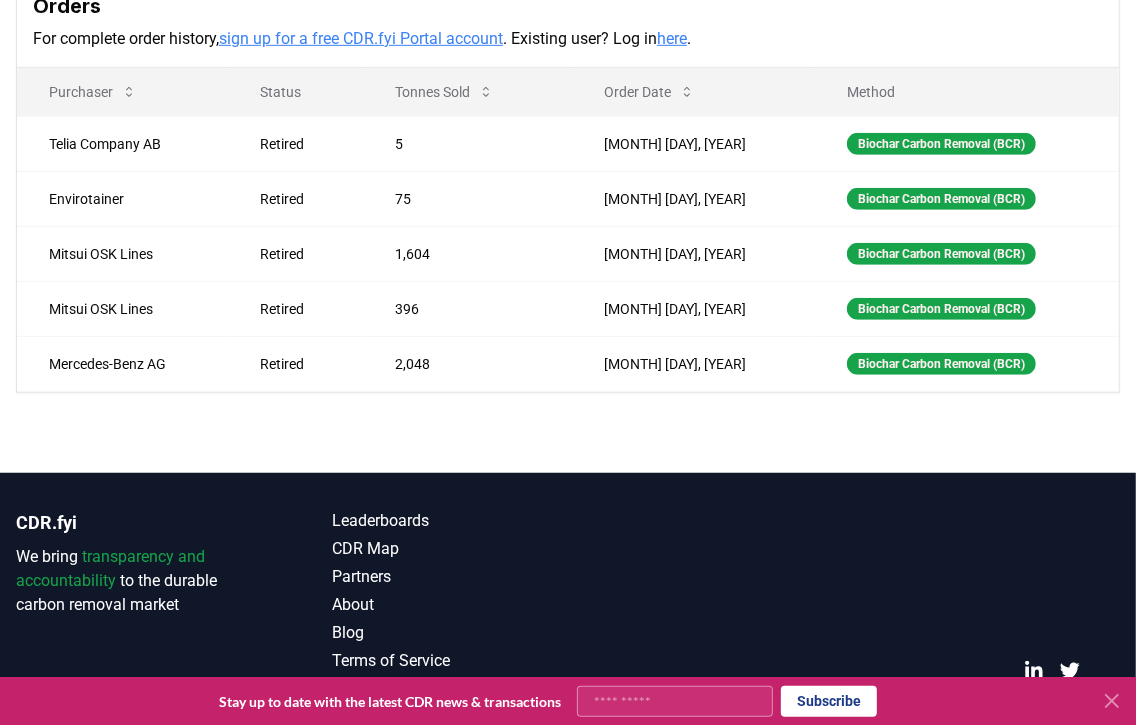 scroll, scrollTop: 600, scrollLeft: 0, axis: vertical 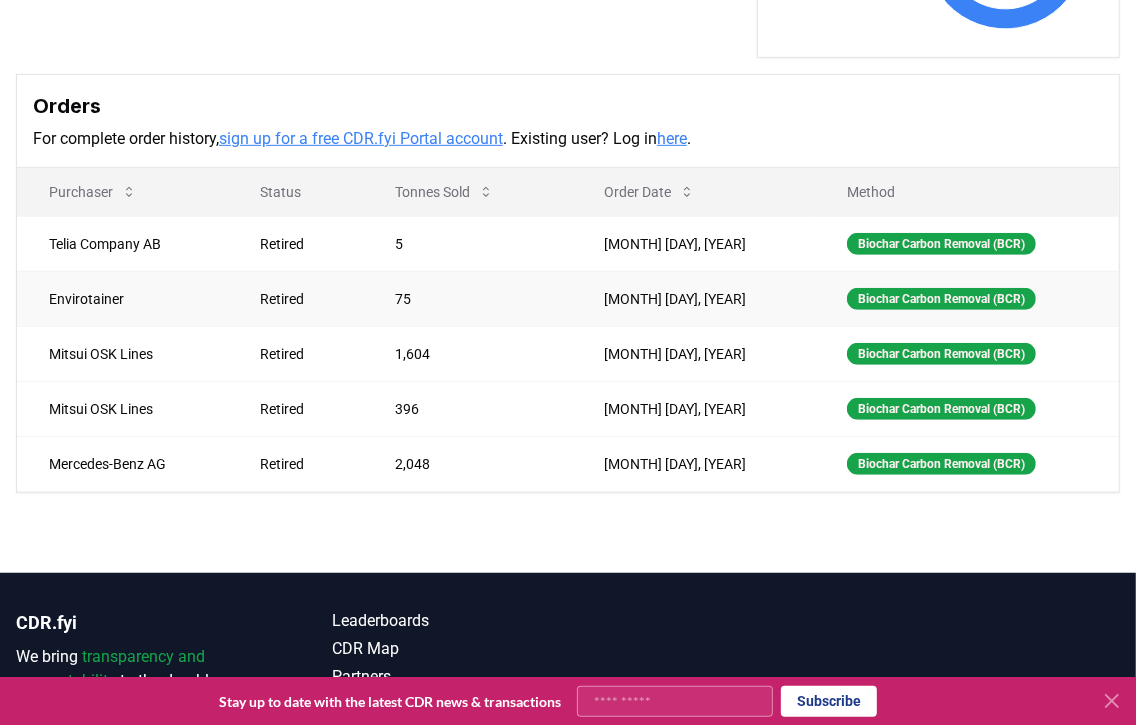 click on "Envirotainer" at bounding box center (122, 298) 